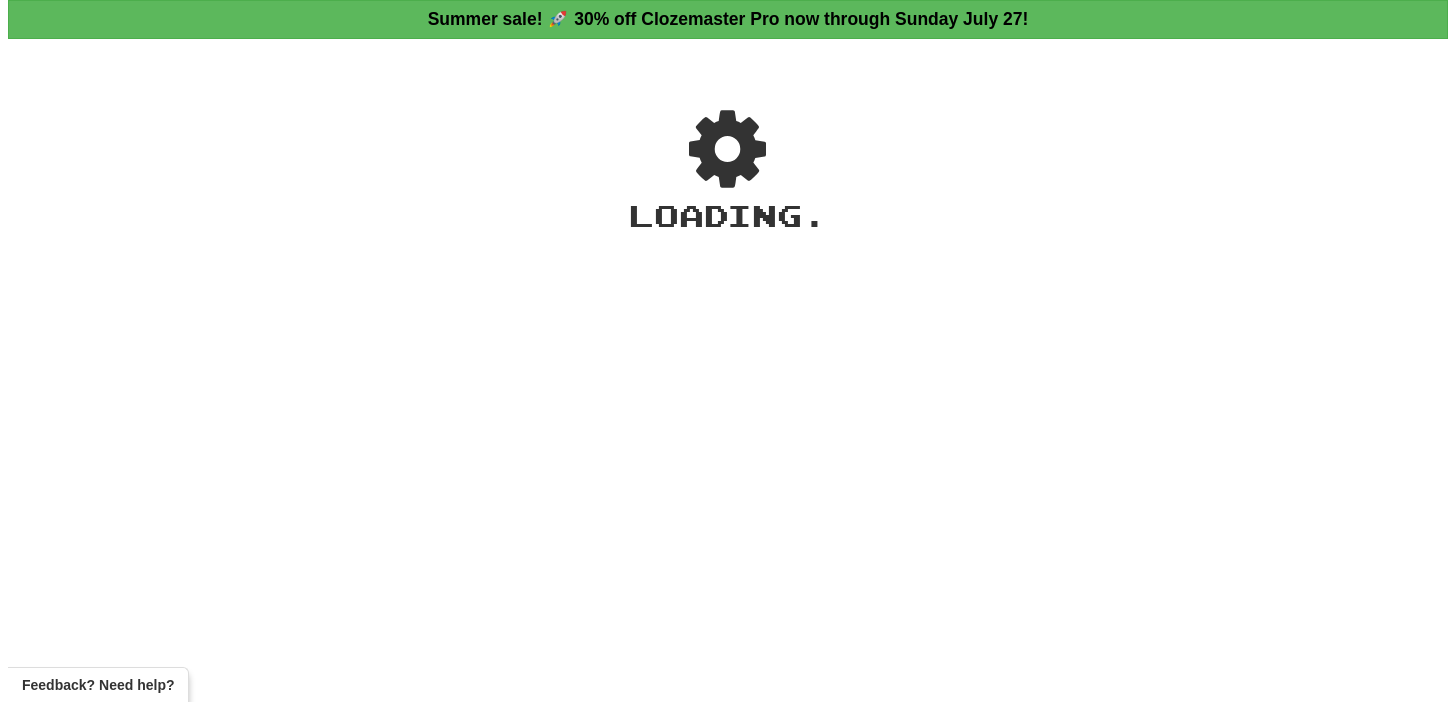 scroll, scrollTop: 0, scrollLeft: 0, axis: both 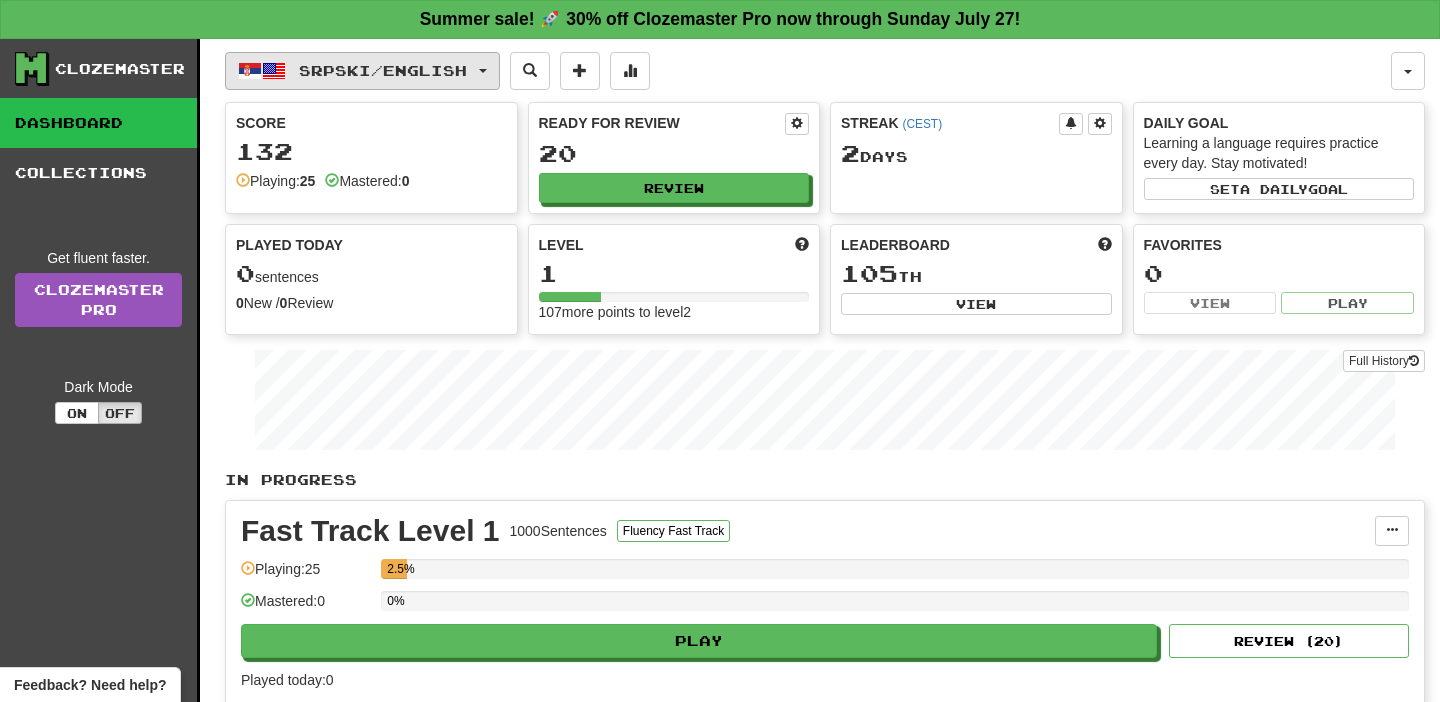 click on "Srpski  /  English" at bounding box center [383, 70] 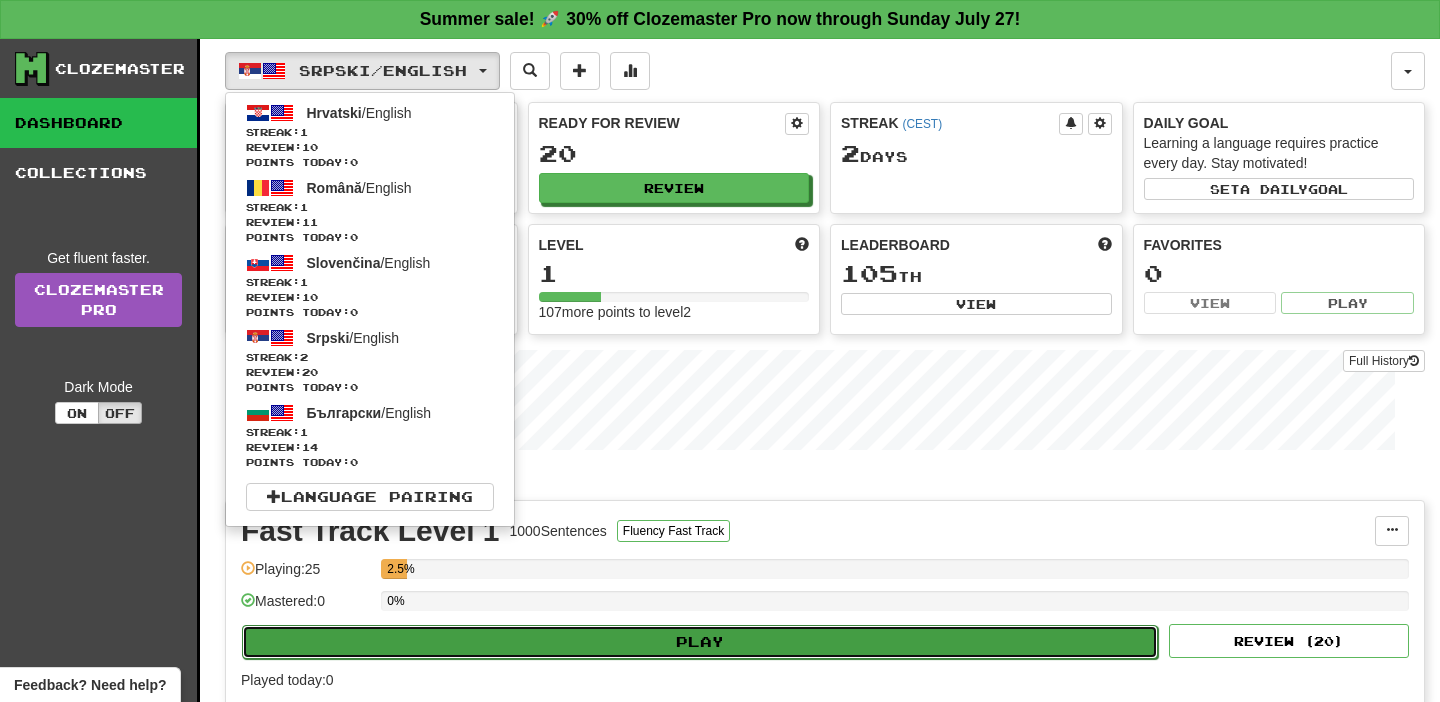 click on "Play" at bounding box center [700, 642] 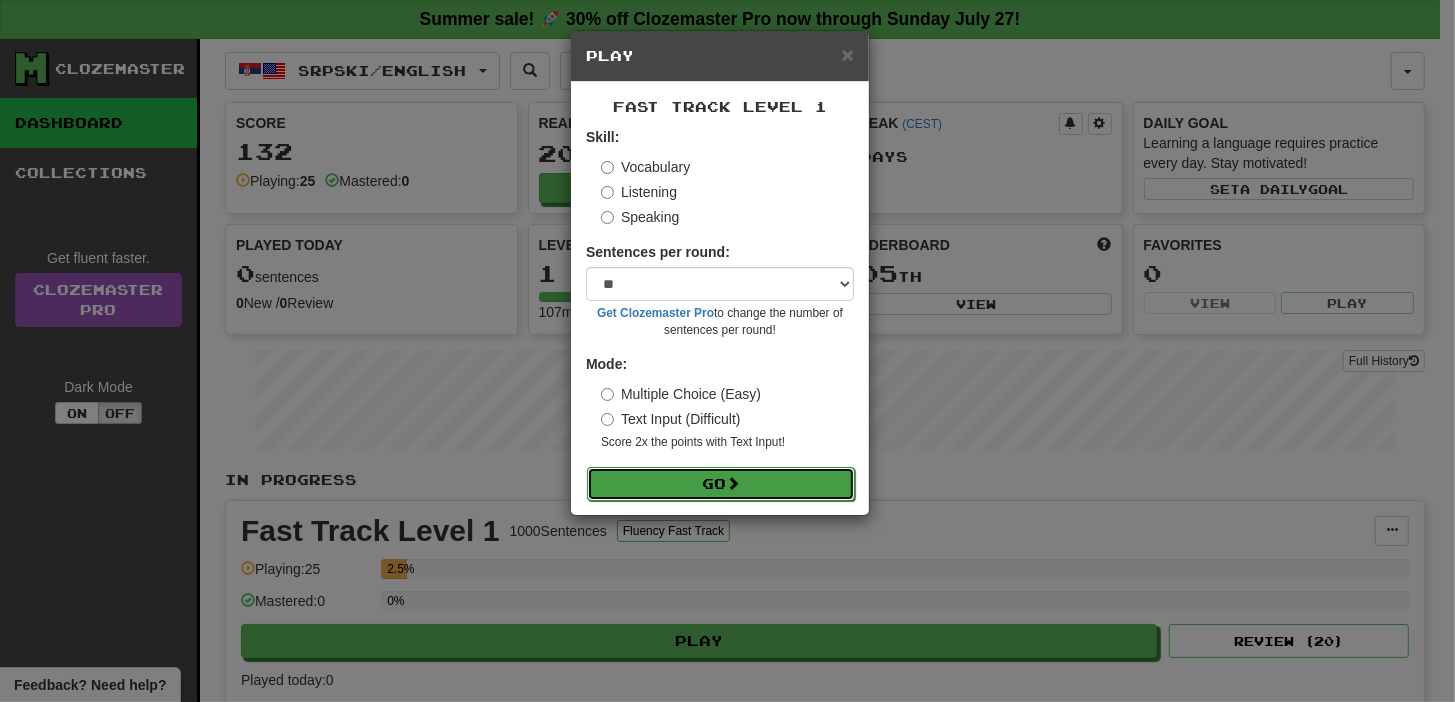 click on "Skill: Vocabulary Listening Speaking Sentences per round: * ** ** ** ** ** *** ******** Get Clozemaster Pro  to change the number of sentences per round! Mode: Multiple Choice (Easy) Text Input (Difficult) Score 2x the points with Text Input ! Go" at bounding box center (720, 313) 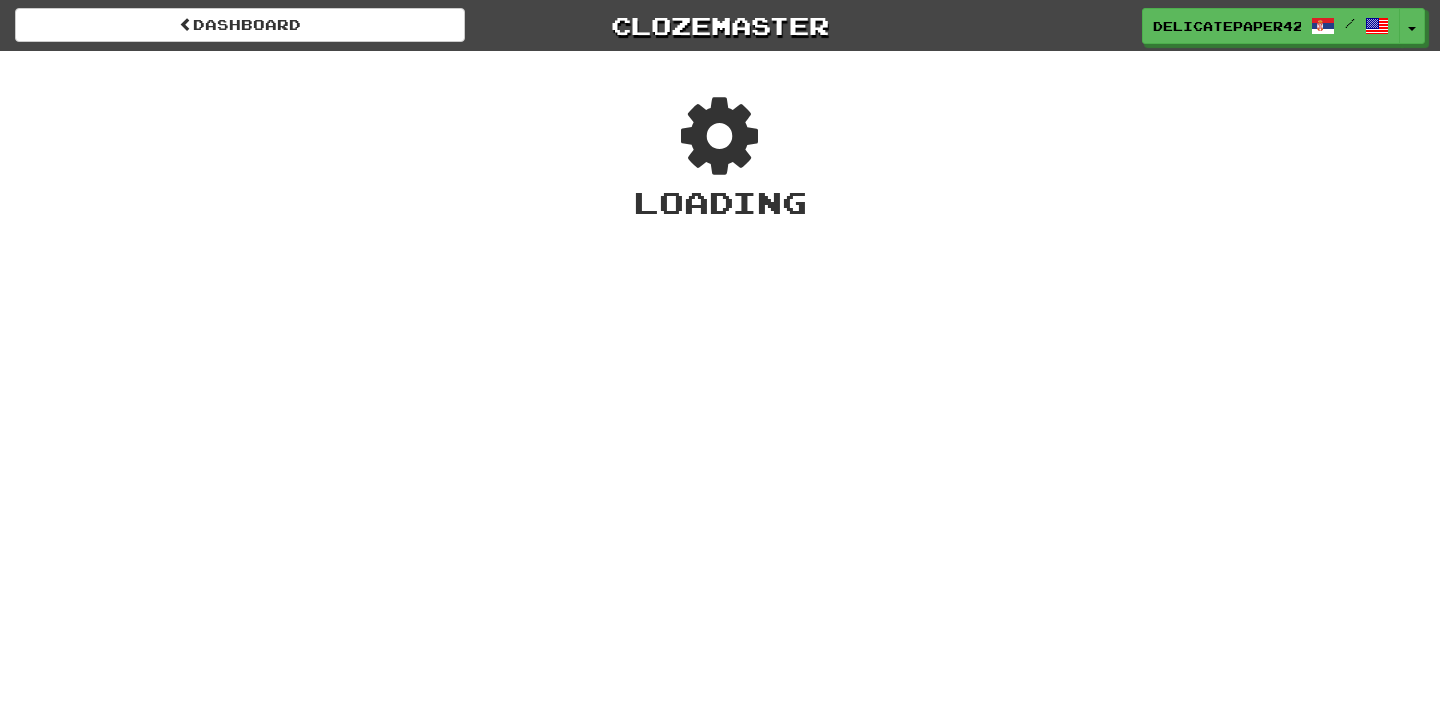 scroll, scrollTop: 0, scrollLeft: 0, axis: both 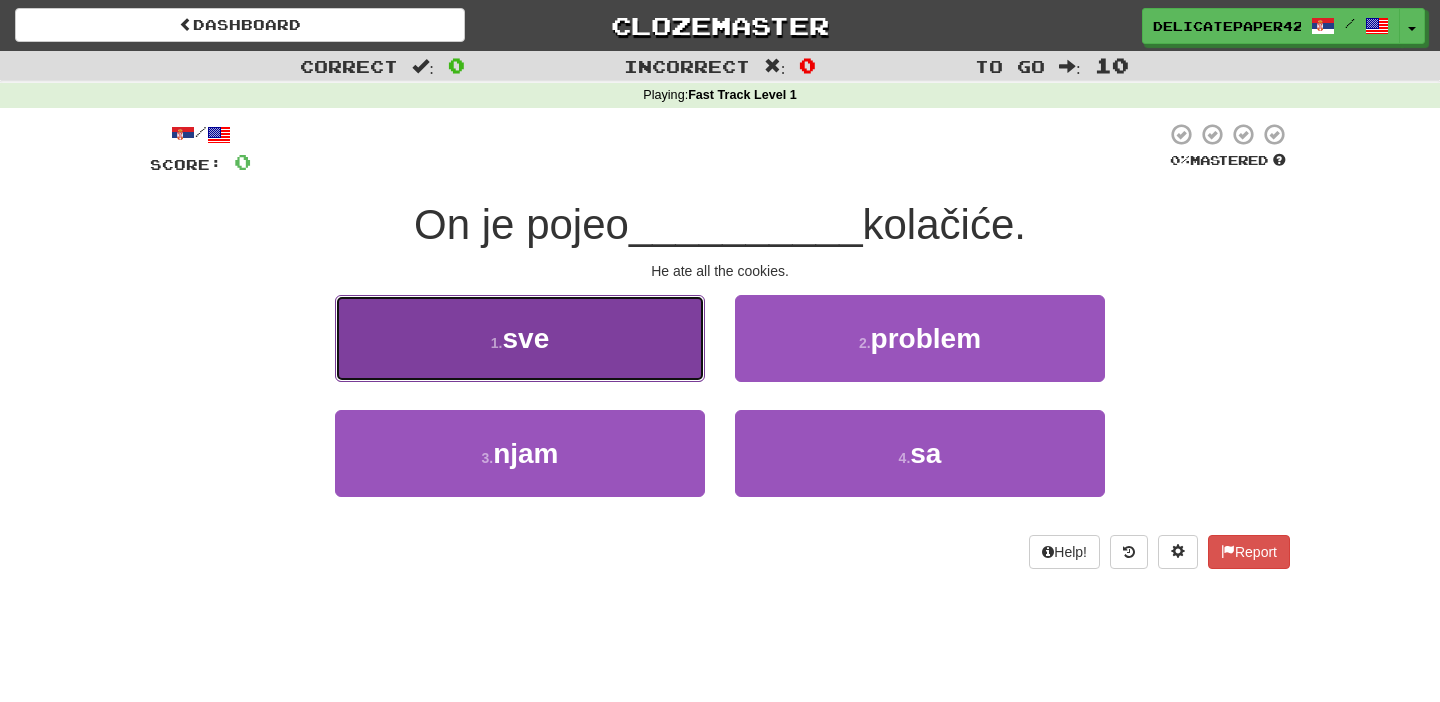 click on "1 .  sve" at bounding box center [520, 338] 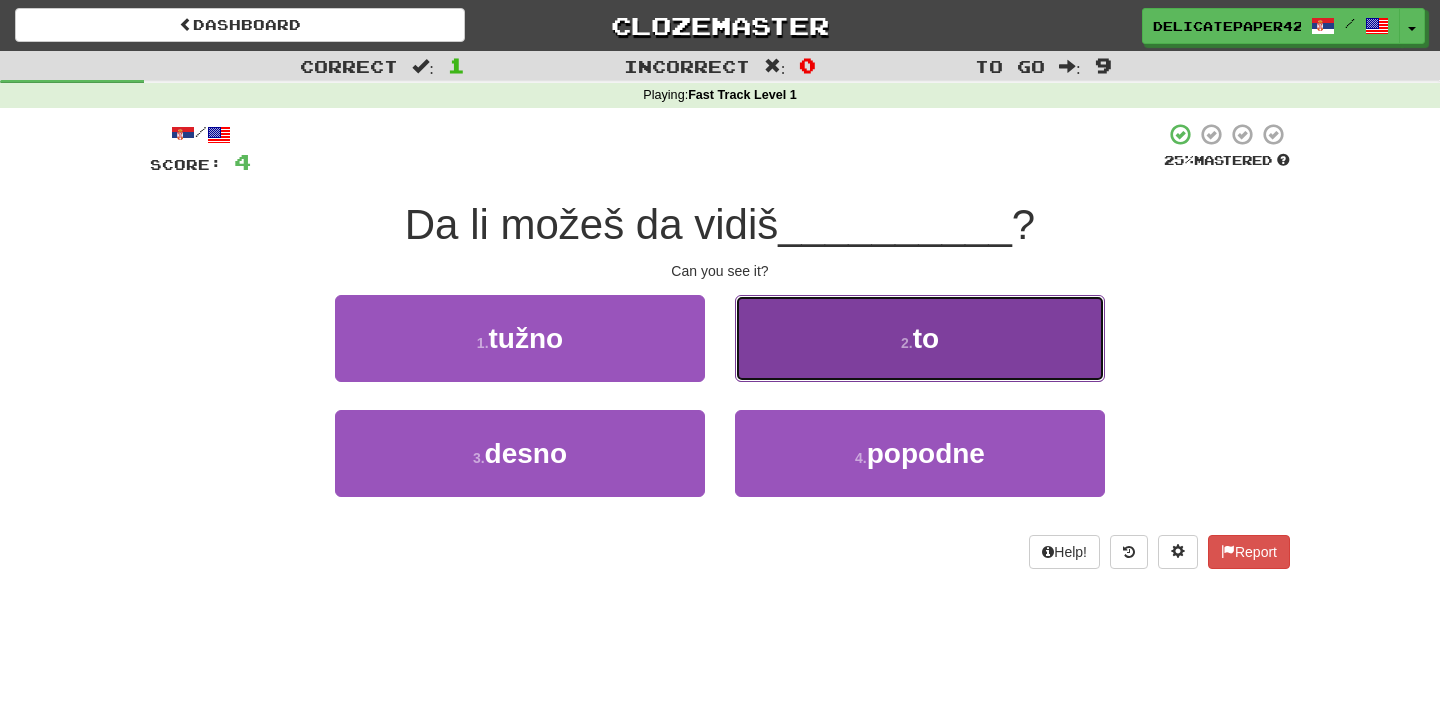 click on "2 .  to" at bounding box center (920, 338) 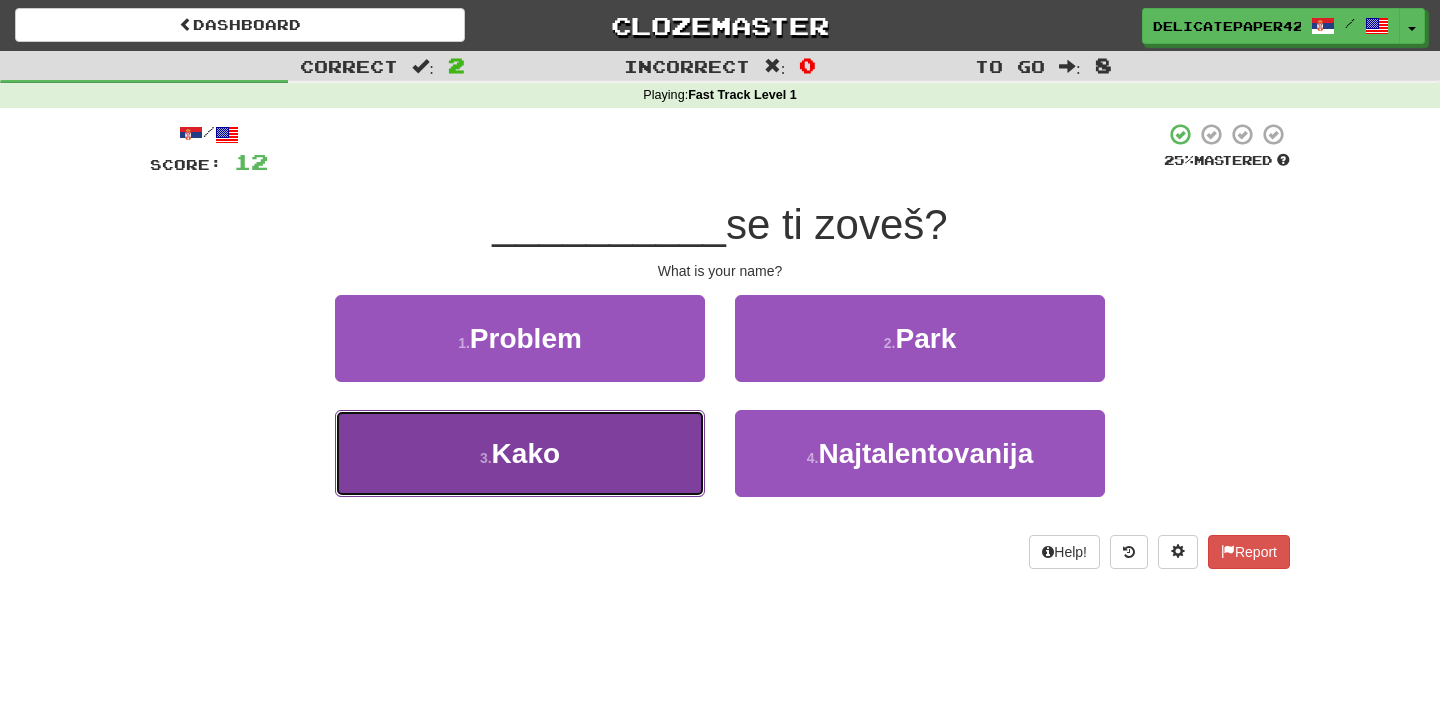 click on "3 .  Kako" at bounding box center (520, 453) 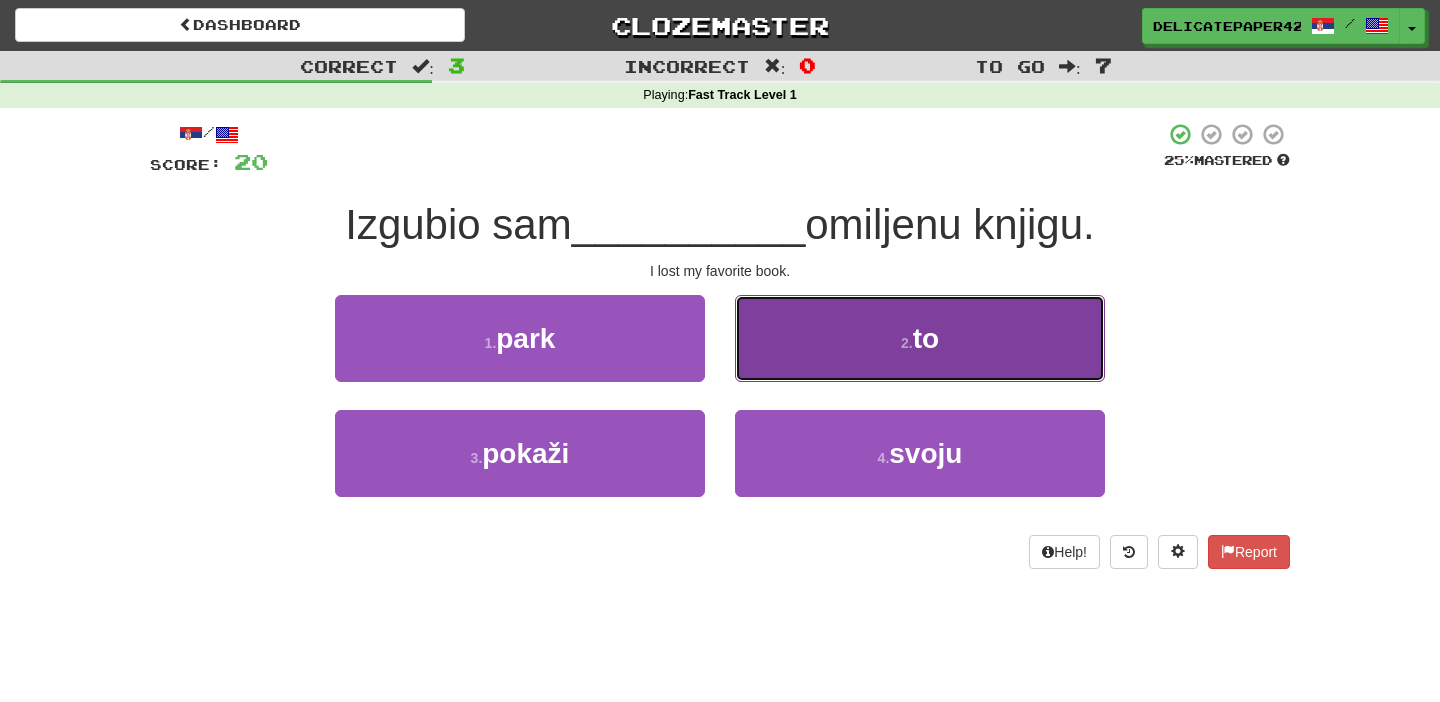 click on "2 .  to" at bounding box center [920, 338] 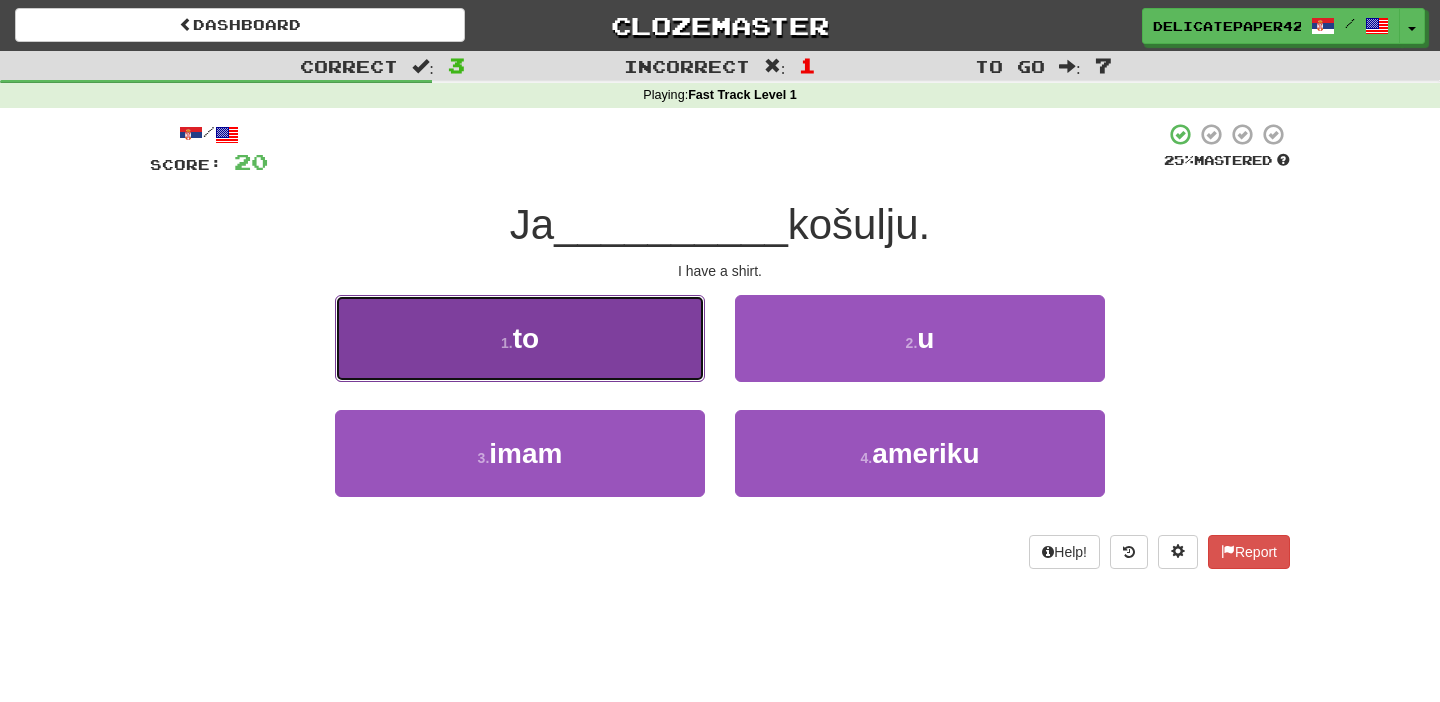 click on "1 .  to" at bounding box center (520, 338) 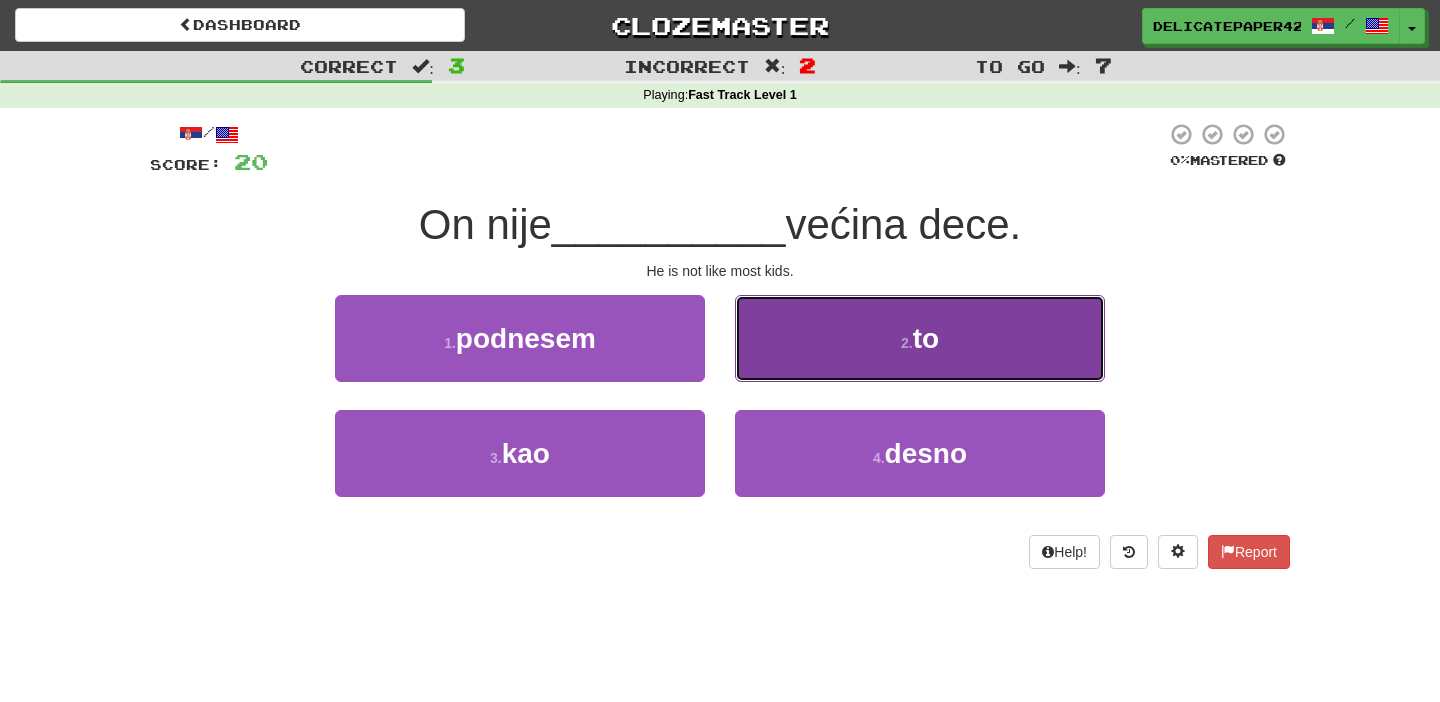 click on "2 .  to" at bounding box center [920, 338] 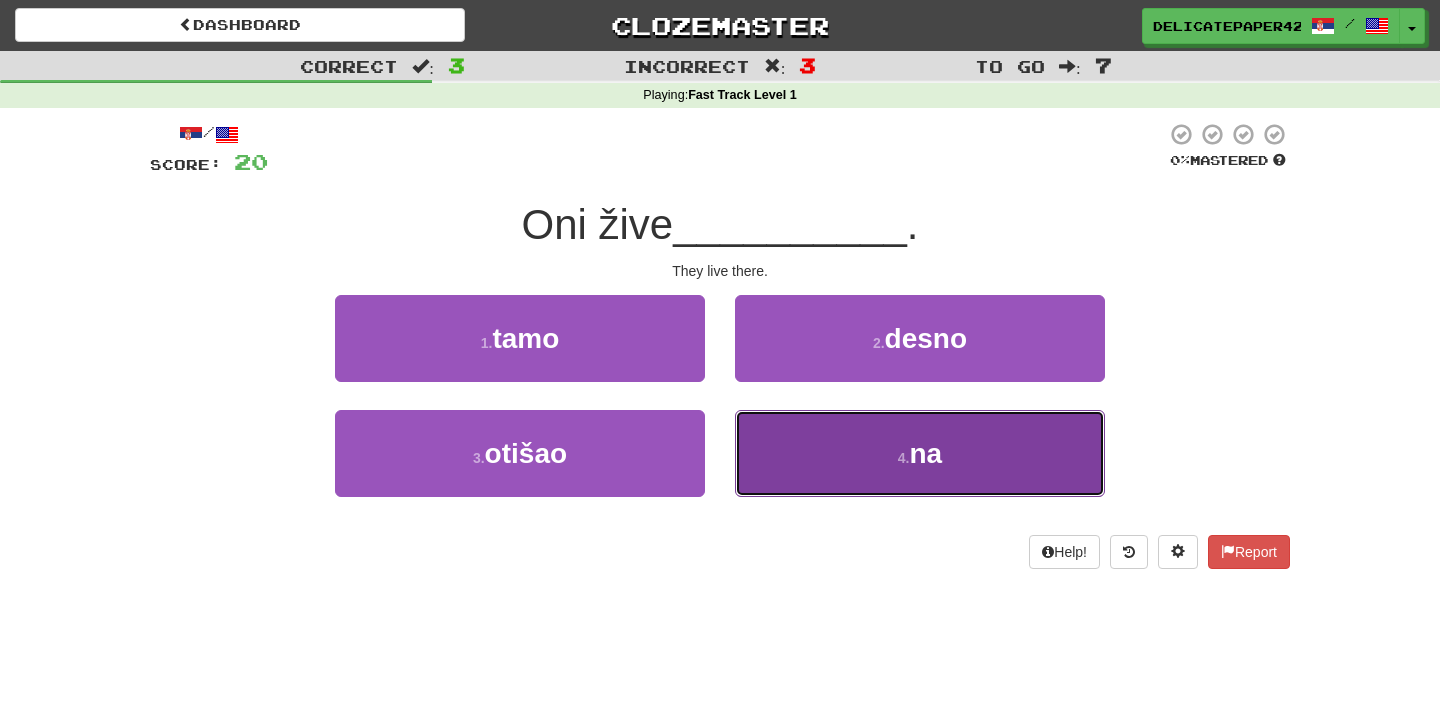 click on "4 .  na" at bounding box center (920, 453) 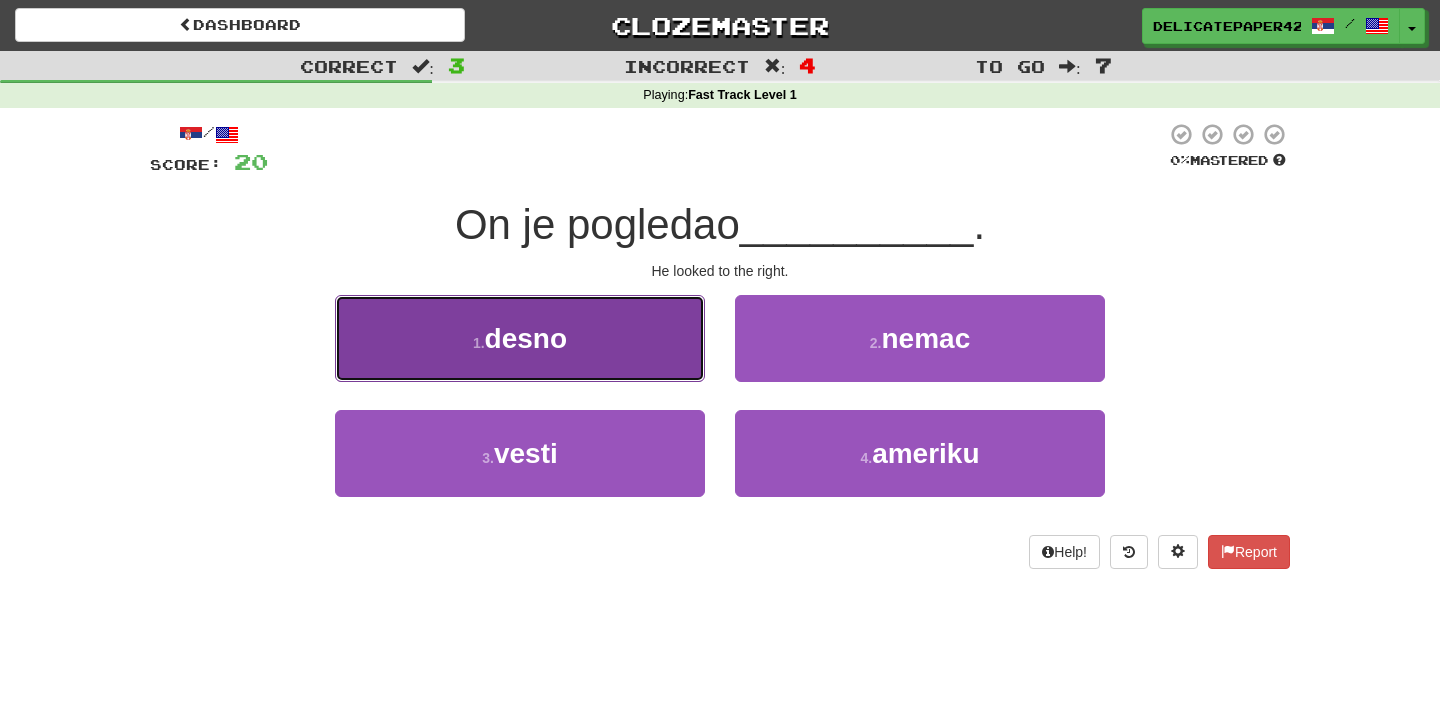 click on "1 .  desno" at bounding box center [520, 338] 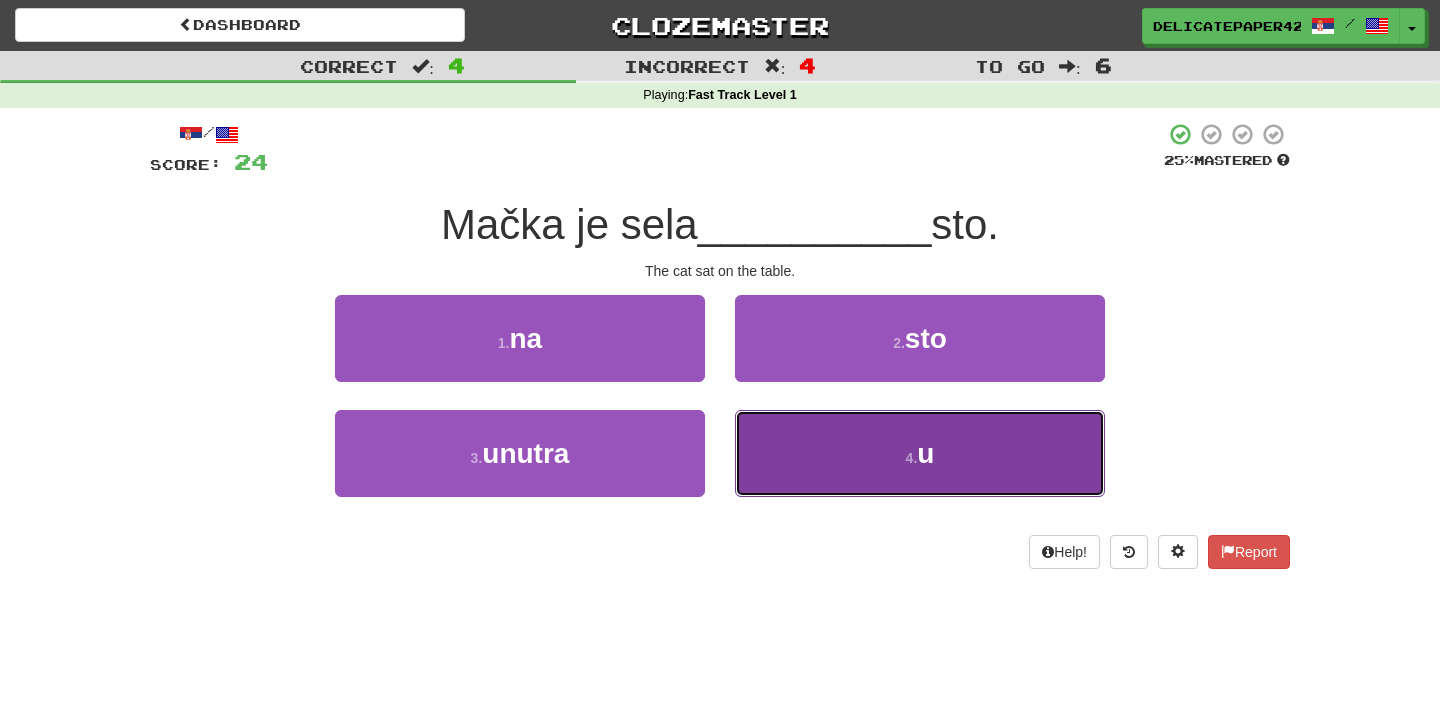 click on "4 .  u" at bounding box center (920, 453) 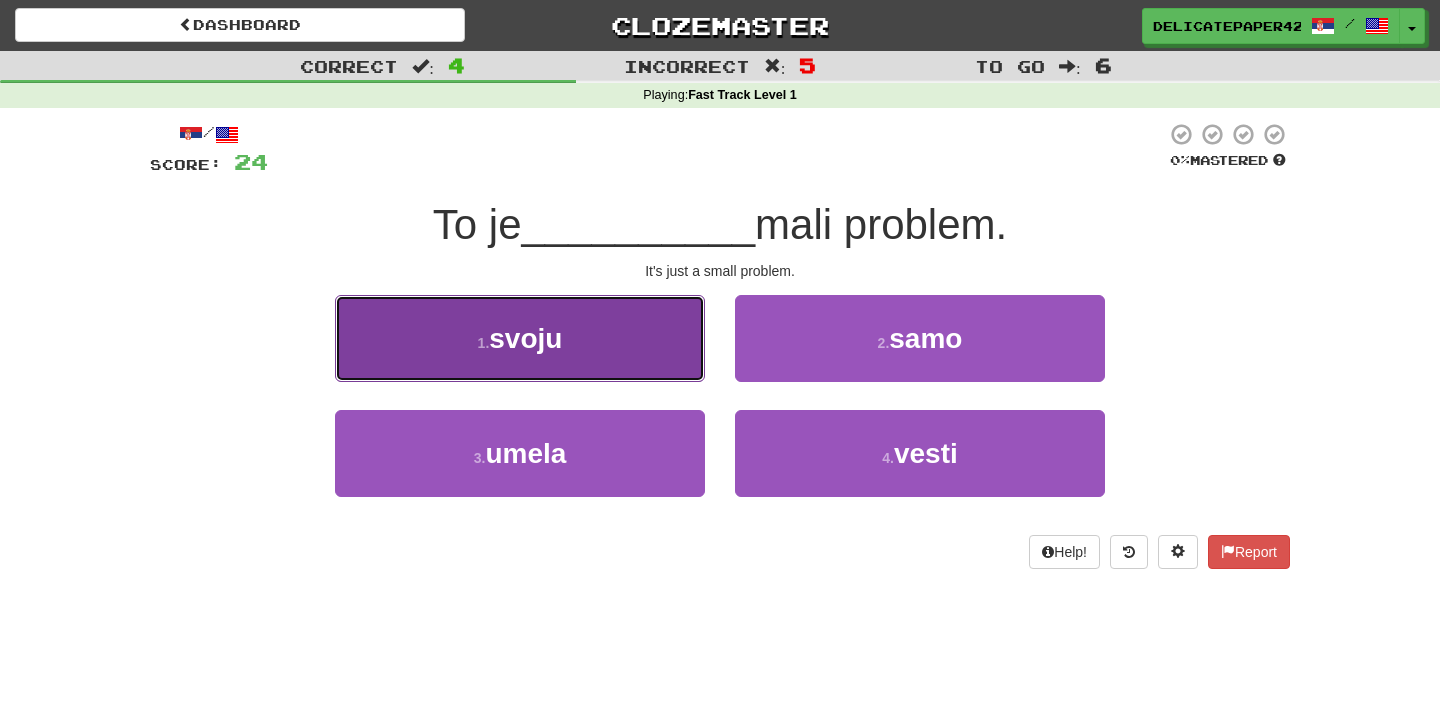 click on "1 .  svoju" at bounding box center [520, 338] 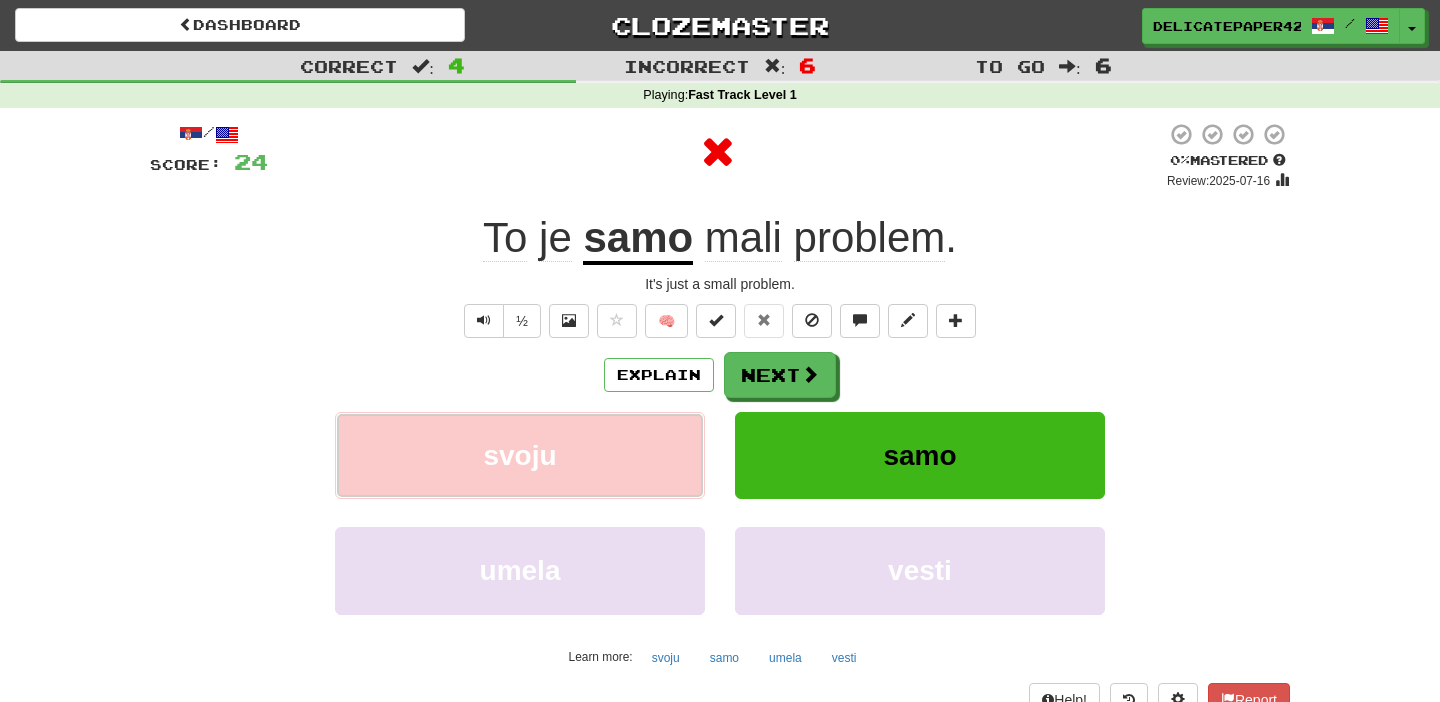 type 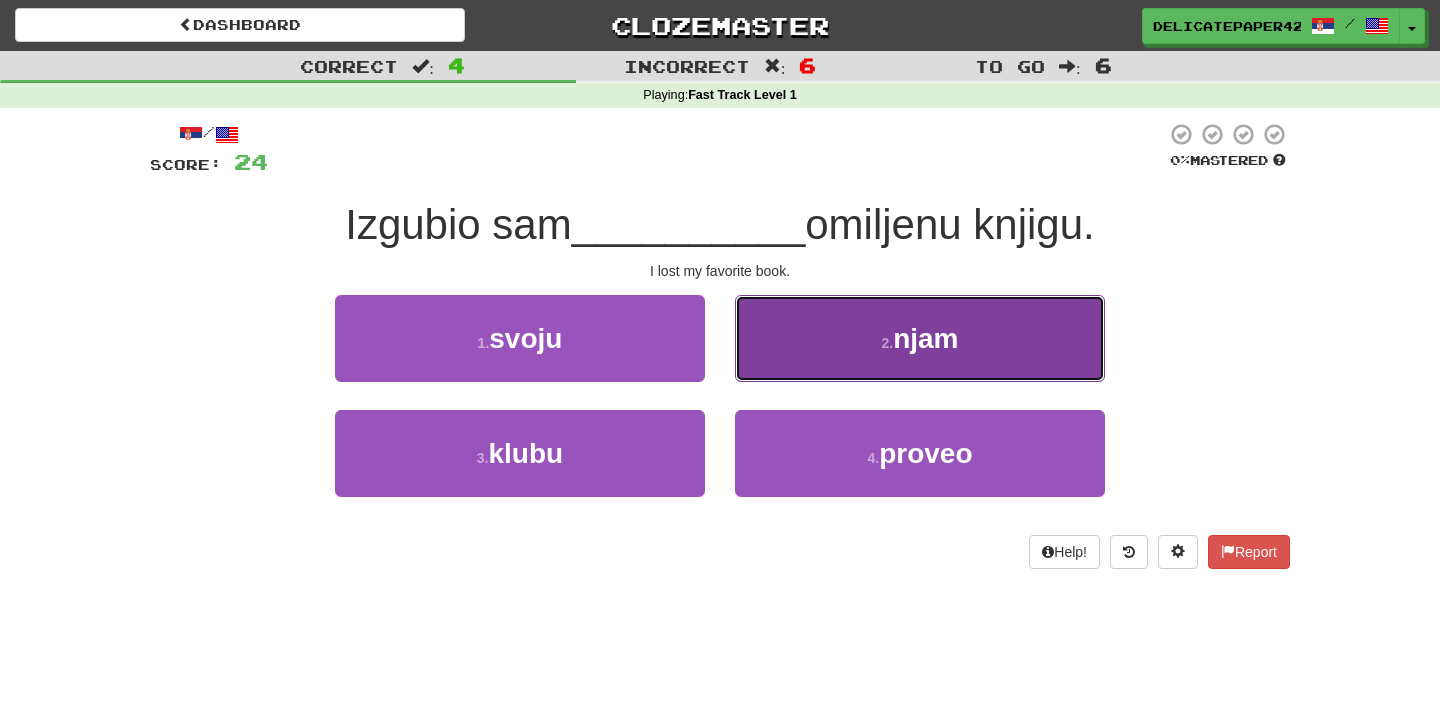 click on "2 .  njam" at bounding box center [920, 338] 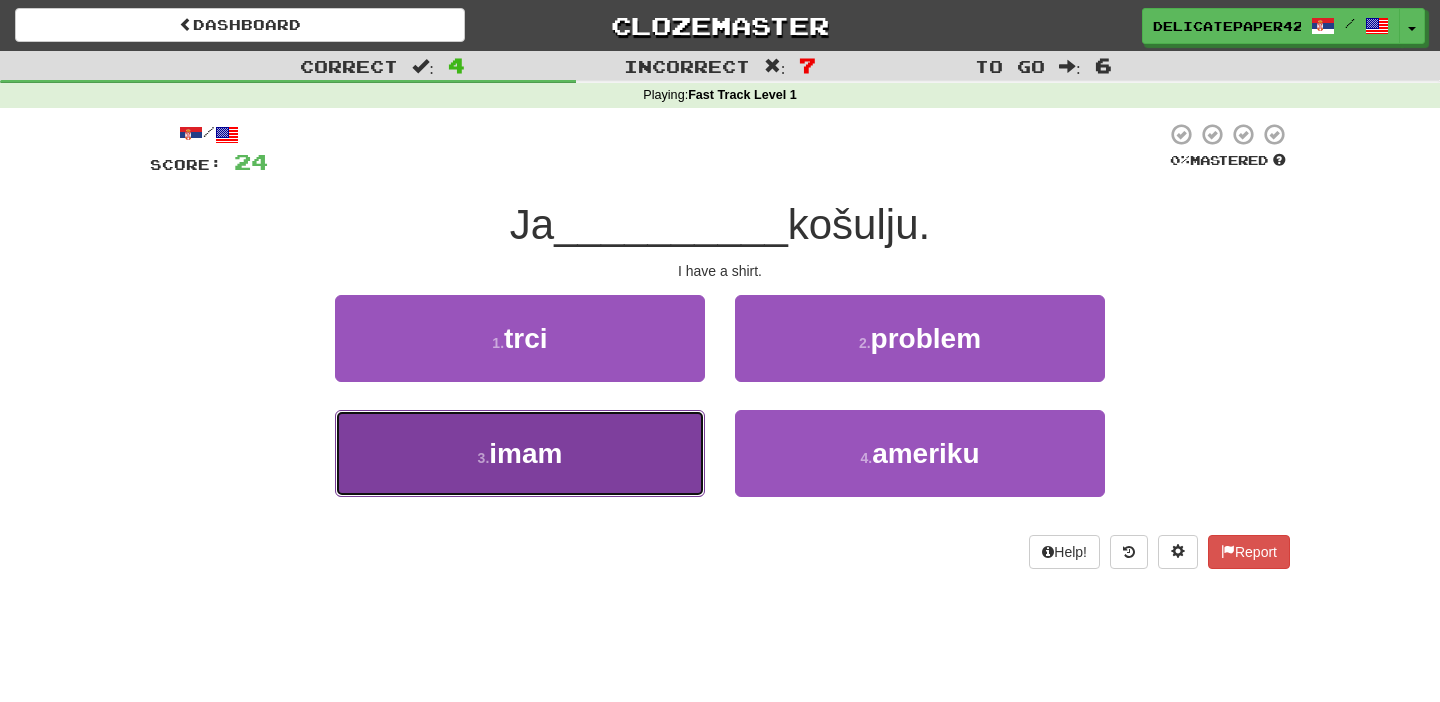 click on "3 .  imam" at bounding box center [520, 453] 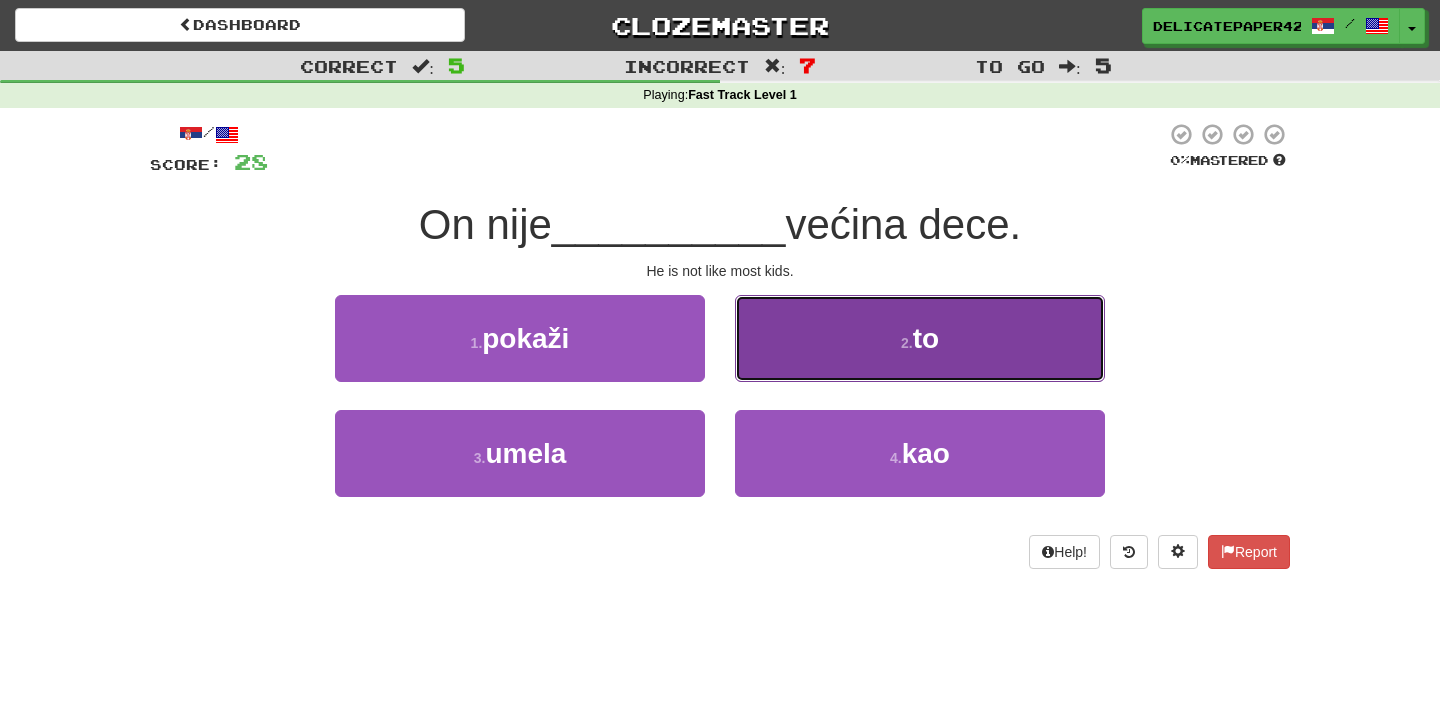click on "2 .  to" at bounding box center [920, 338] 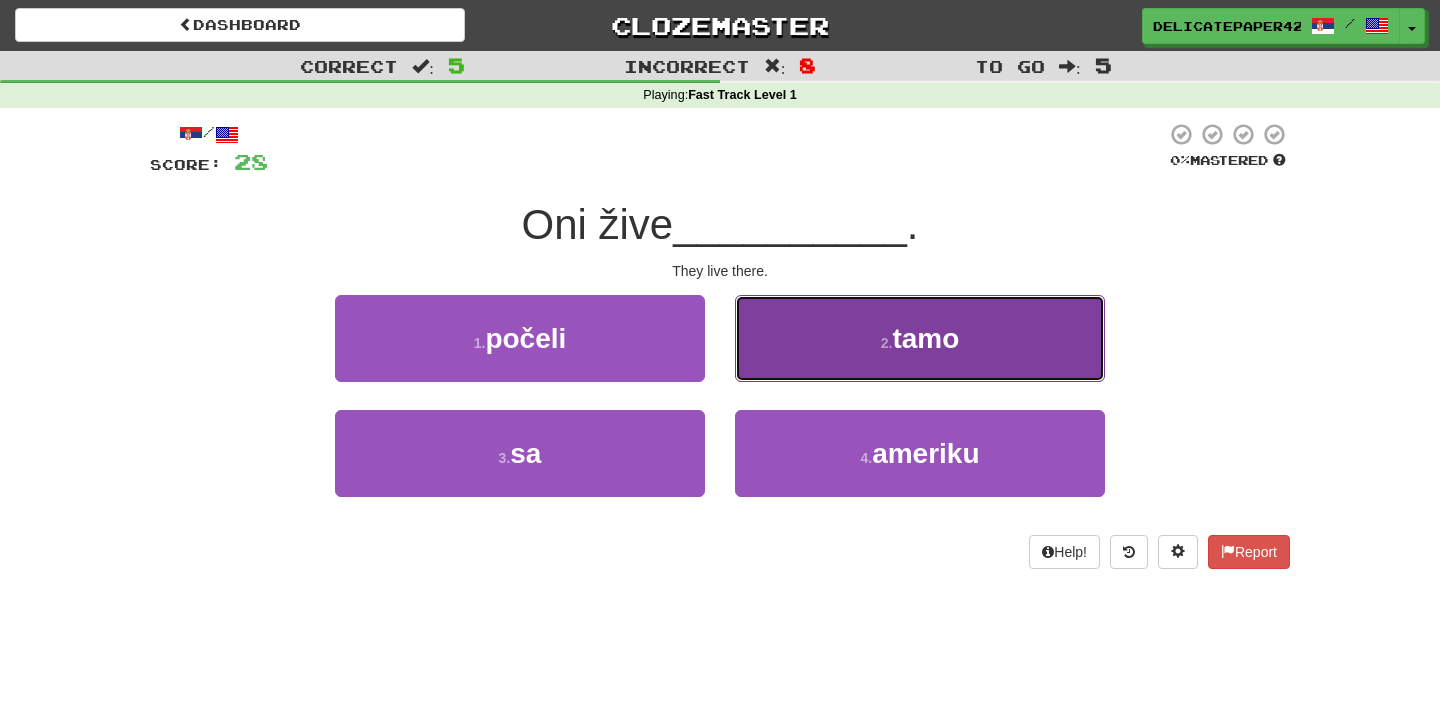 click on "tamo" at bounding box center [925, 338] 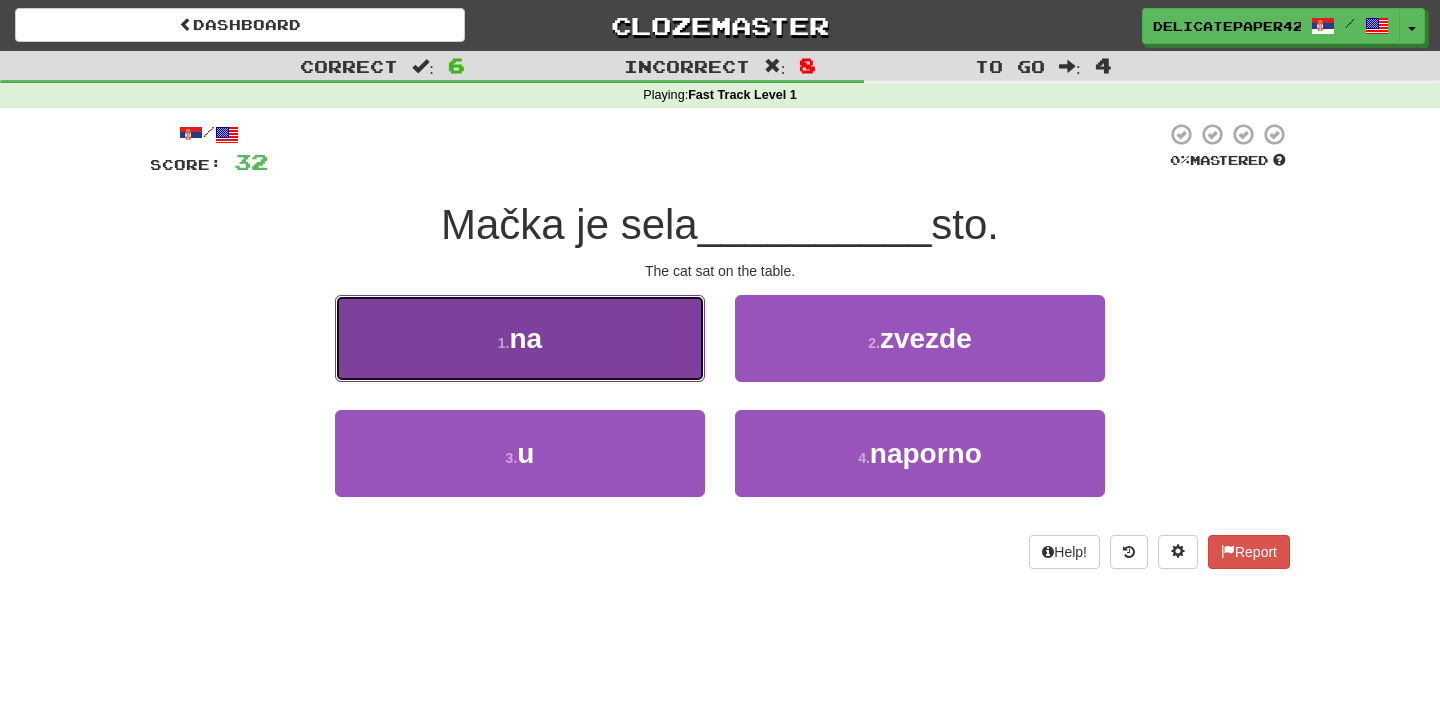 click on "1 .  na" at bounding box center [520, 338] 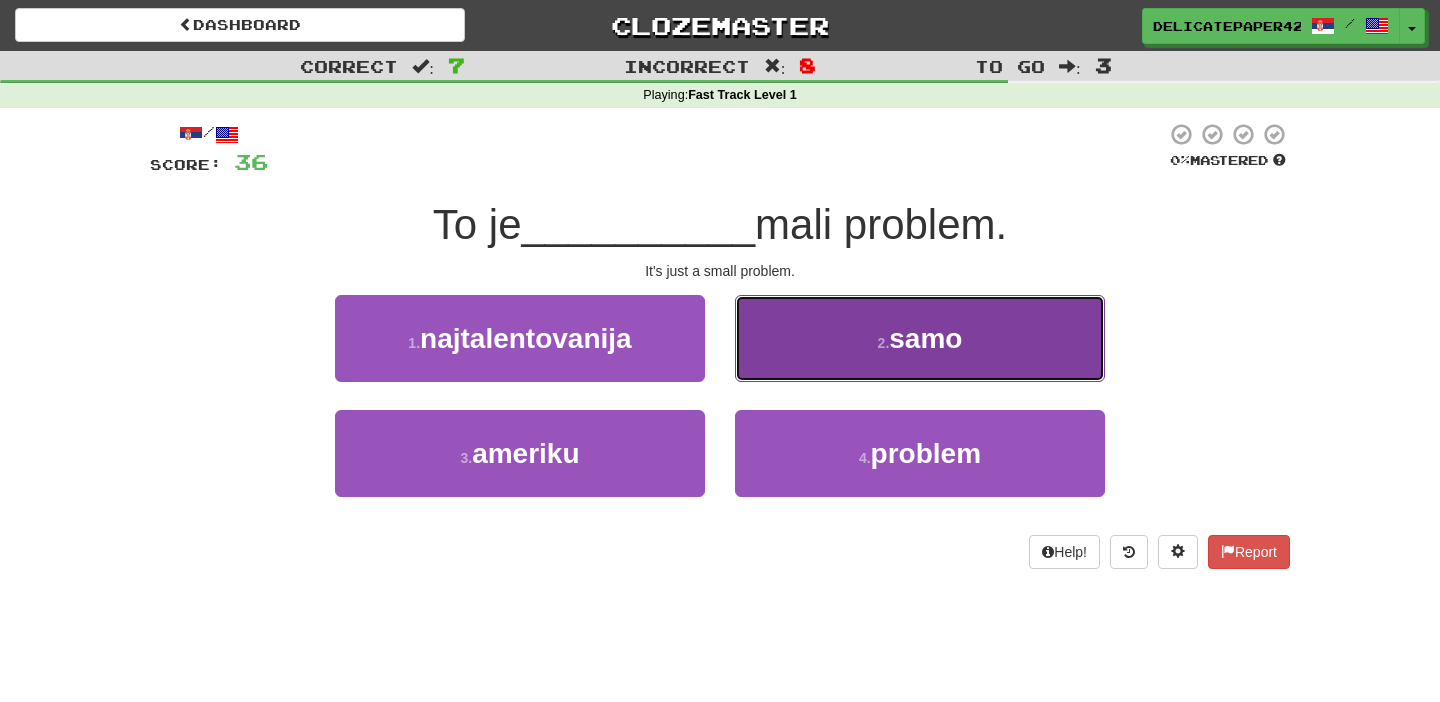 click on "2 .  samo" at bounding box center (920, 338) 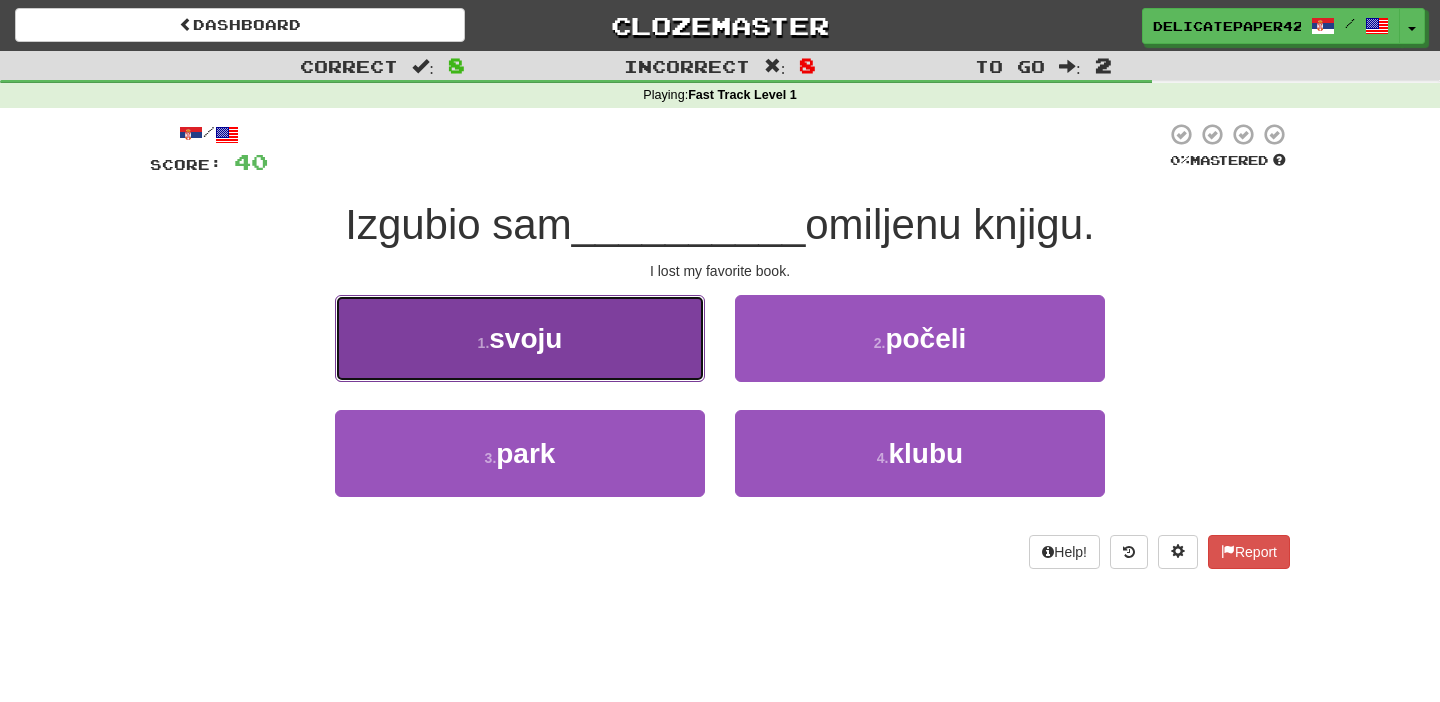click on "1 .  svoju" at bounding box center (520, 338) 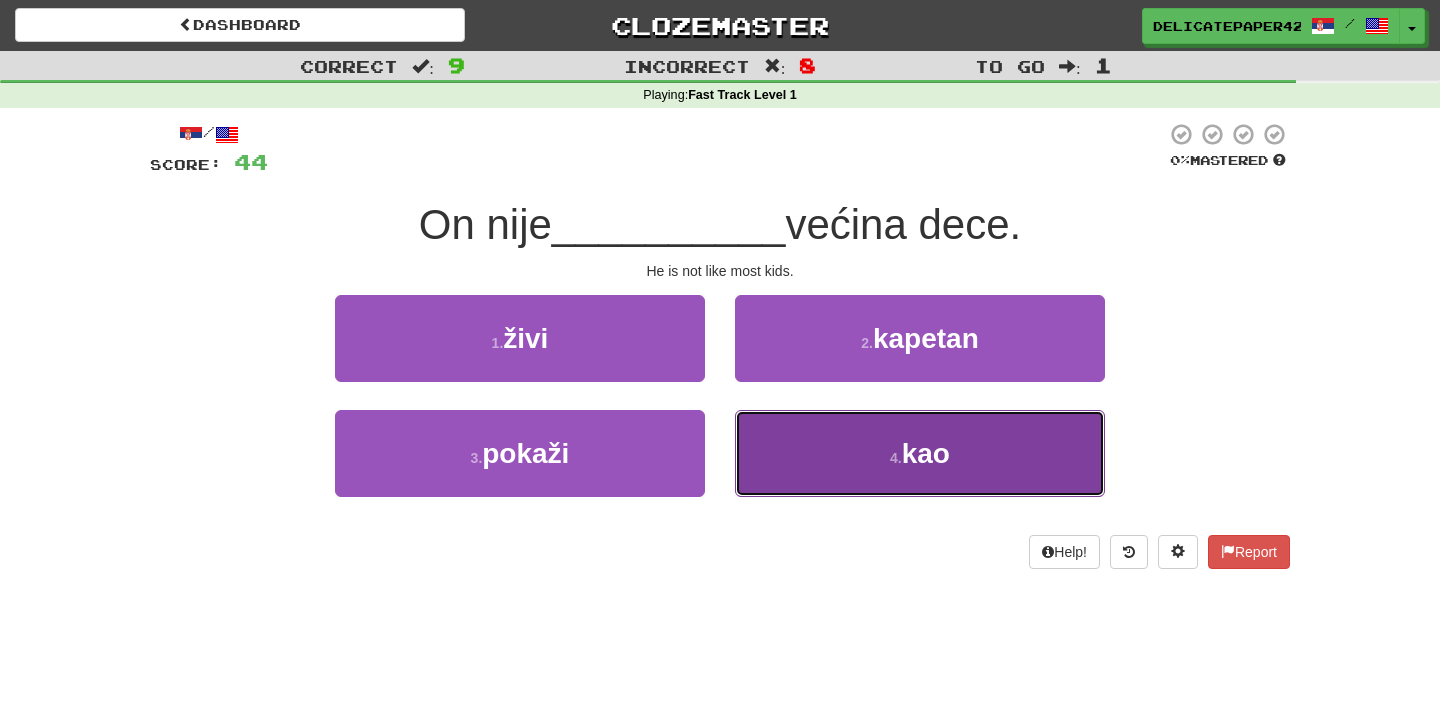 click on "4 .  kao" at bounding box center [920, 453] 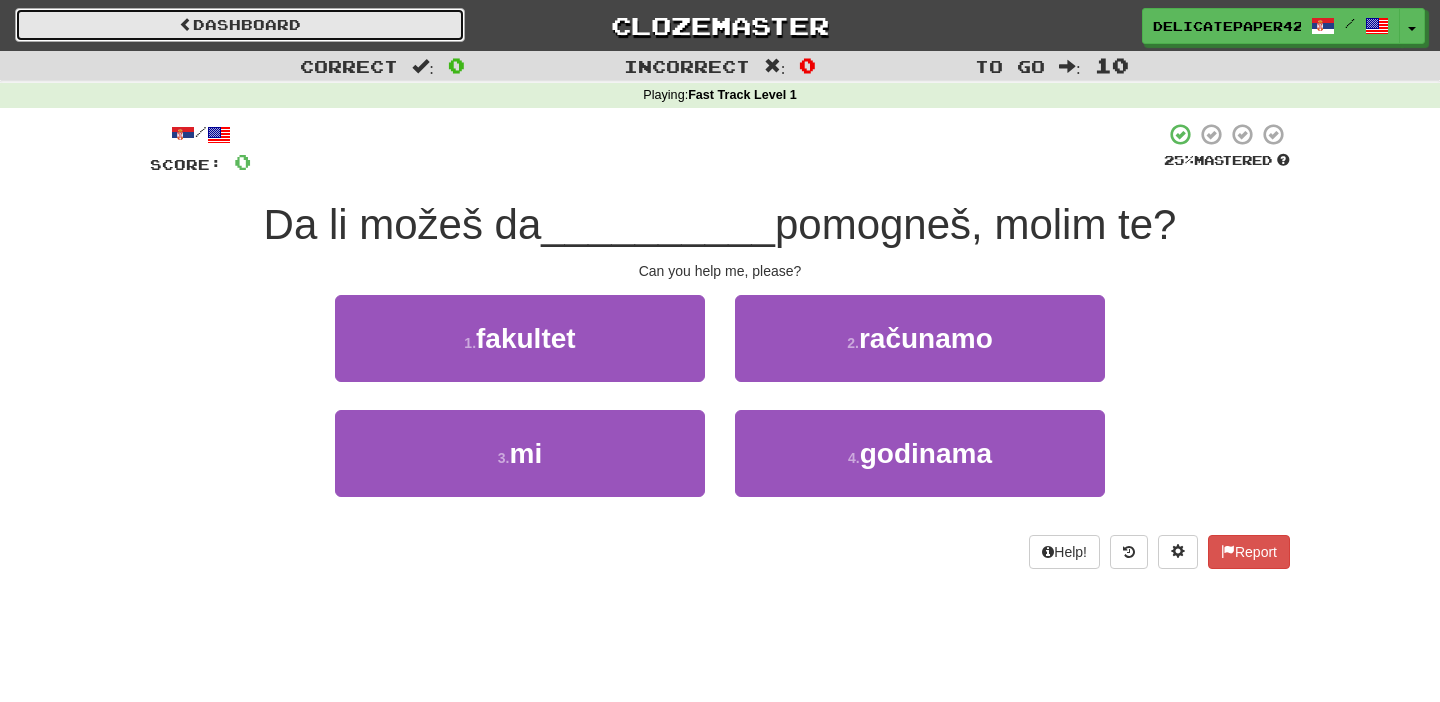 click on "Dashboard" at bounding box center [240, 25] 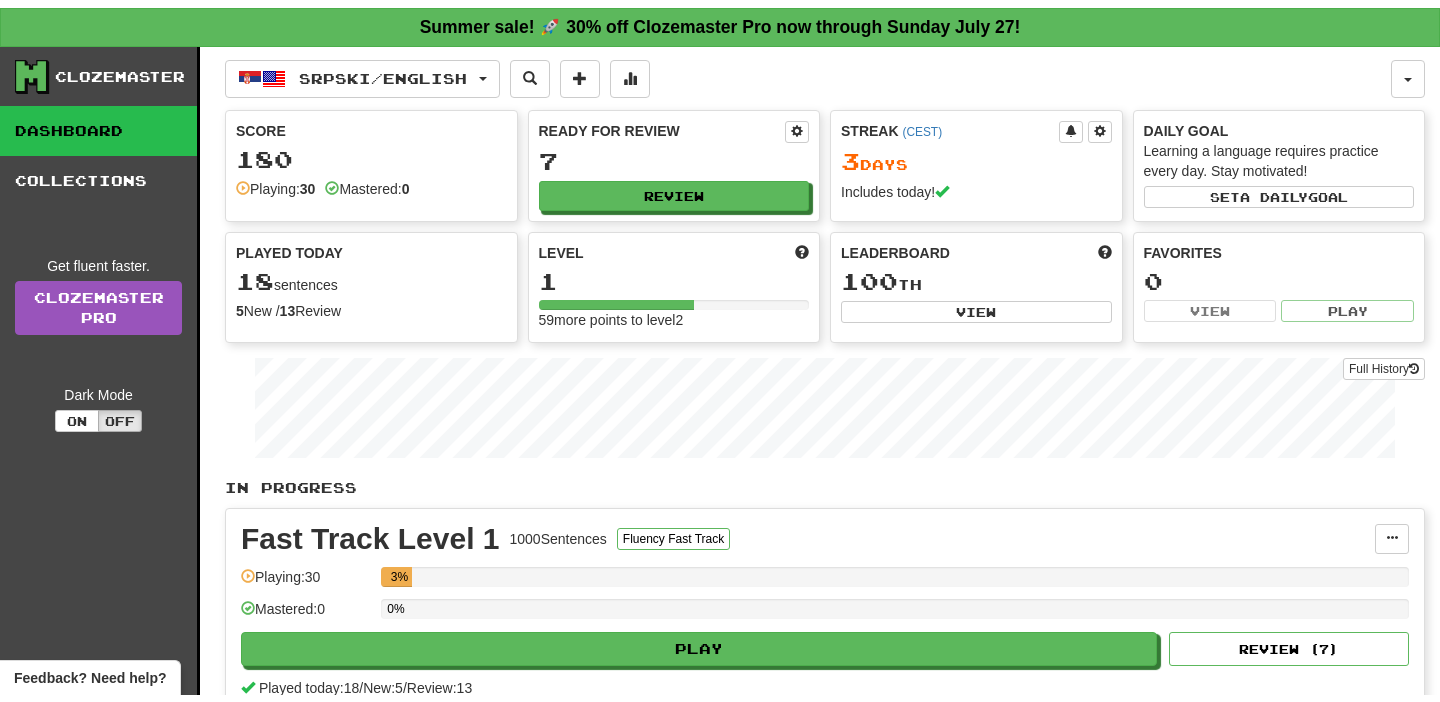scroll, scrollTop: 0, scrollLeft: 0, axis: both 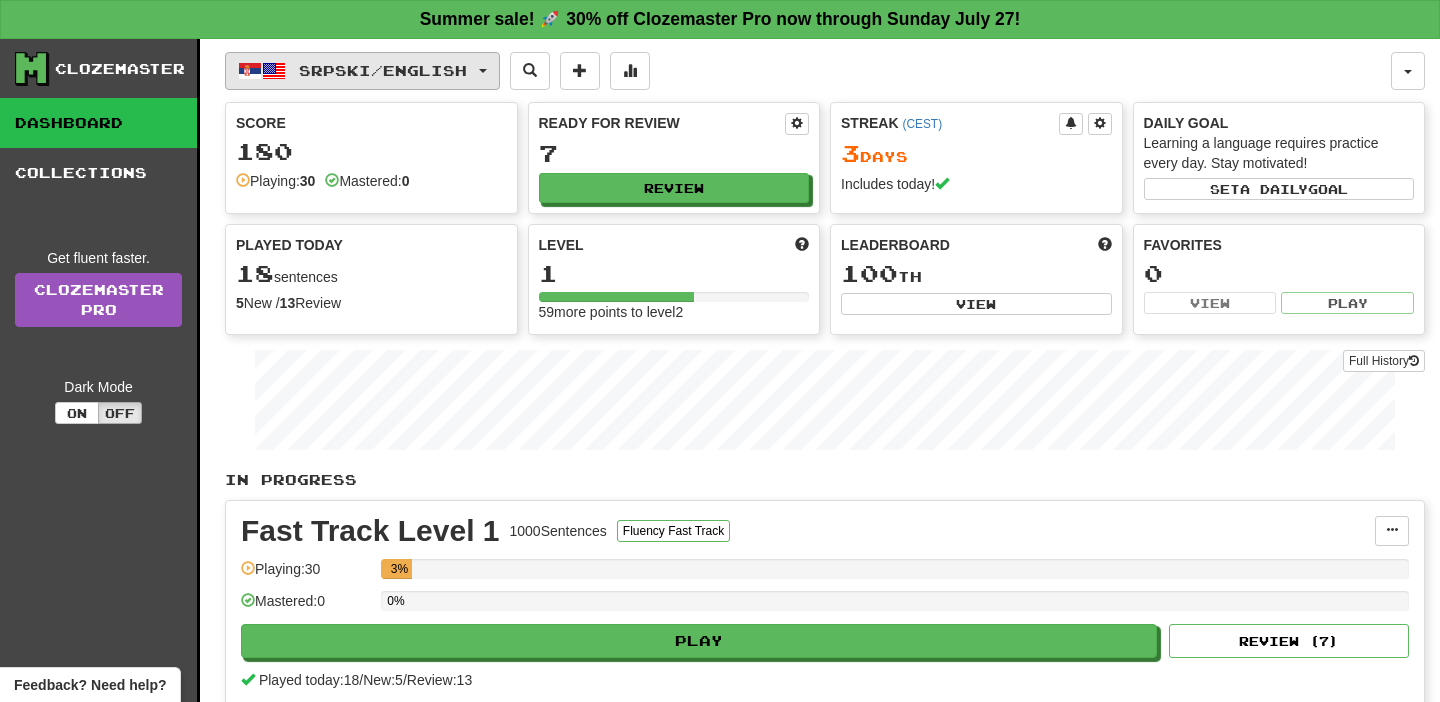 click on "Srpski  /  English" at bounding box center (383, 70) 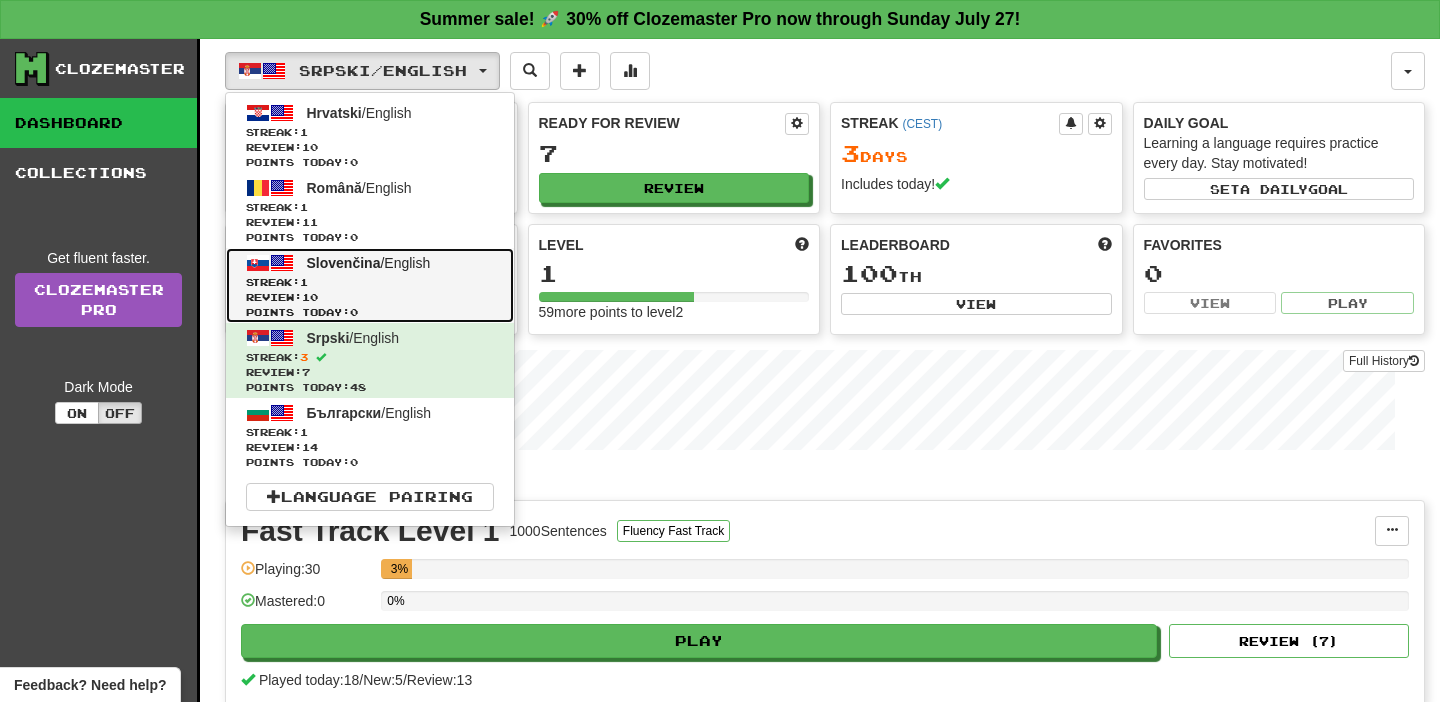 click on "Slovenčina  /  English Streak:  1   Review:  10 Points today:  0" at bounding box center [370, 285] 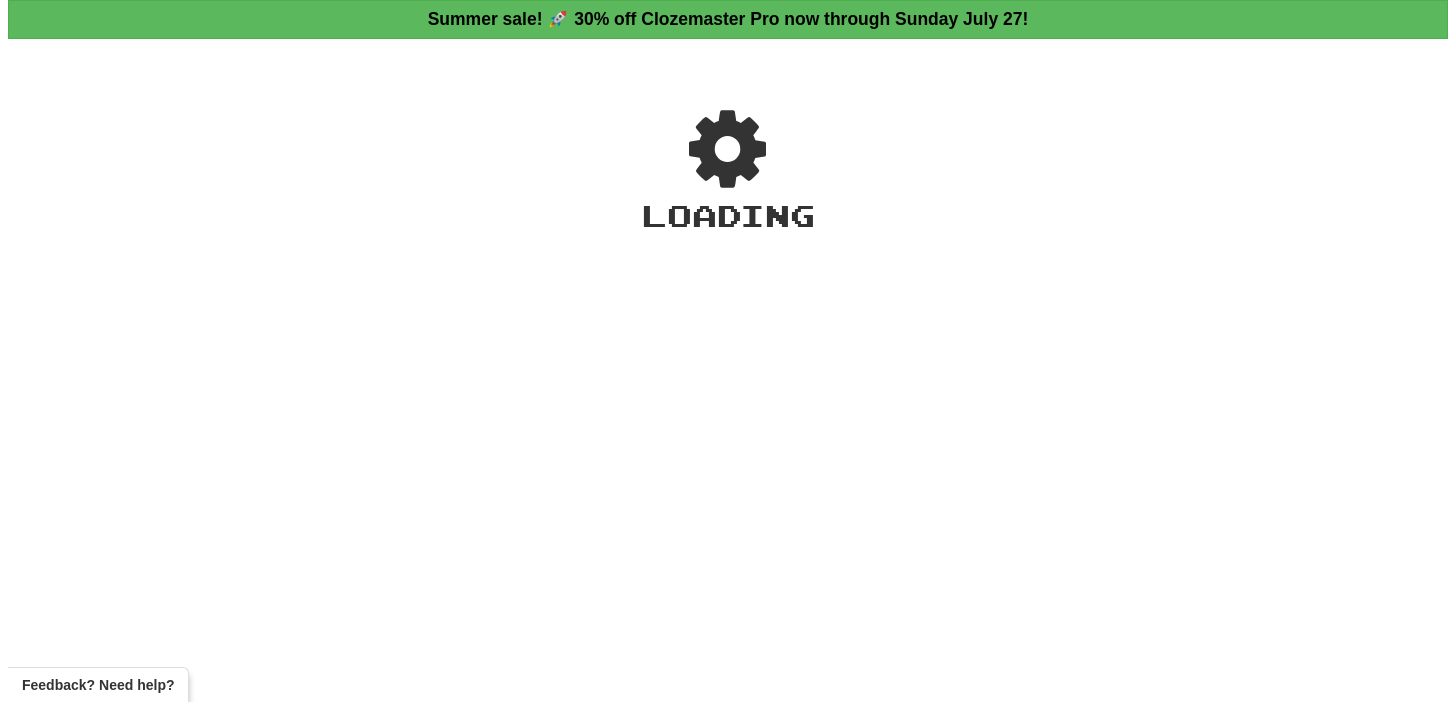scroll, scrollTop: 0, scrollLeft: 0, axis: both 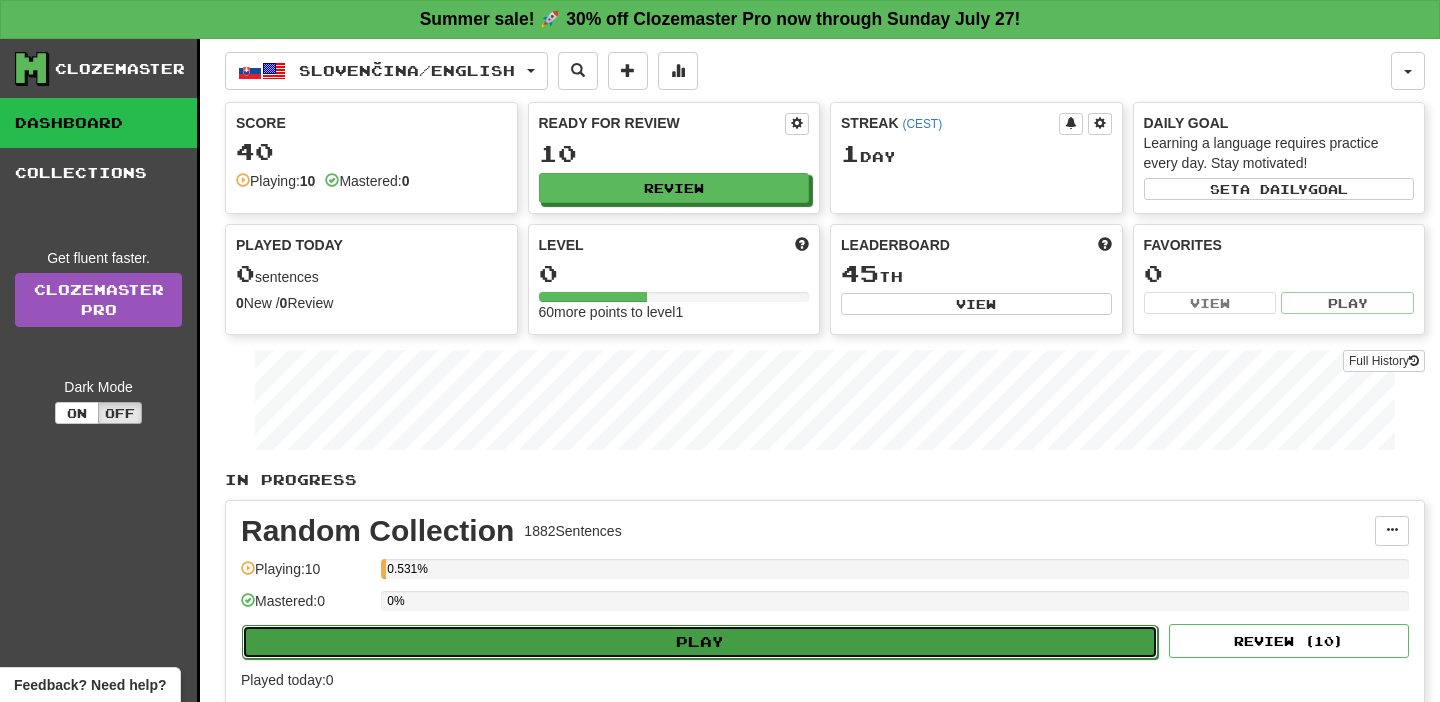 click on "Play" at bounding box center [700, 642] 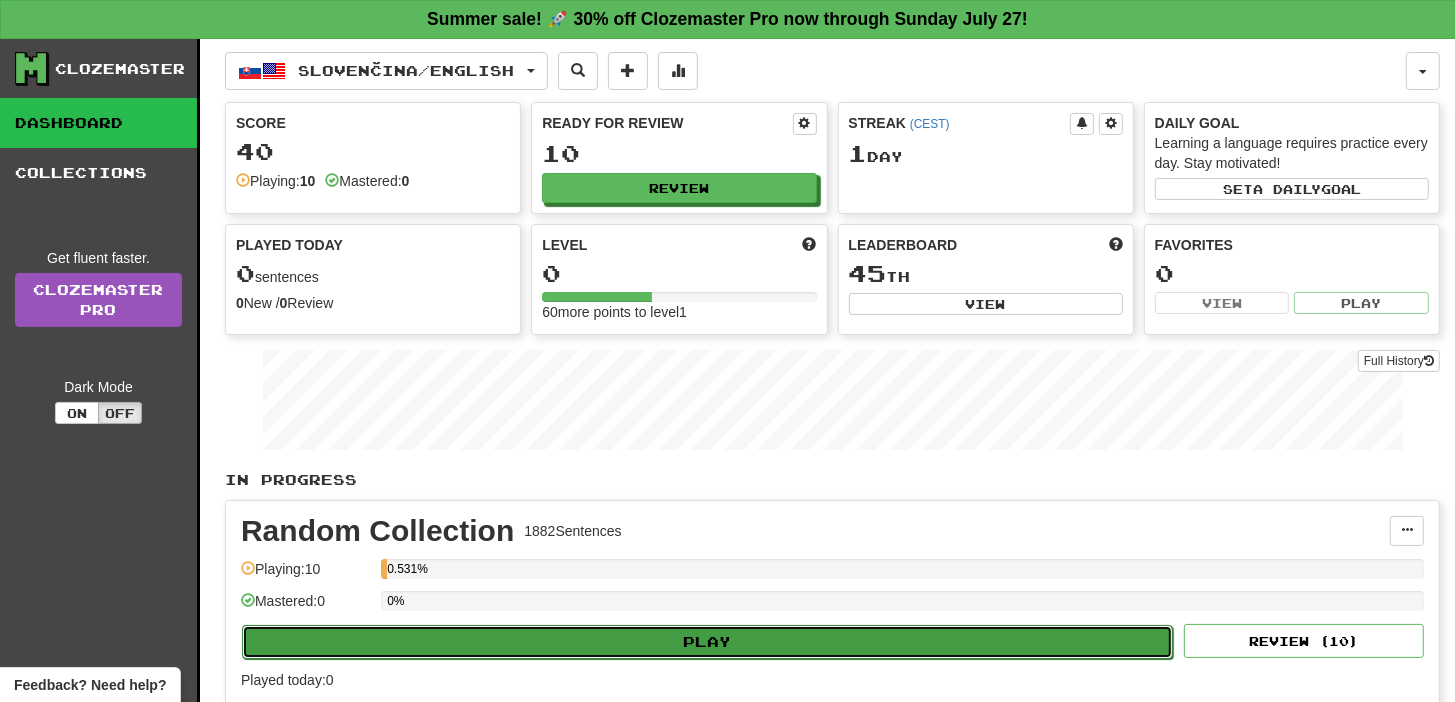 select on "**" 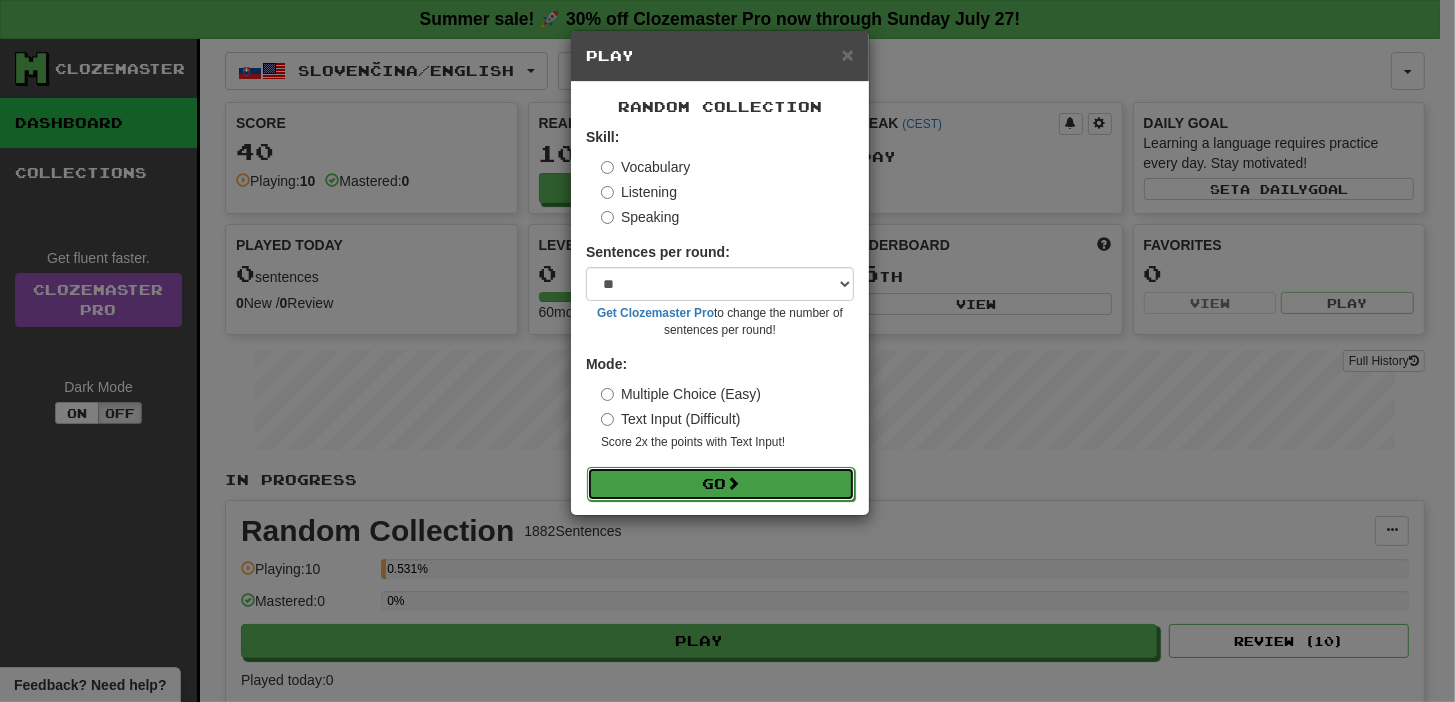 click on "Go" at bounding box center [721, 484] 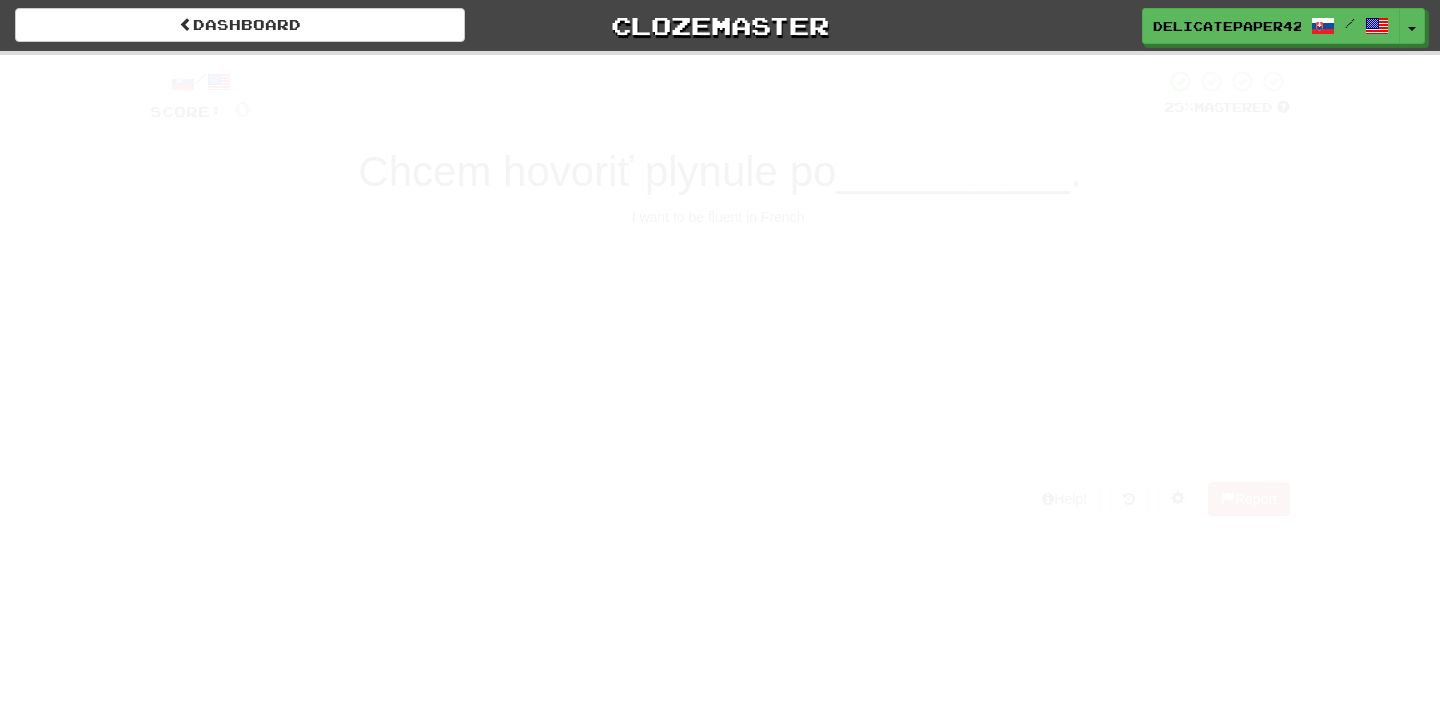 scroll, scrollTop: 0, scrollLeft: 0, axis: both 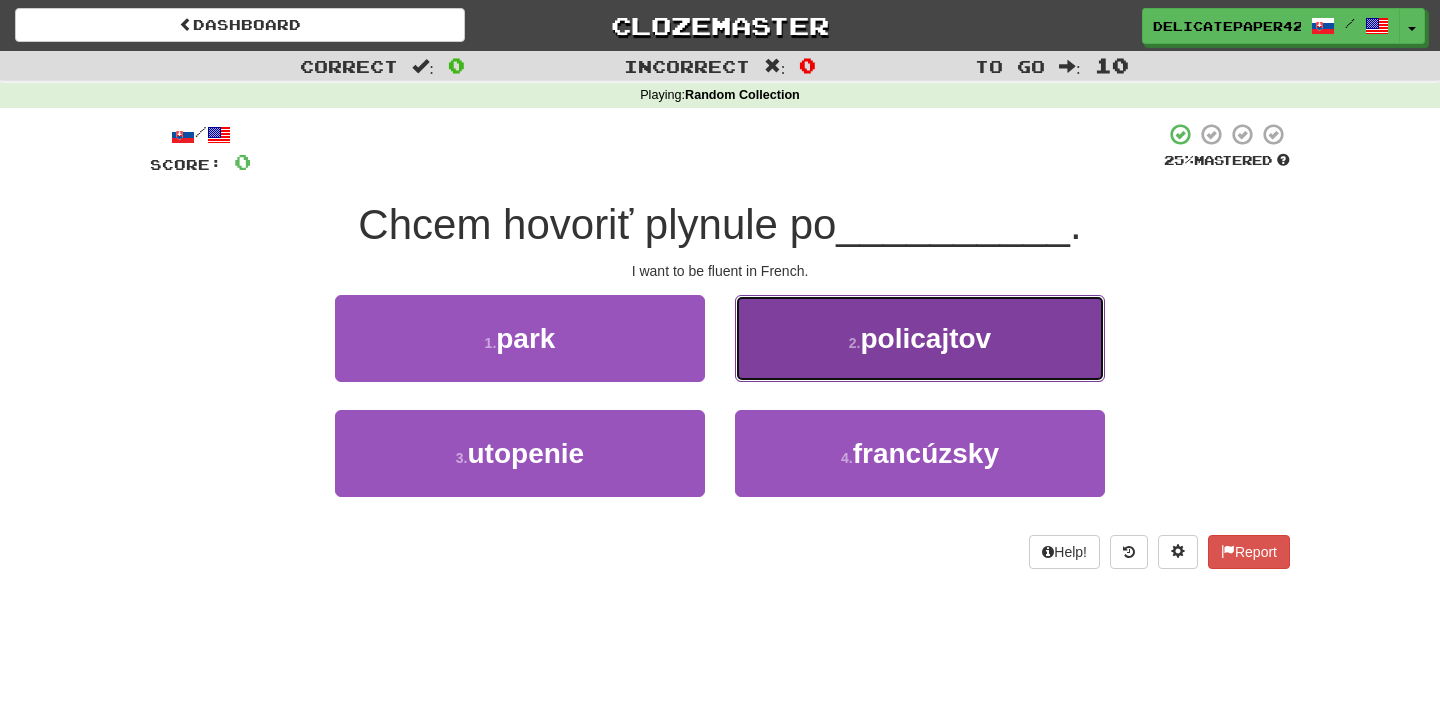 click on "2 .  policajtov" at bounding box center (920, 338) 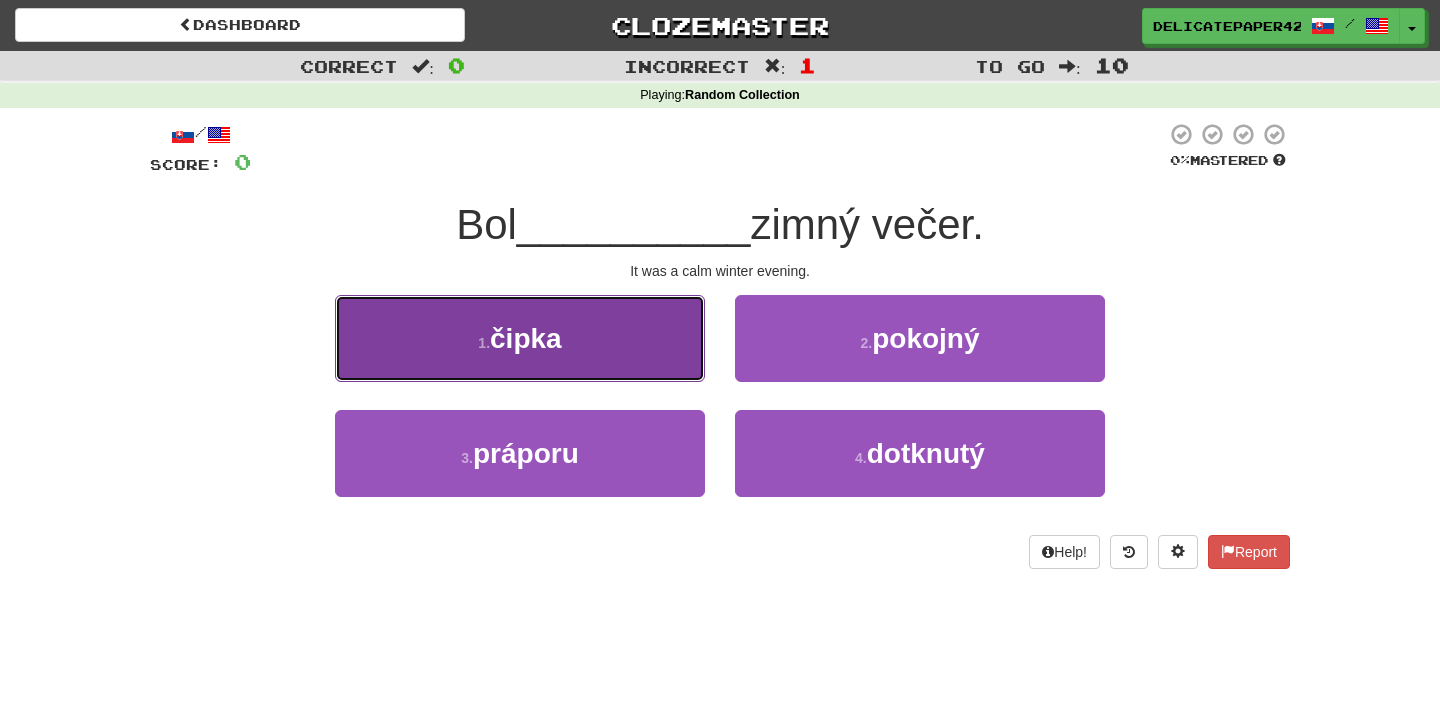 click on "1 .  čipka" at bounding box center (520, 338) 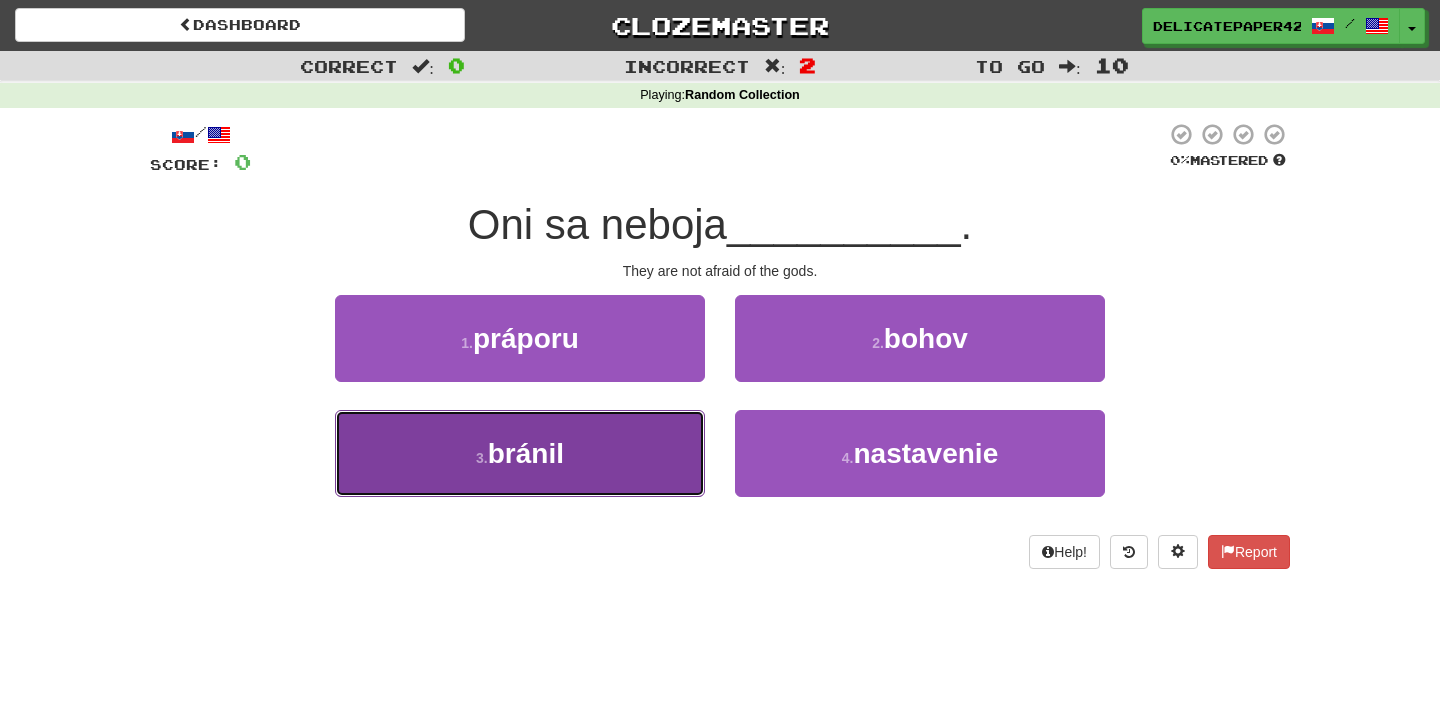 click on "3 .  bránil" at bounding box center (520, 453) 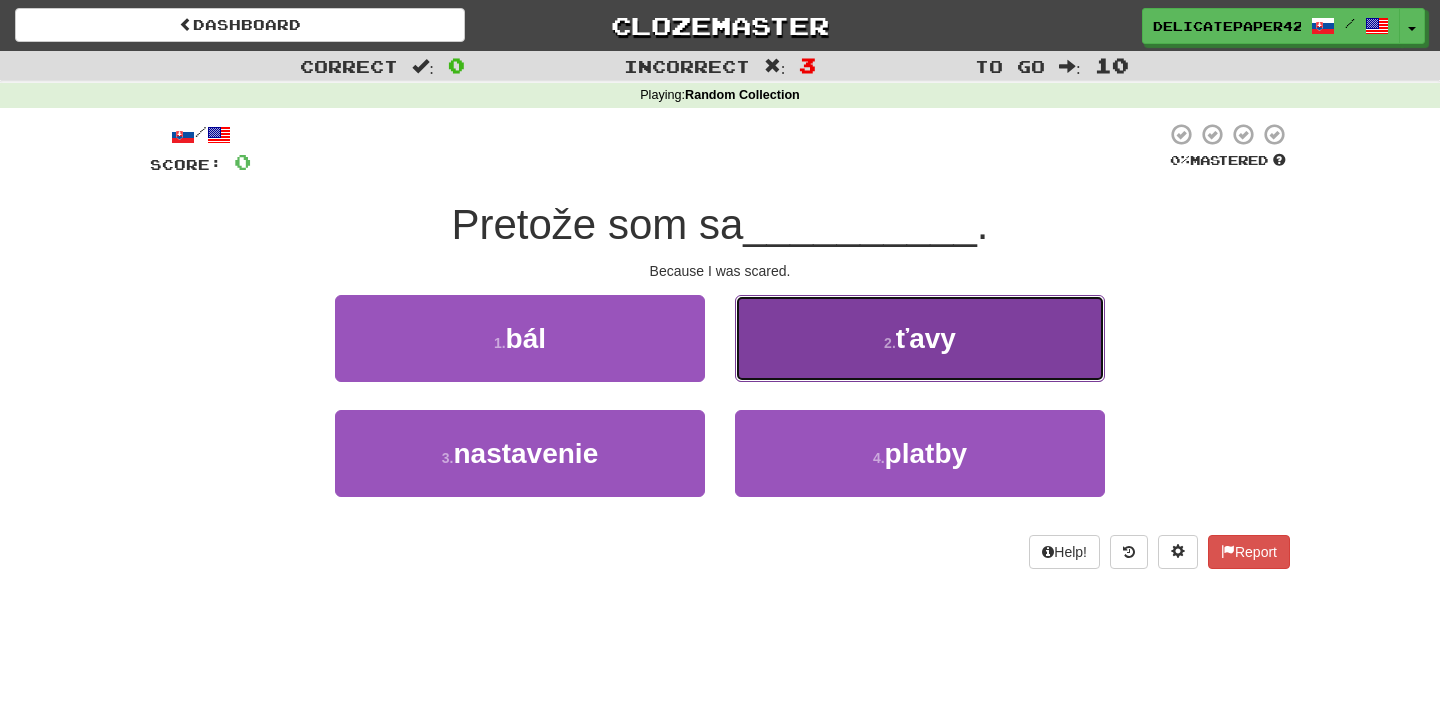 click on "2 .  ťavy" at bounding box center (920, 338) 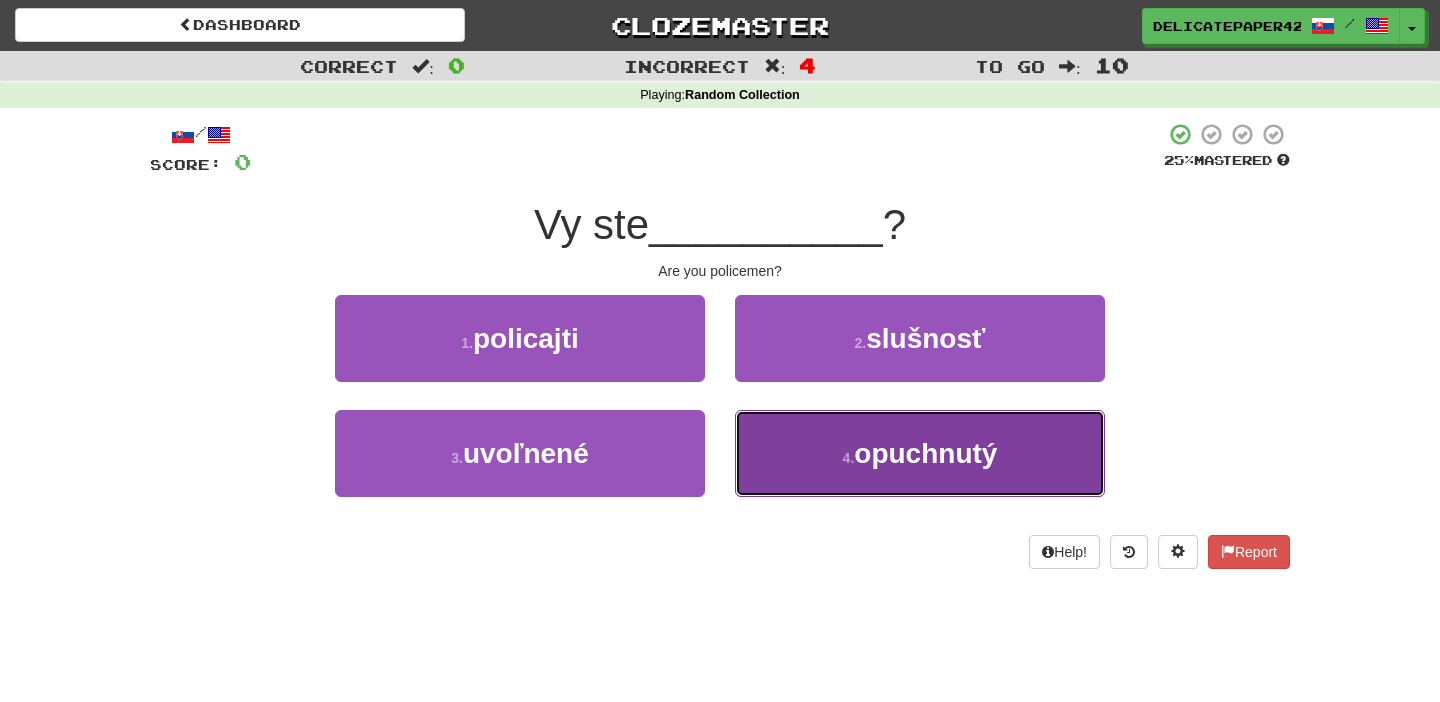 click on "4 ." at bounding box center (849, 458) 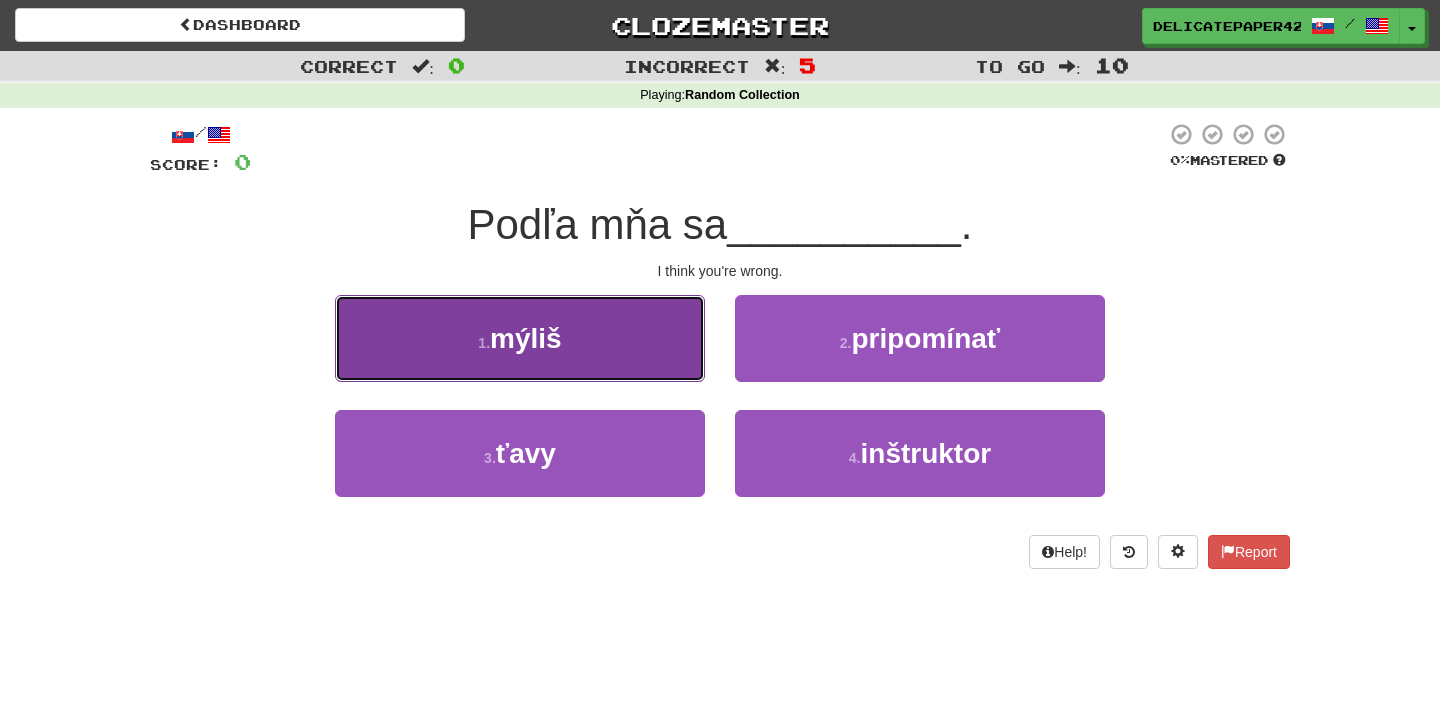 click on "1 .  mýliš" at bounding box center (520, 338) 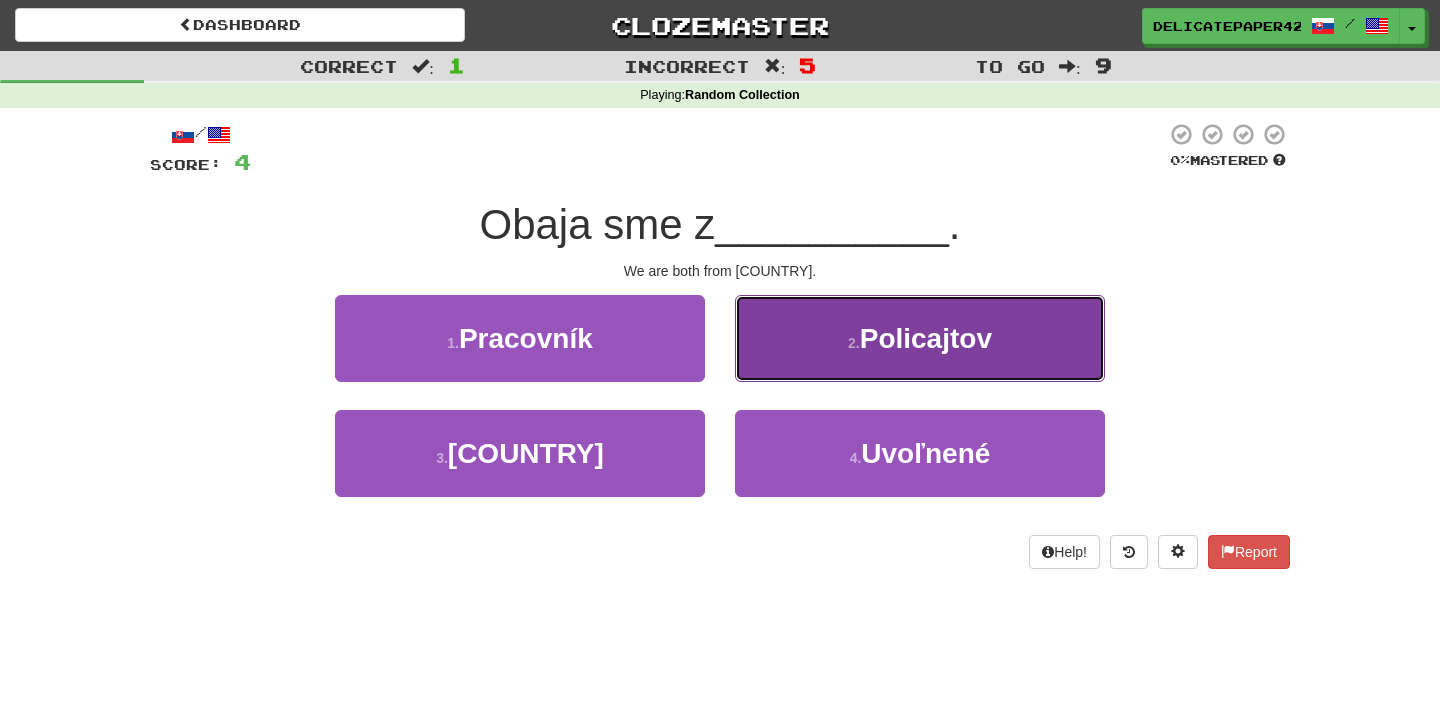 click on "2 .  Policajtov" at bounding box center (920, 338) 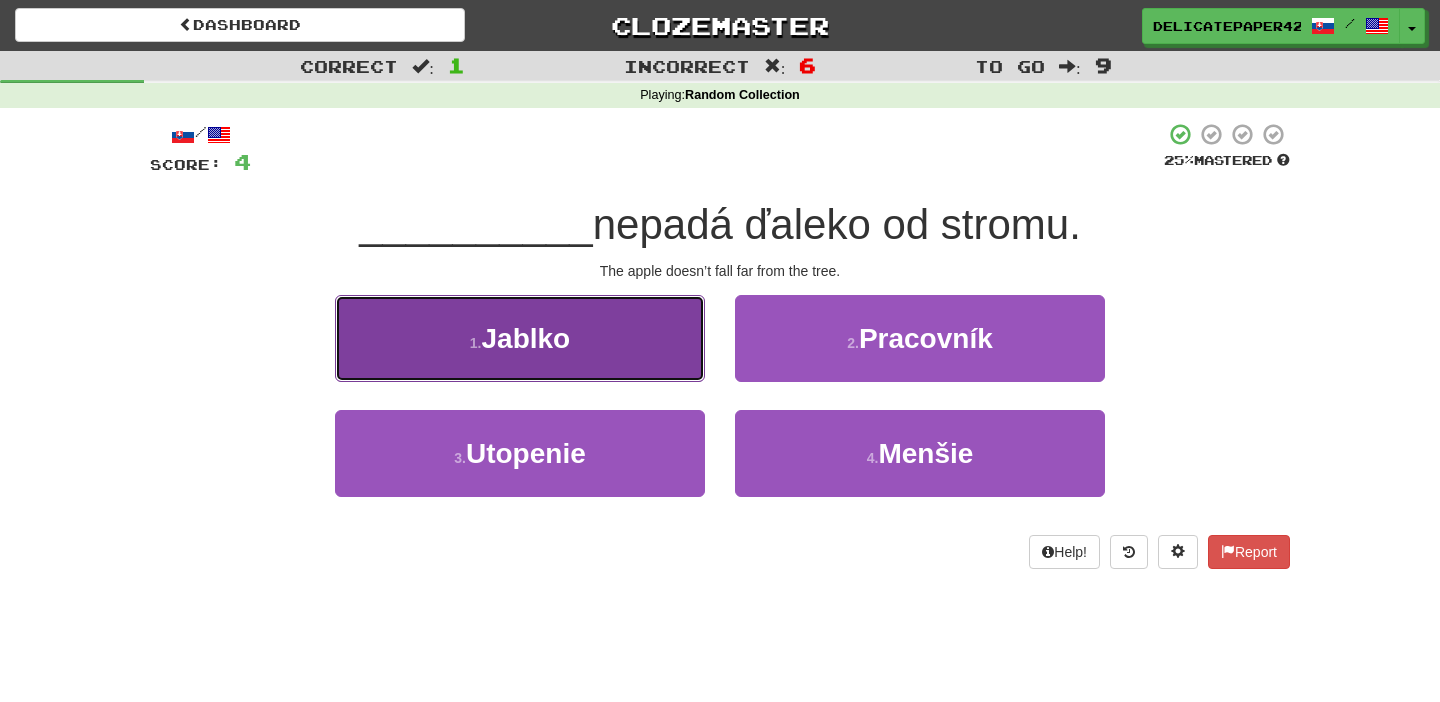 click on "1 .  Jablko" at bounding box center (520, 338) 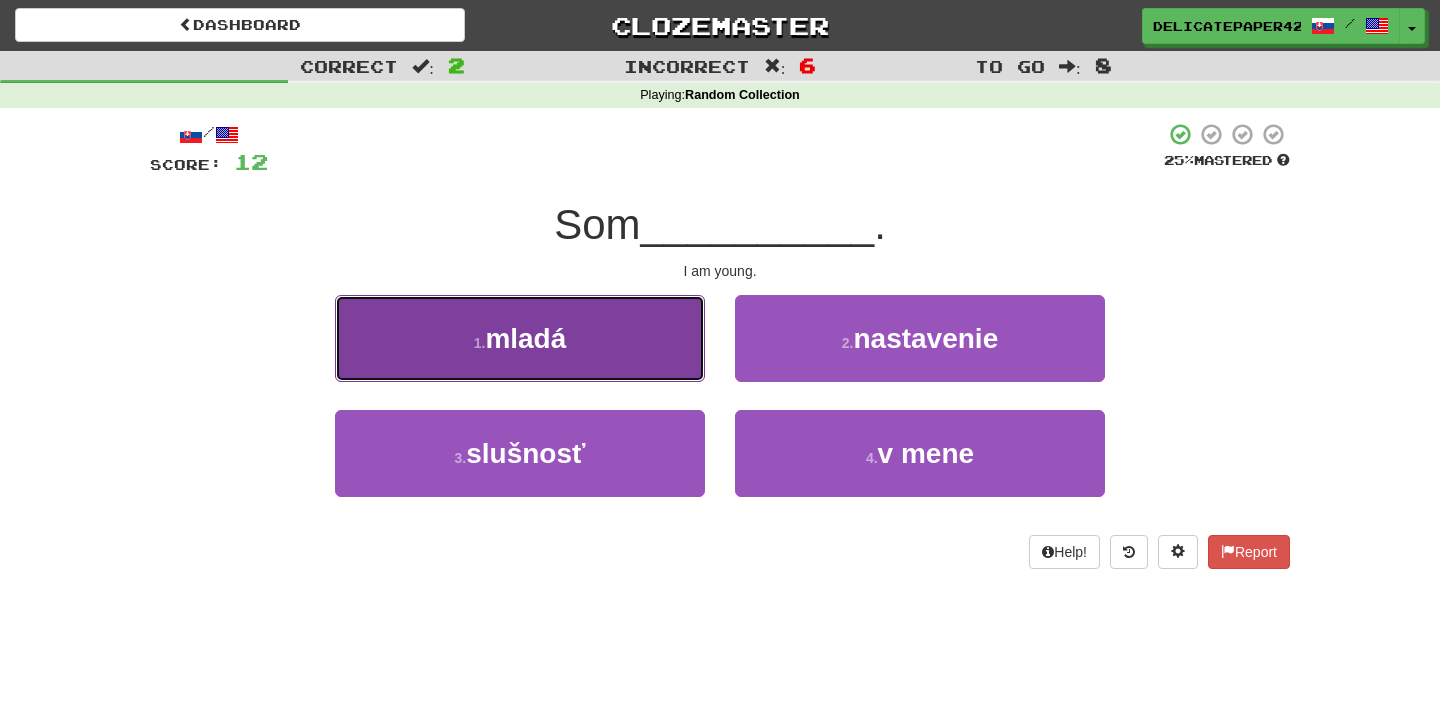 click on "1 .  mladá" at bounding box center (520, 338) 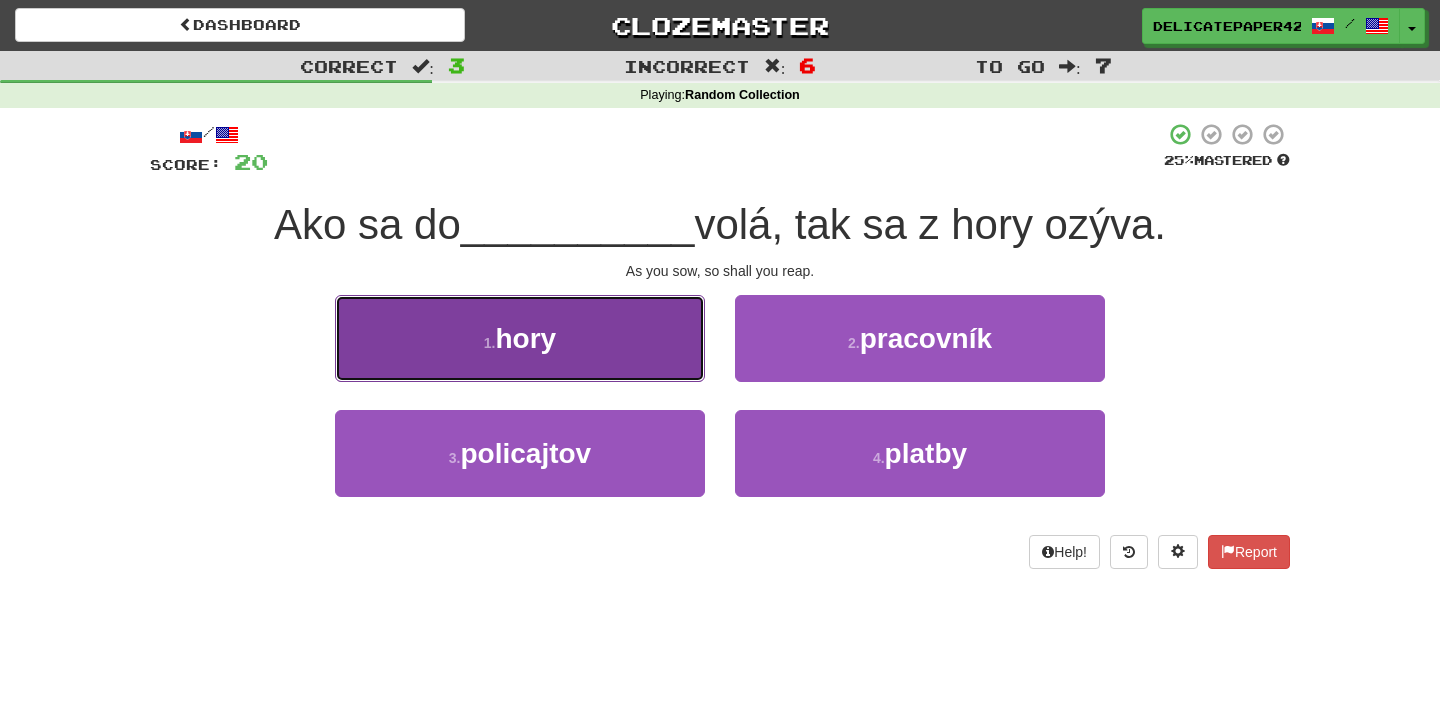 click on "1 .  hory" at bounding box center (520, 338) 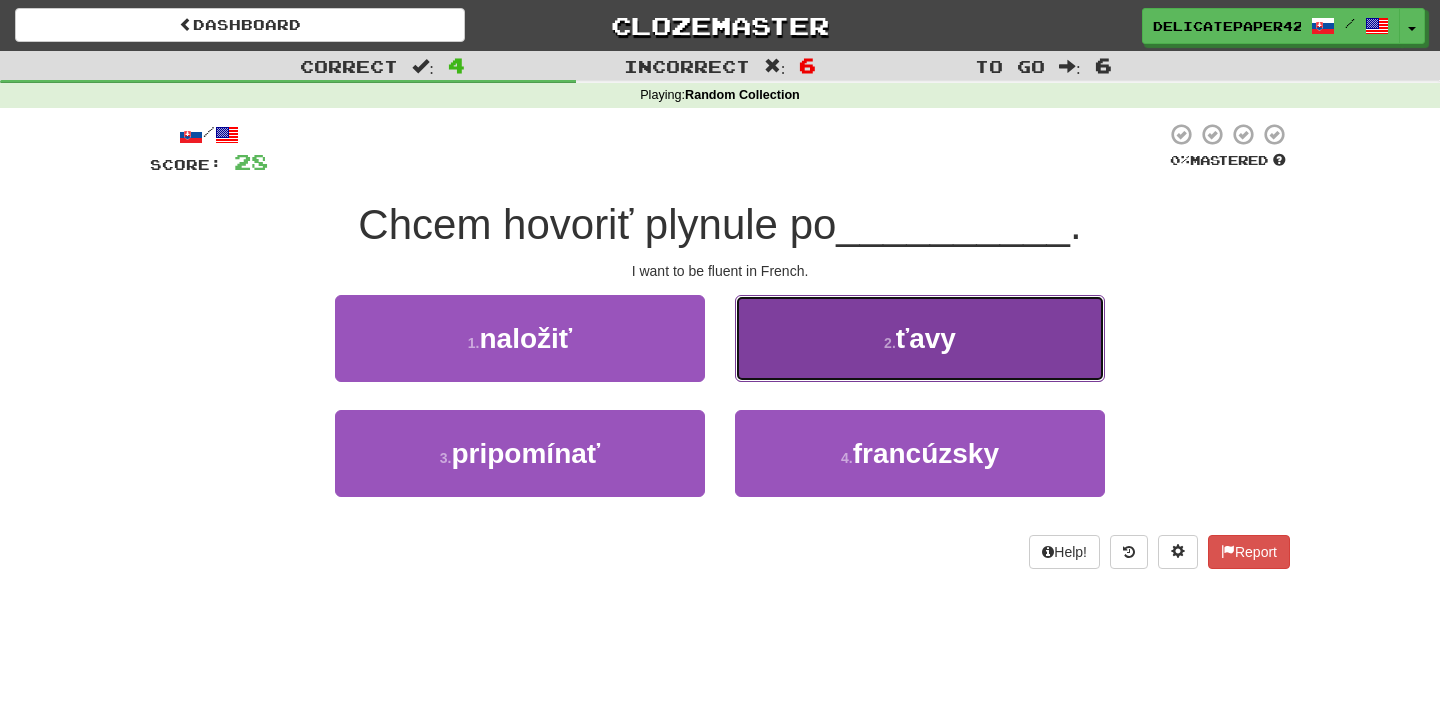 click on "2 .  ťavy" at bounding box center [920, 338] 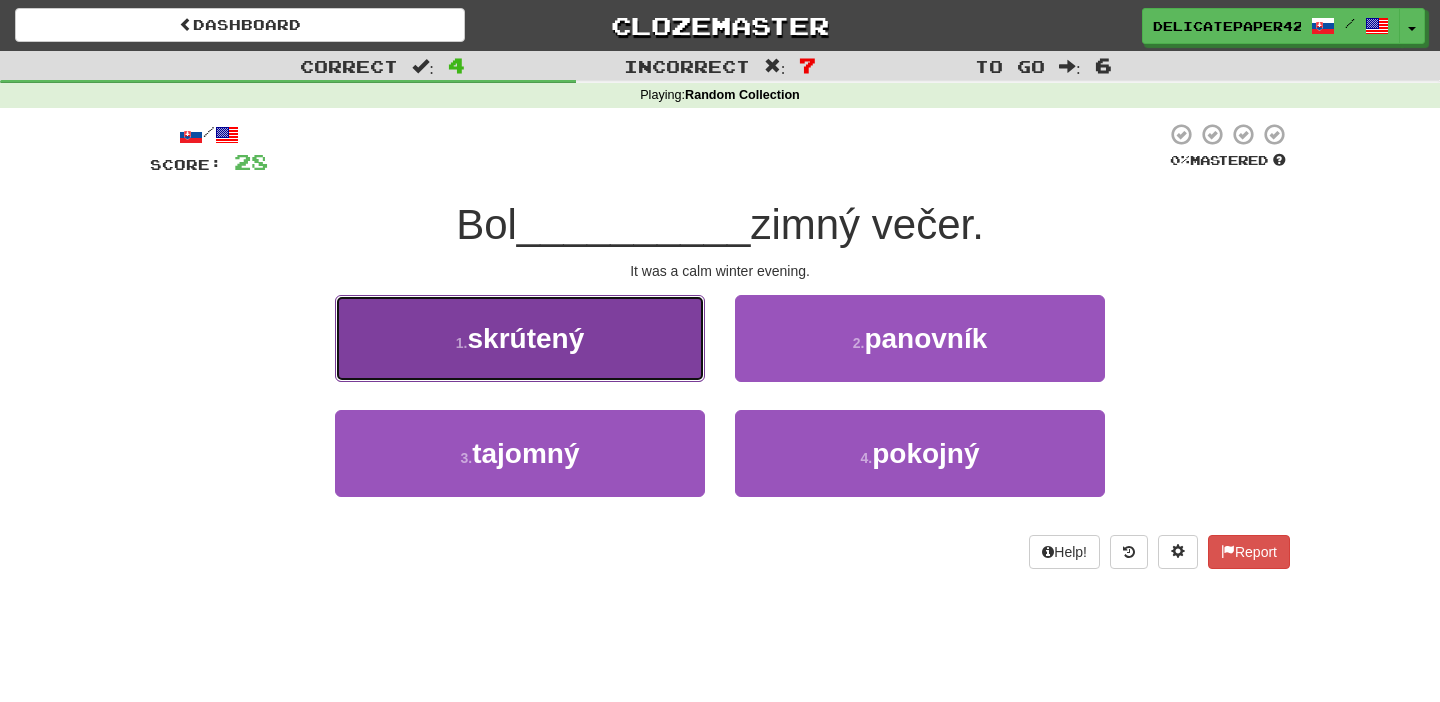 click on "1 .  skrútený" at bounding box center [520, 338] 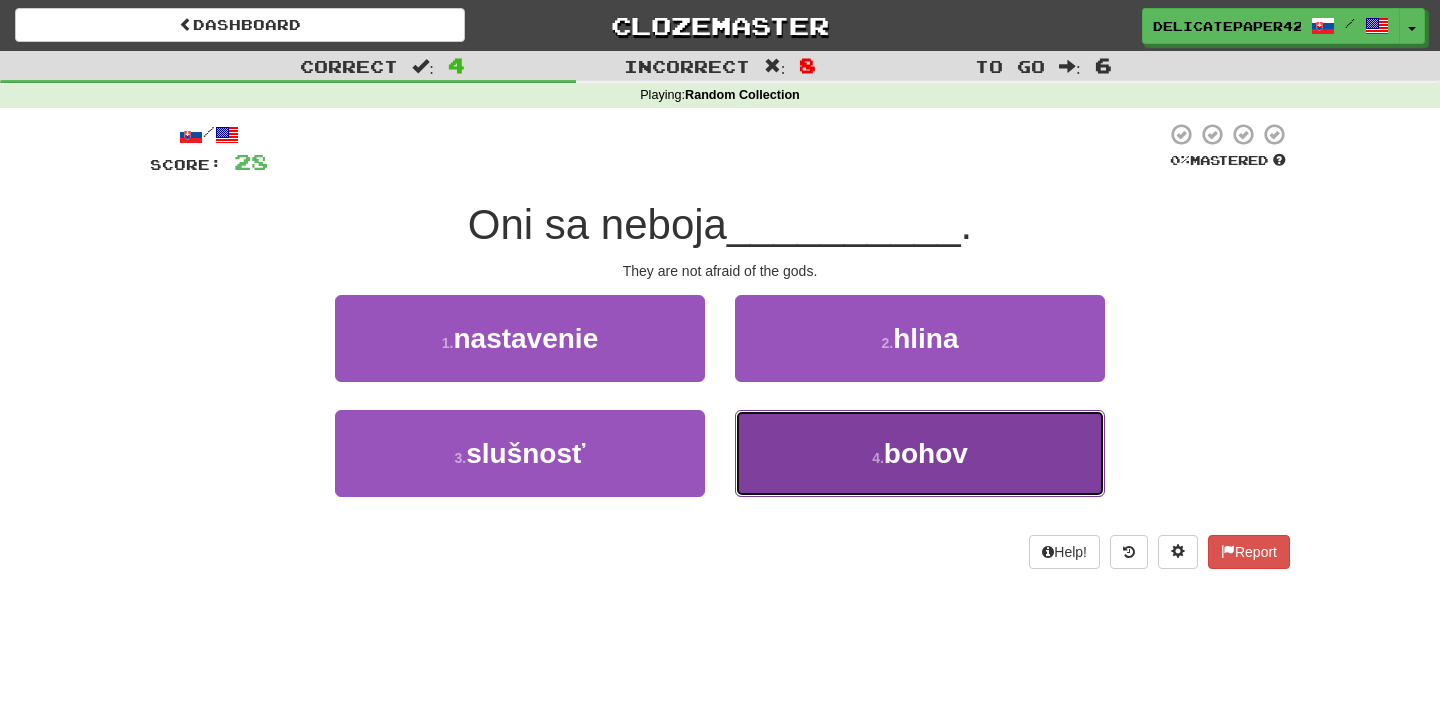 click on "4 .  bohov" at bounding box center [920, 453] 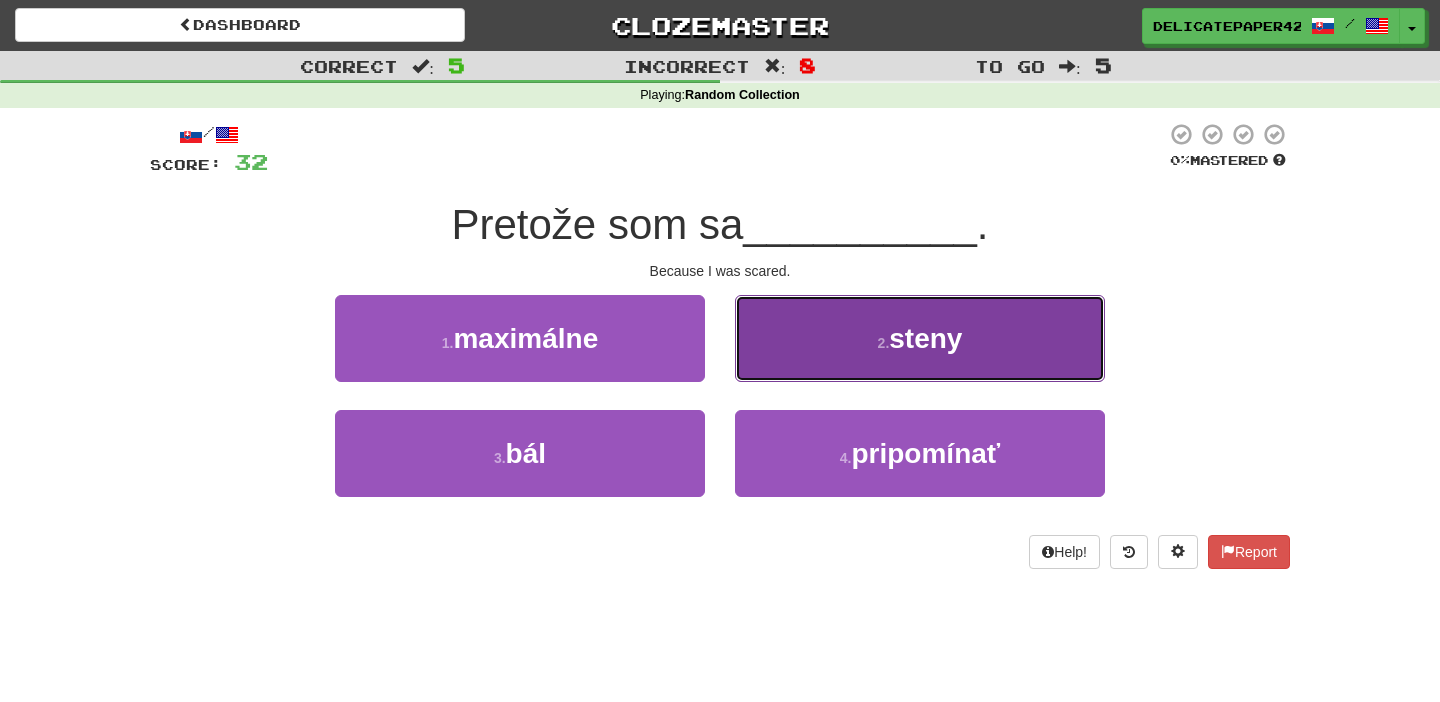 click on "2 .  steny" at bounding box center [920, 338] 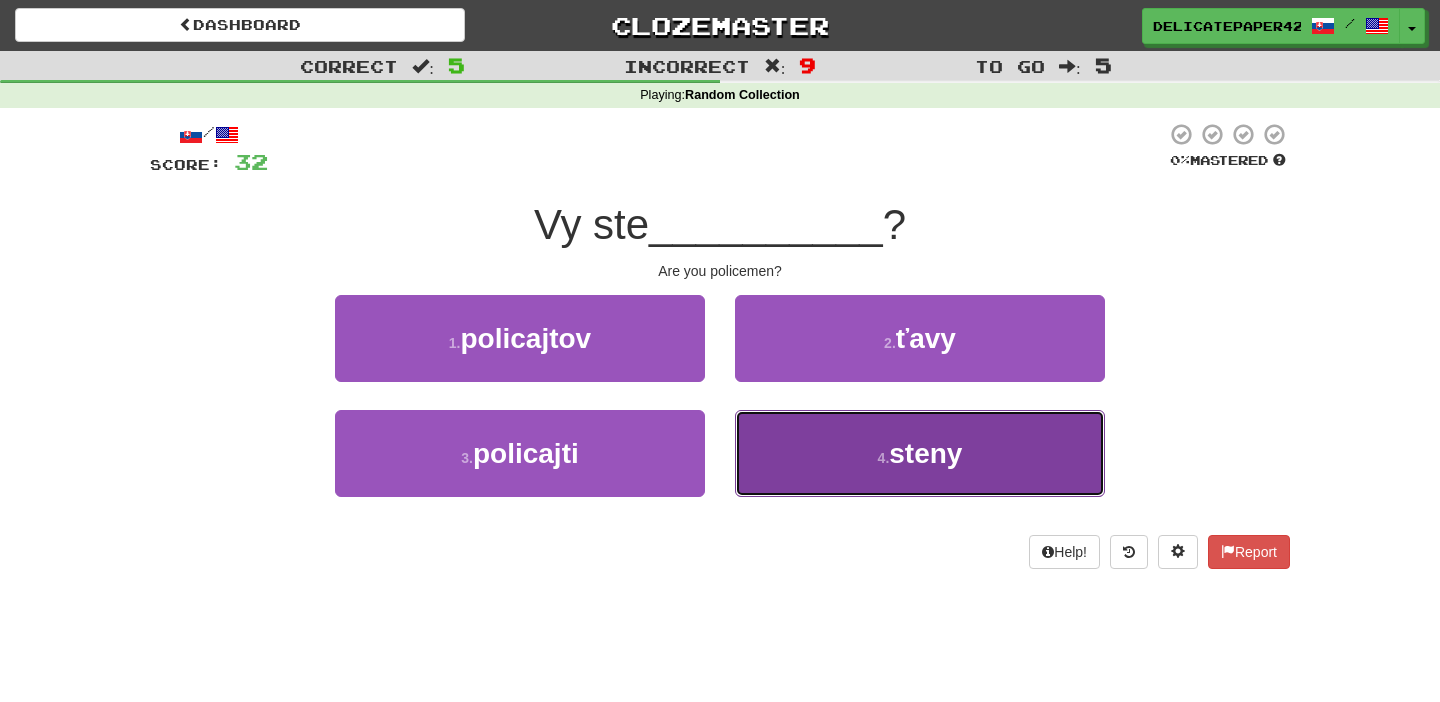 click on "4 .  steny" at bounding box center [920, 453] 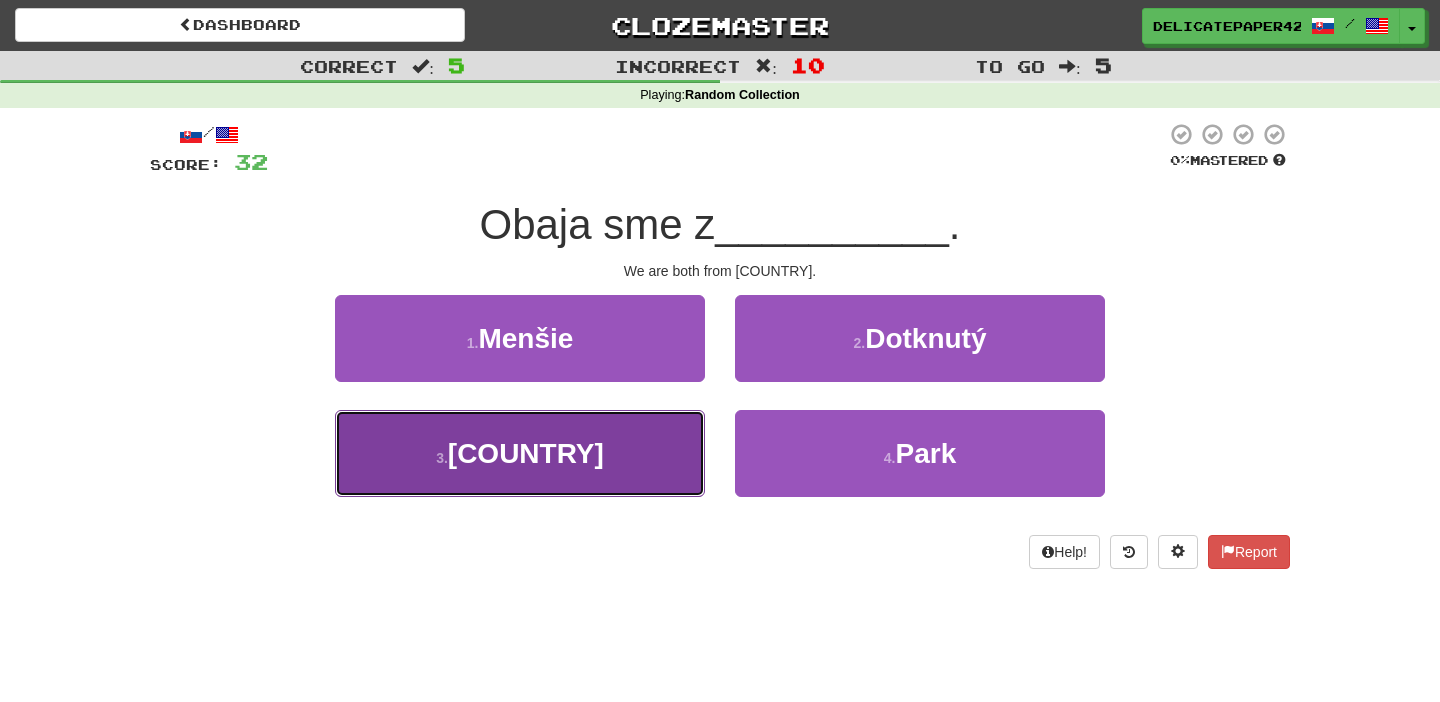 click on "3 .  Nemecka" at bounding box center (520, 453) 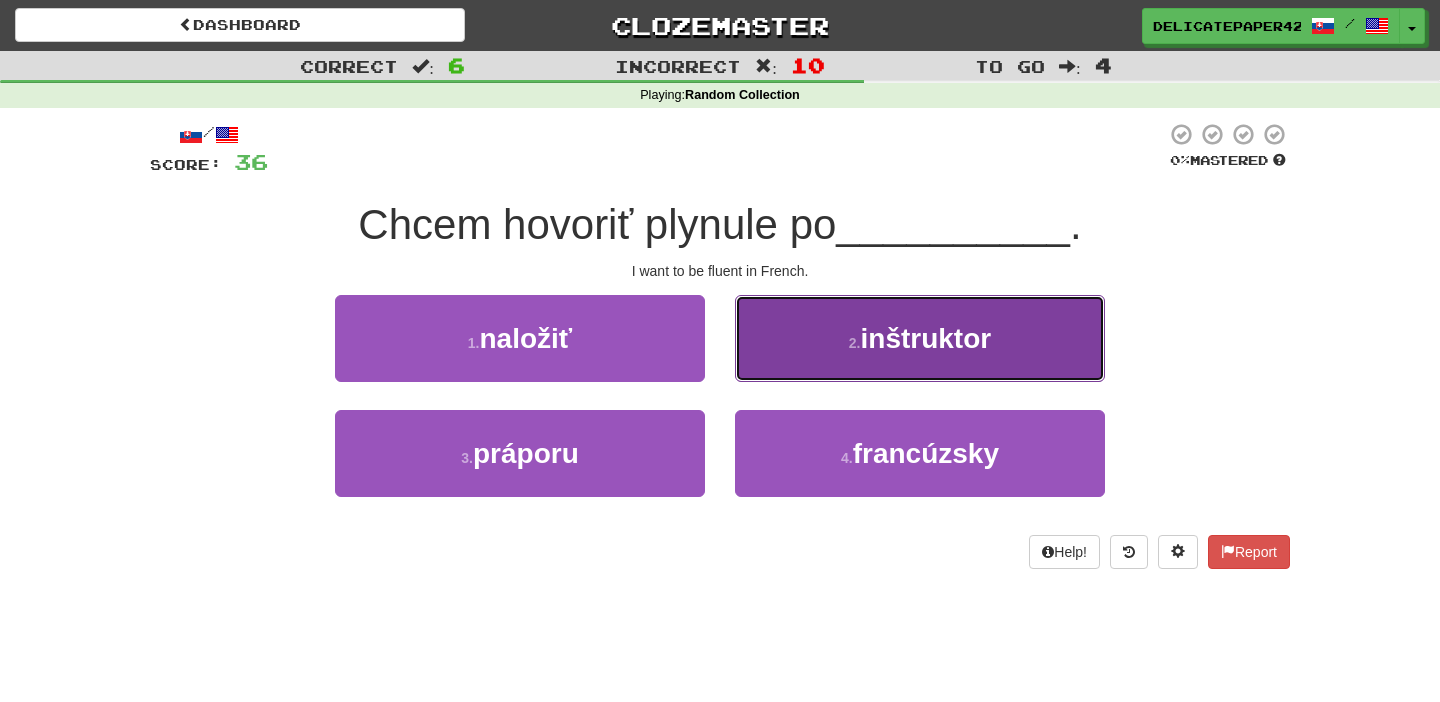 click on "2 .  inštruktor" at bounding box center [920, 338] 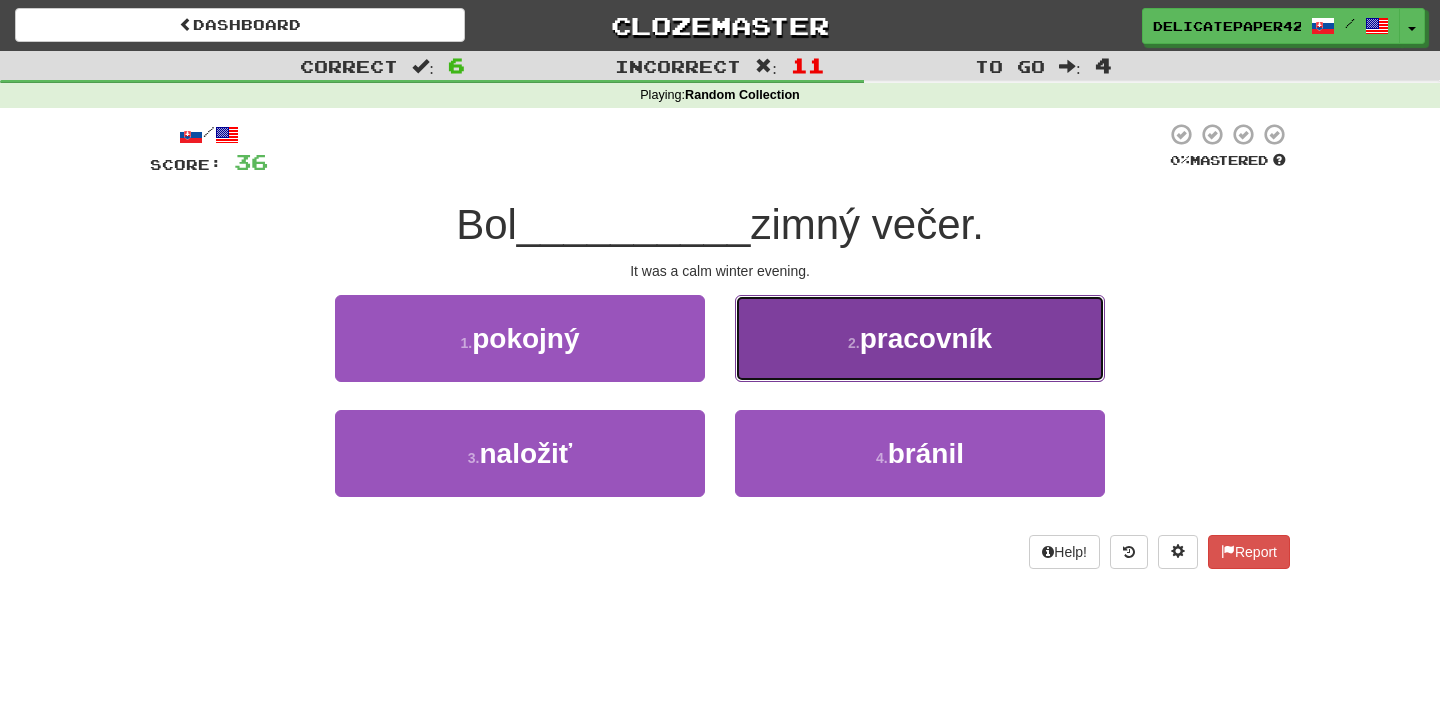 click on "2 .  pracovník" at bounding box center (920, 338) 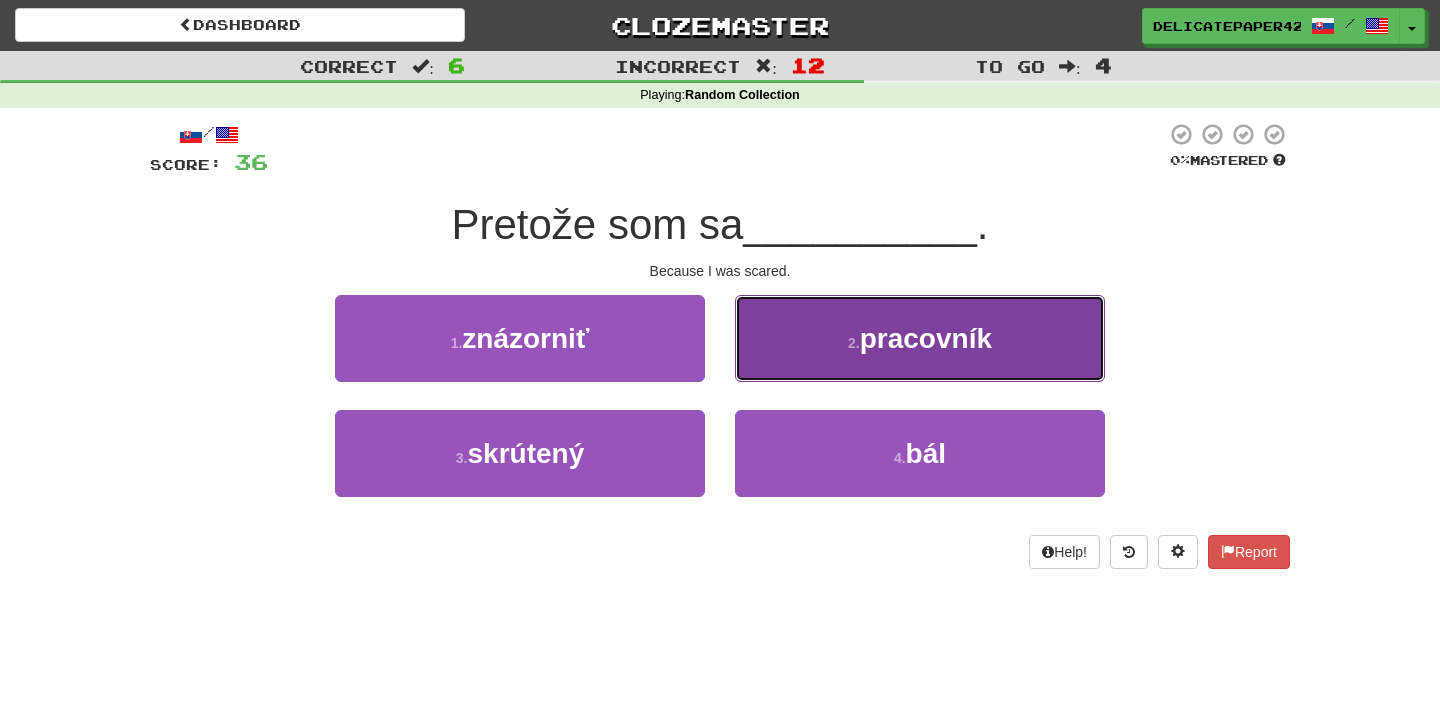 click on "2 .  pracovník" at bounding box center (920, 338) 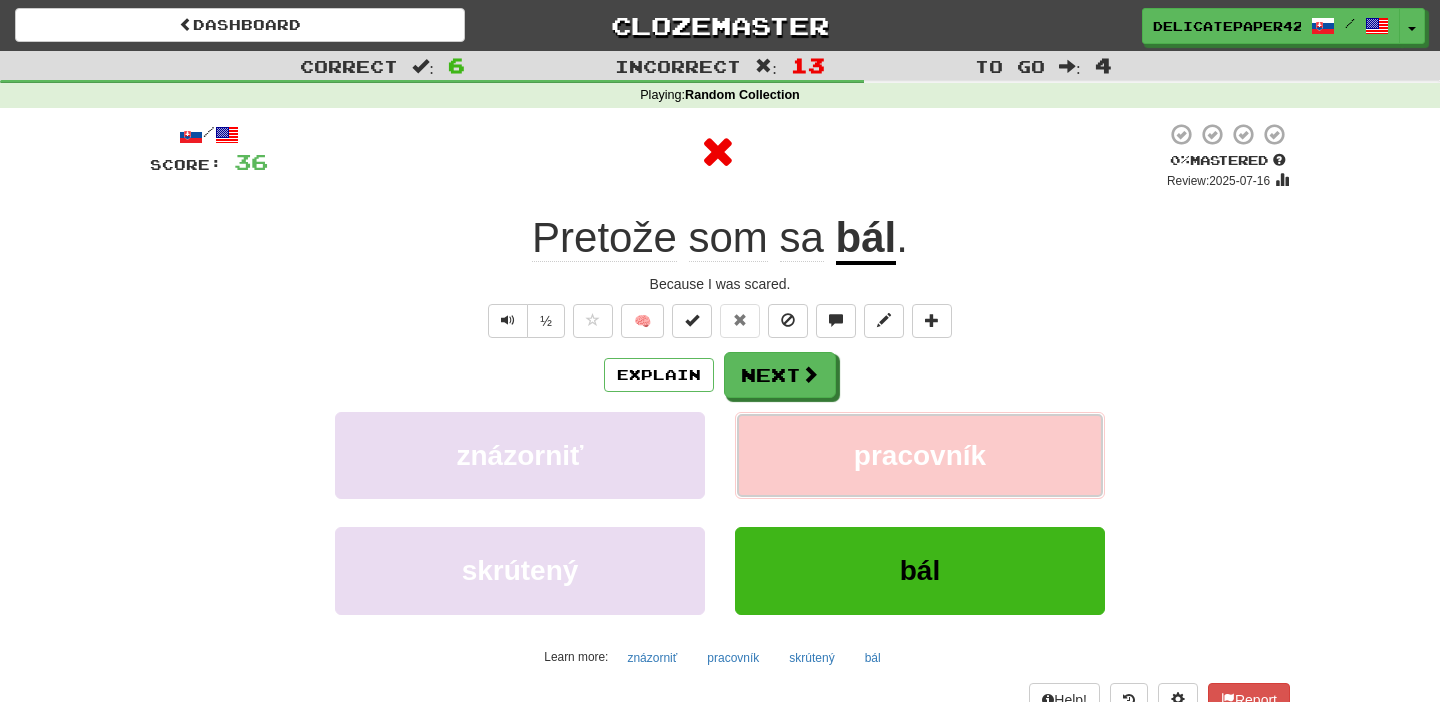 type 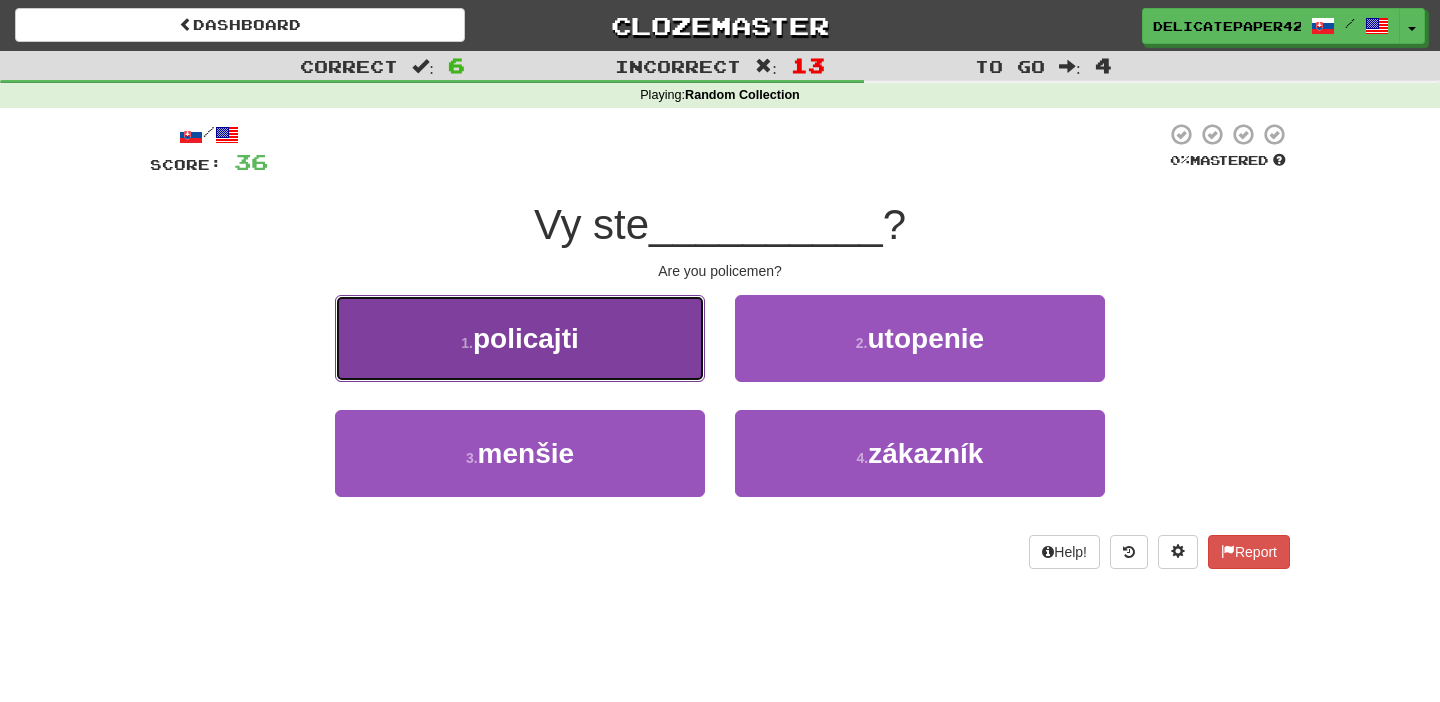 click on "1 .  policajti" at bounding box center [520, 338] 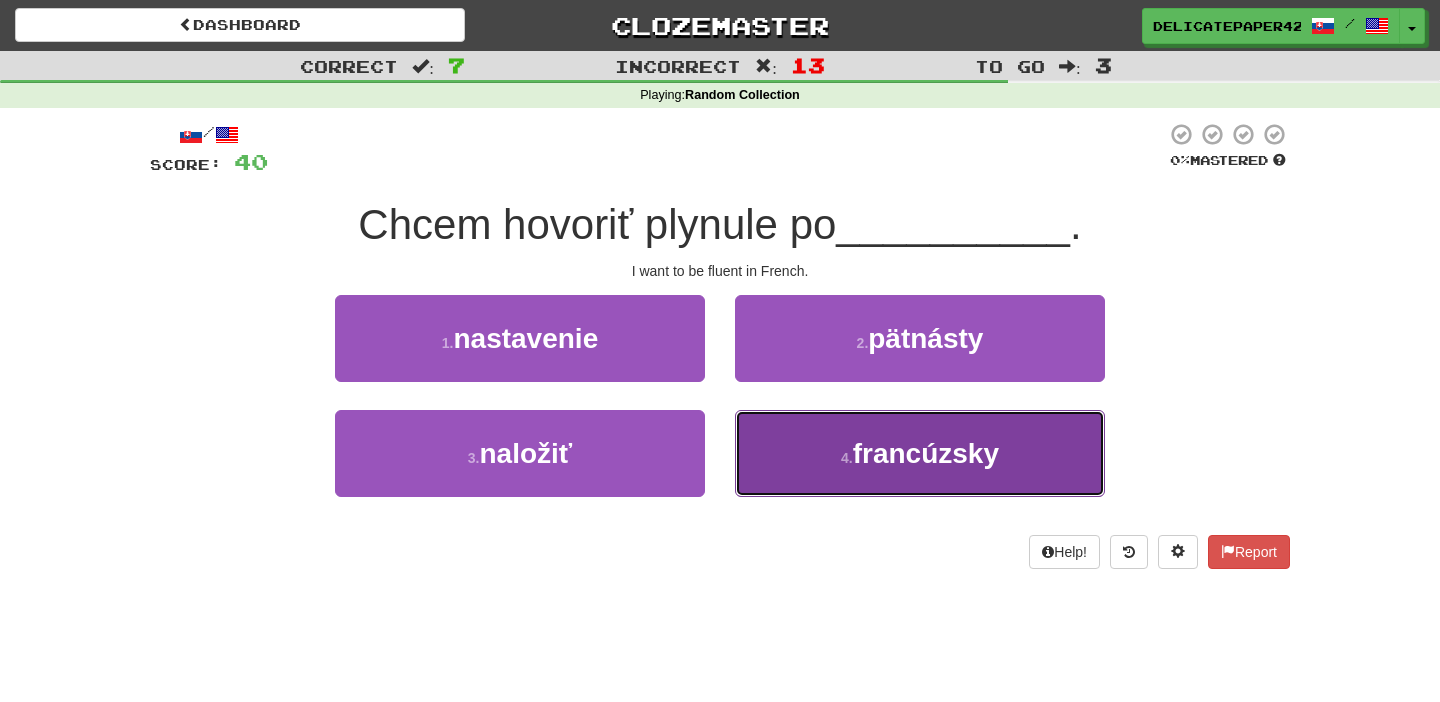 click on "4 .  francúzsky" at bounding box center (920, 453) 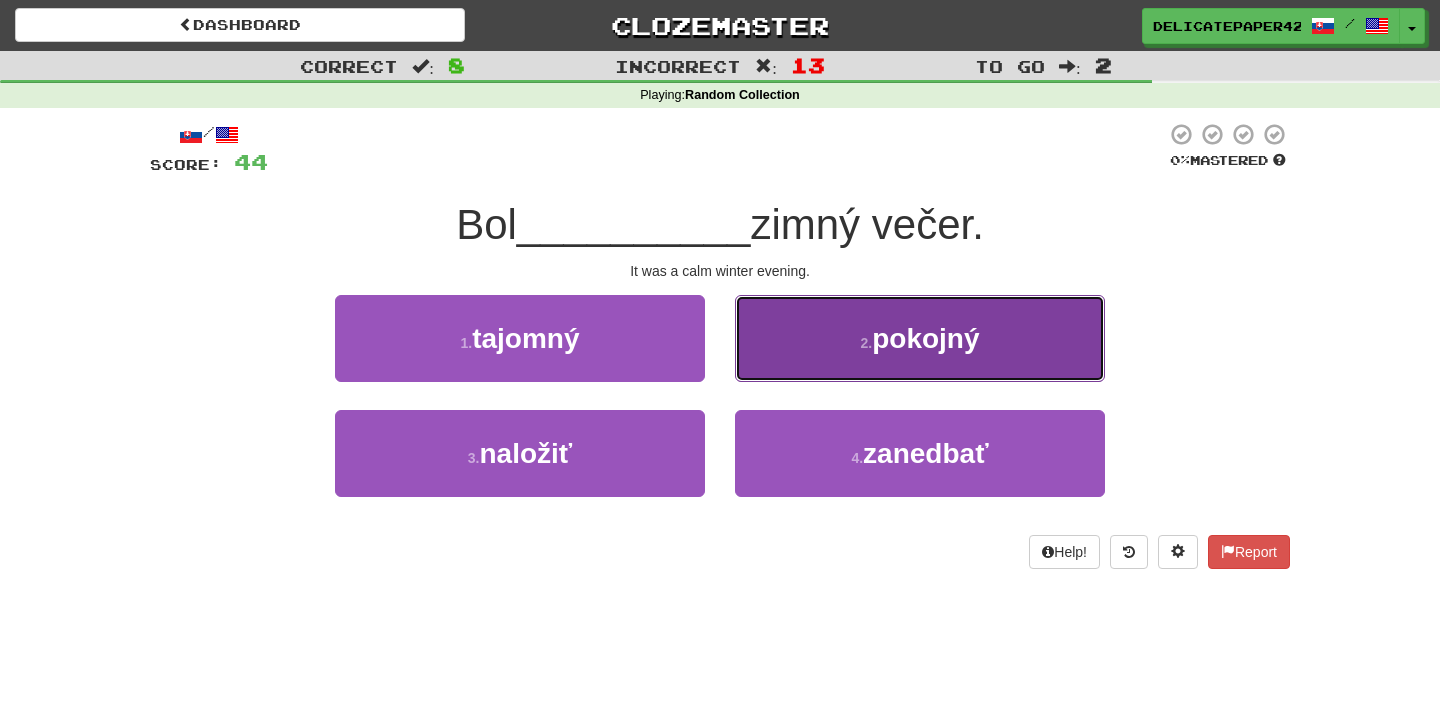 click on "pokojný" at bounding box center [925, 338] 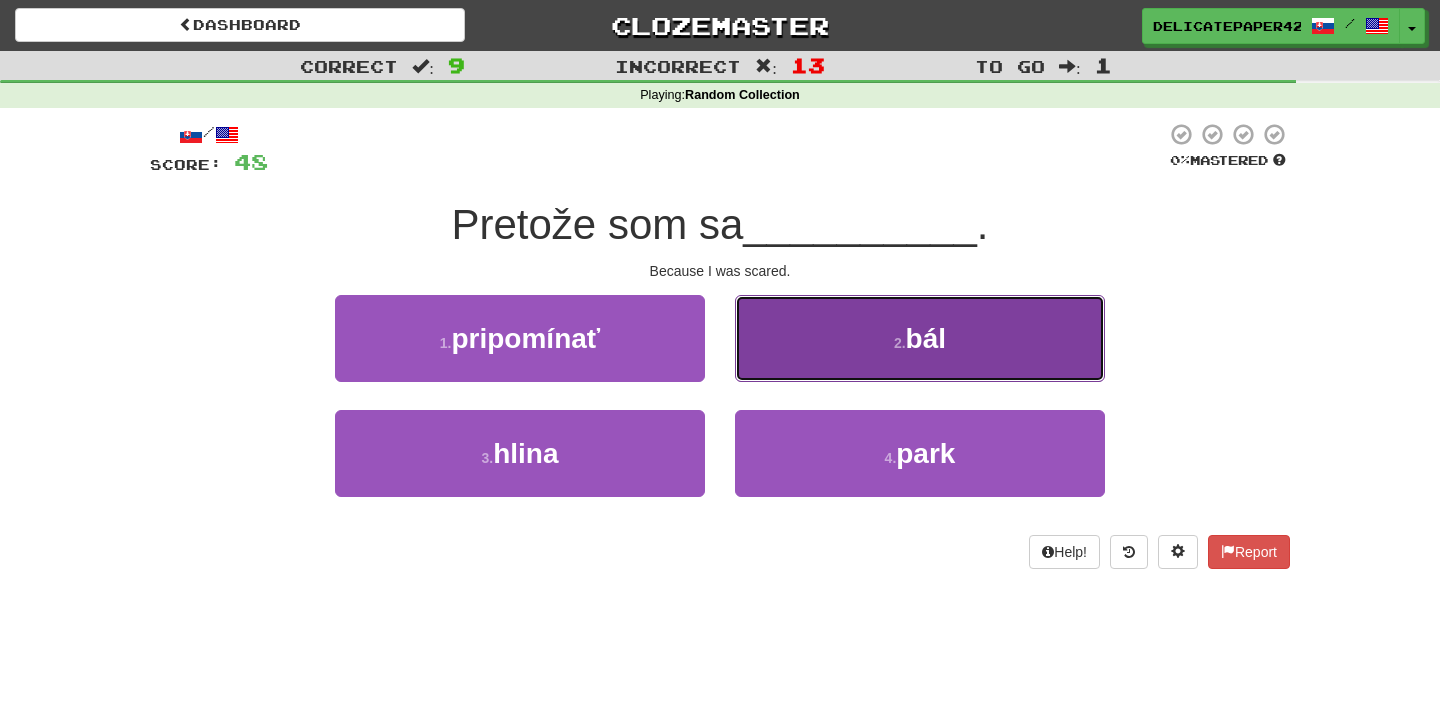click on "2 ." at bounding box center (900, 343) 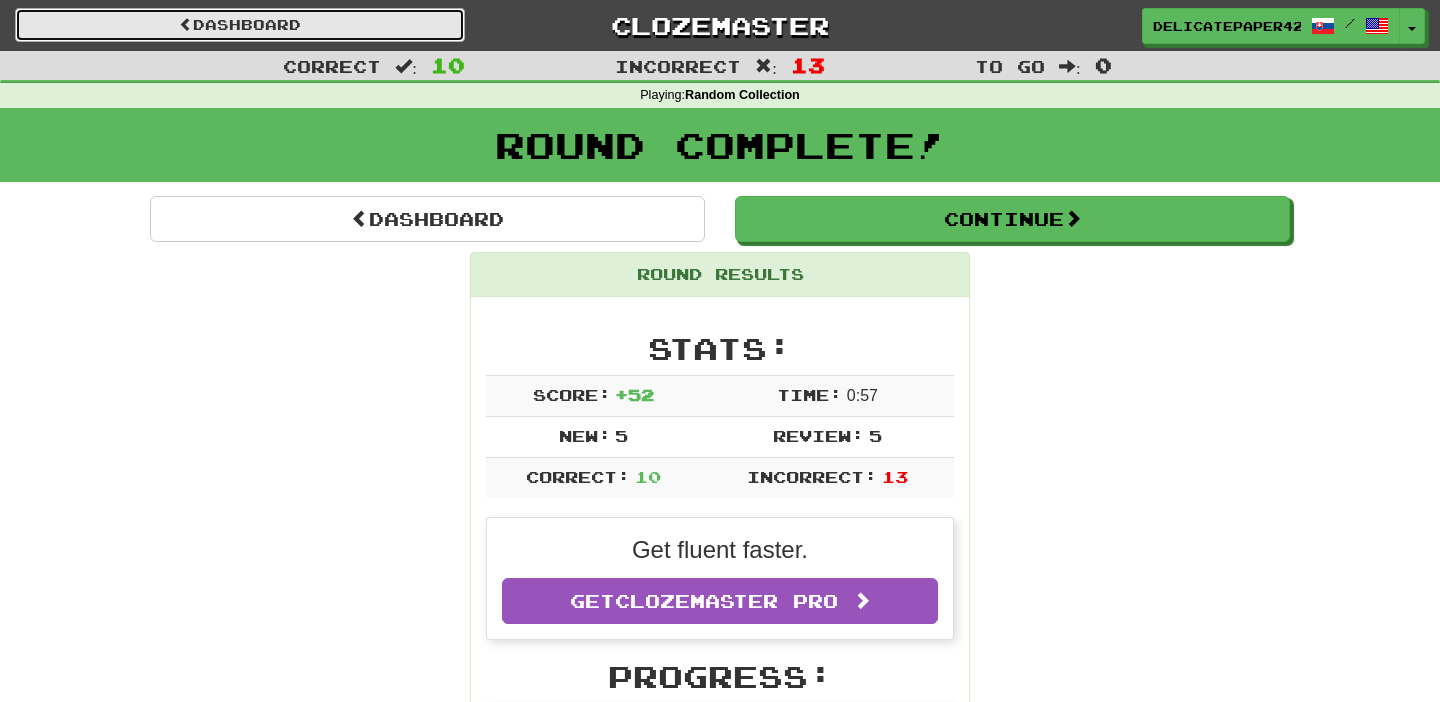 click on "Dashboard" at bounding box center [240, 25] 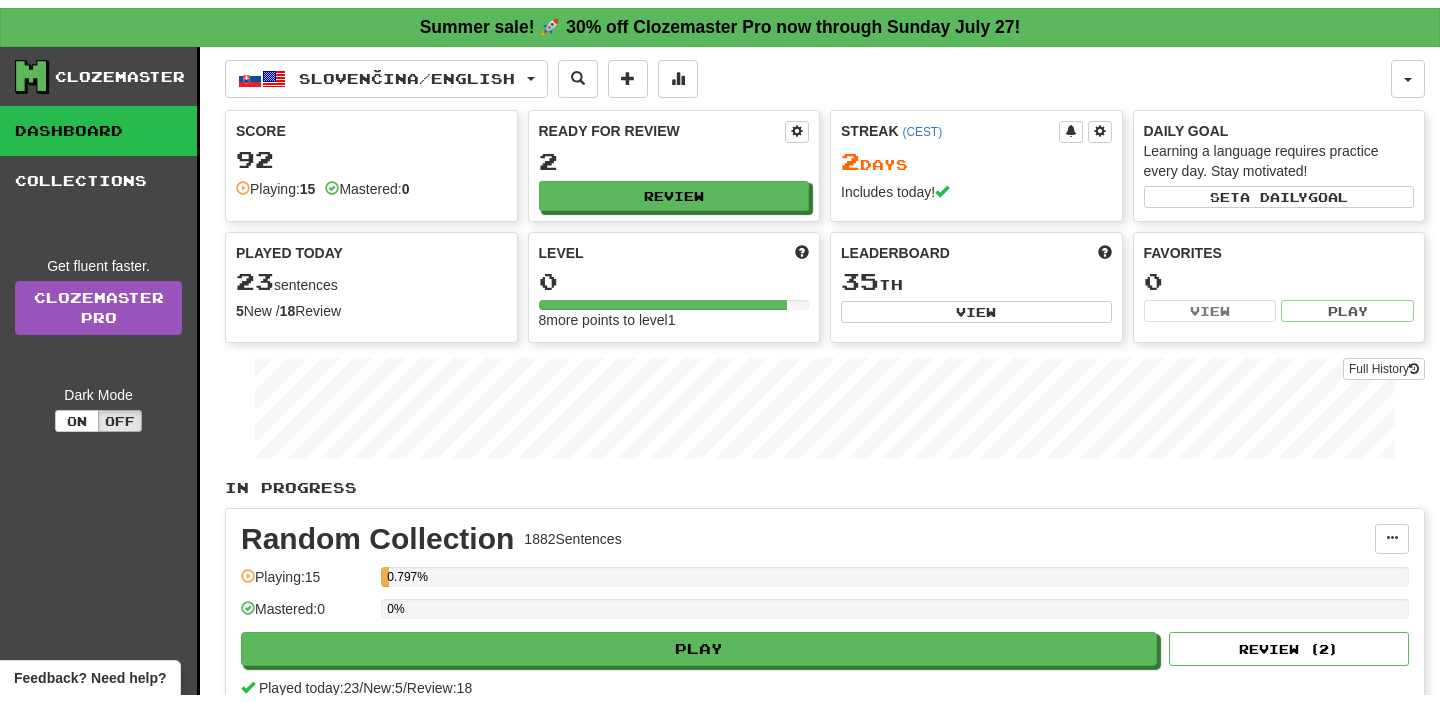 scroll, scrollTop: 0, scrollLeft: 0, axis: both 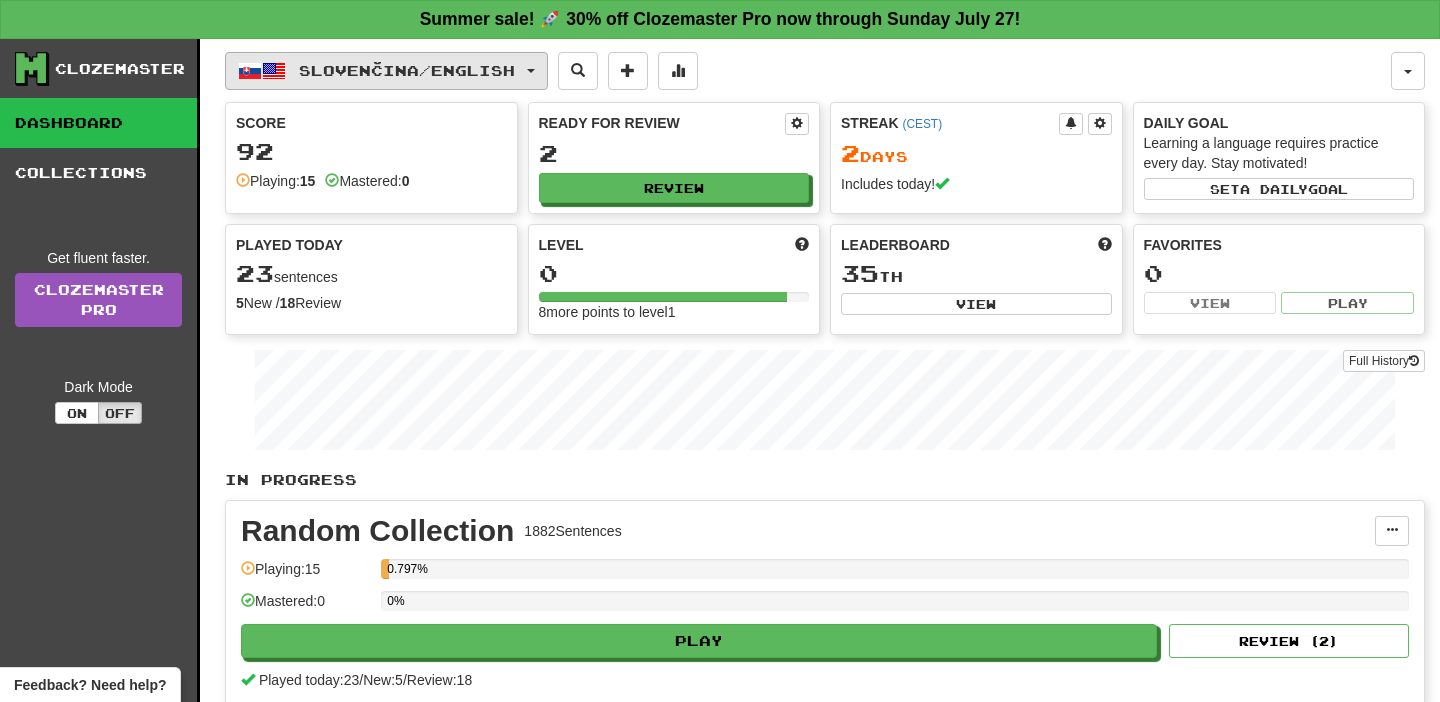 click on "Slovenčina  /  English" at bounding box center [386, 71] 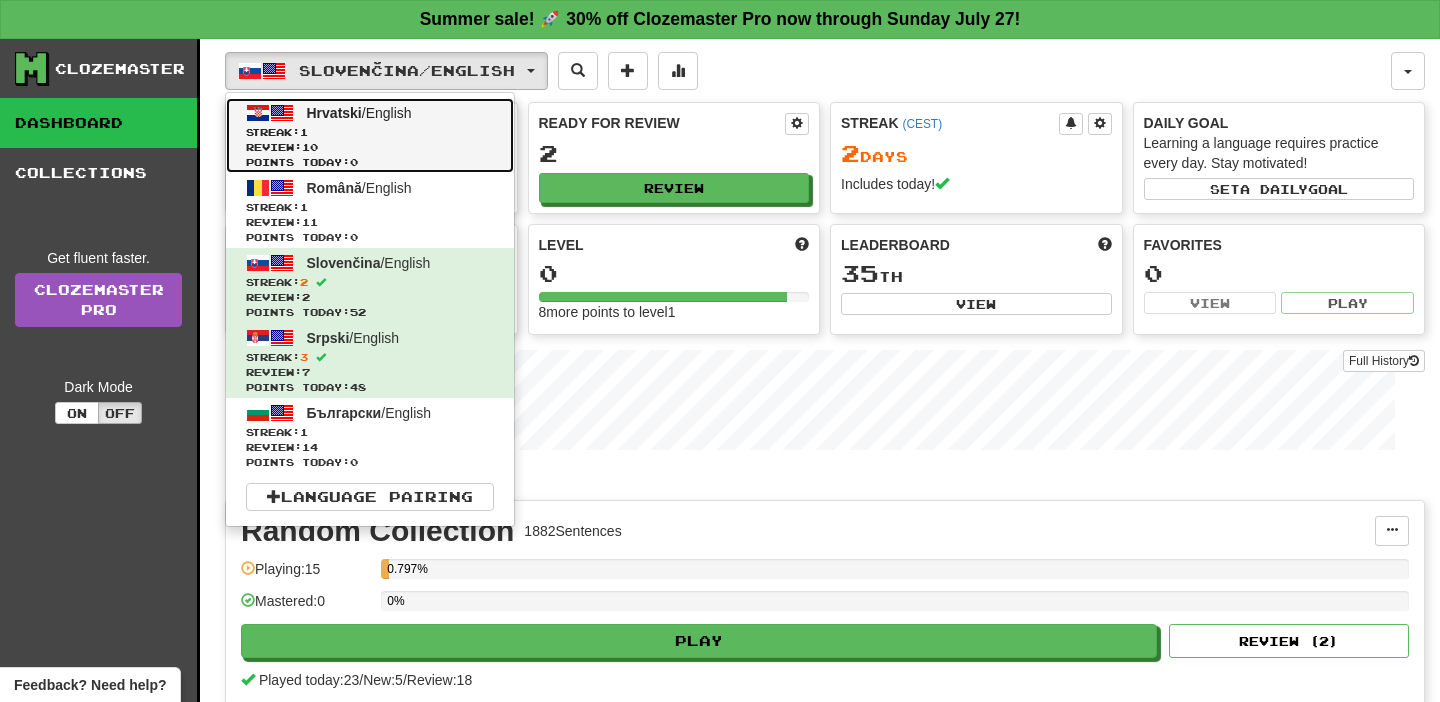 click on "Review:  10" at bounding box center [370, 147] 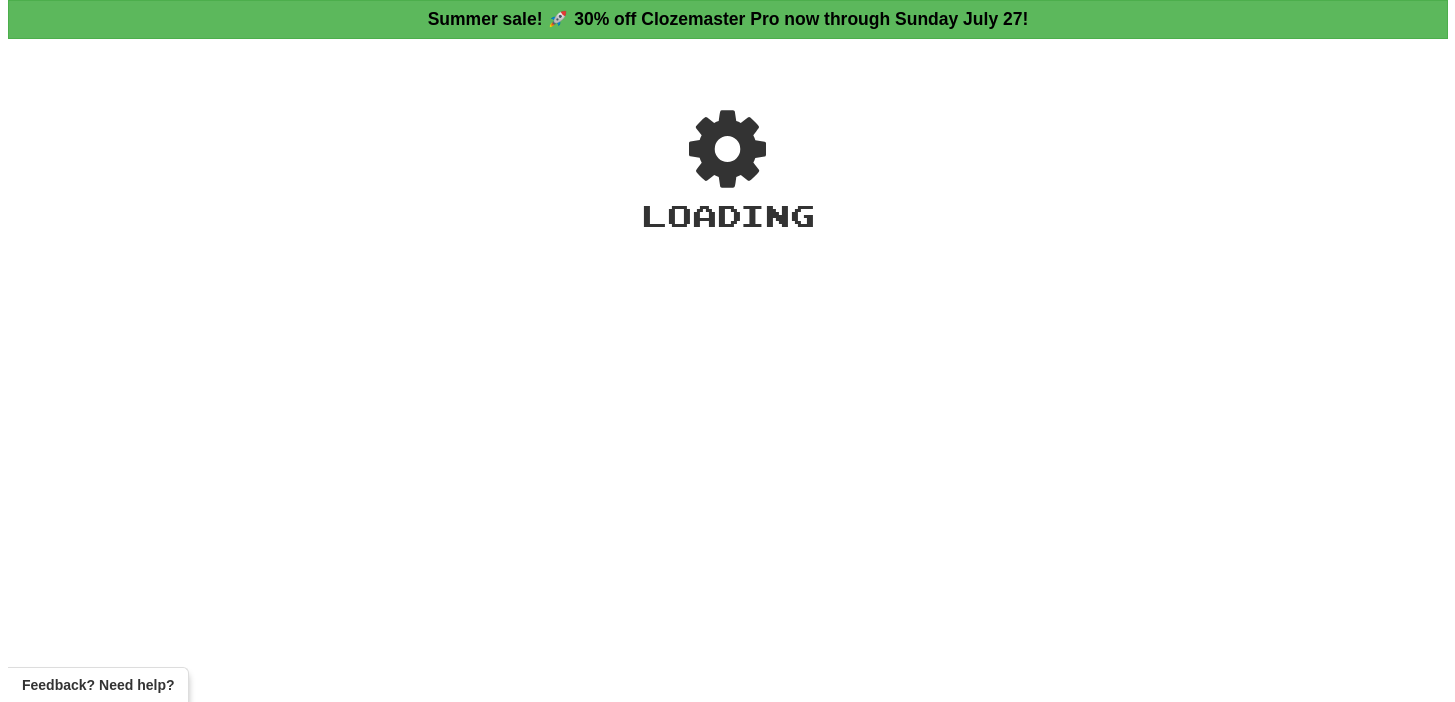 scroll, scrollTop: 0, scrollLeft: 0, axis: both 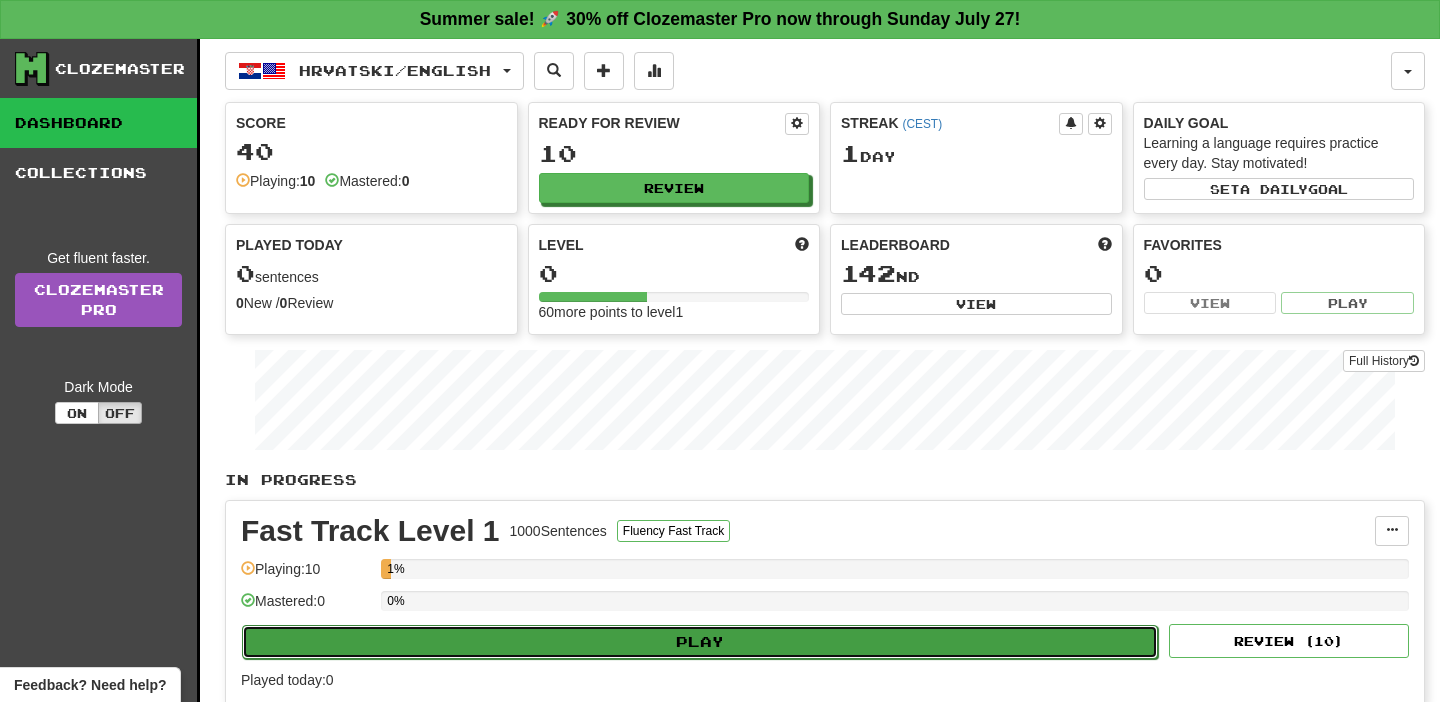 click on "Play" at bounding box center [700, 642] 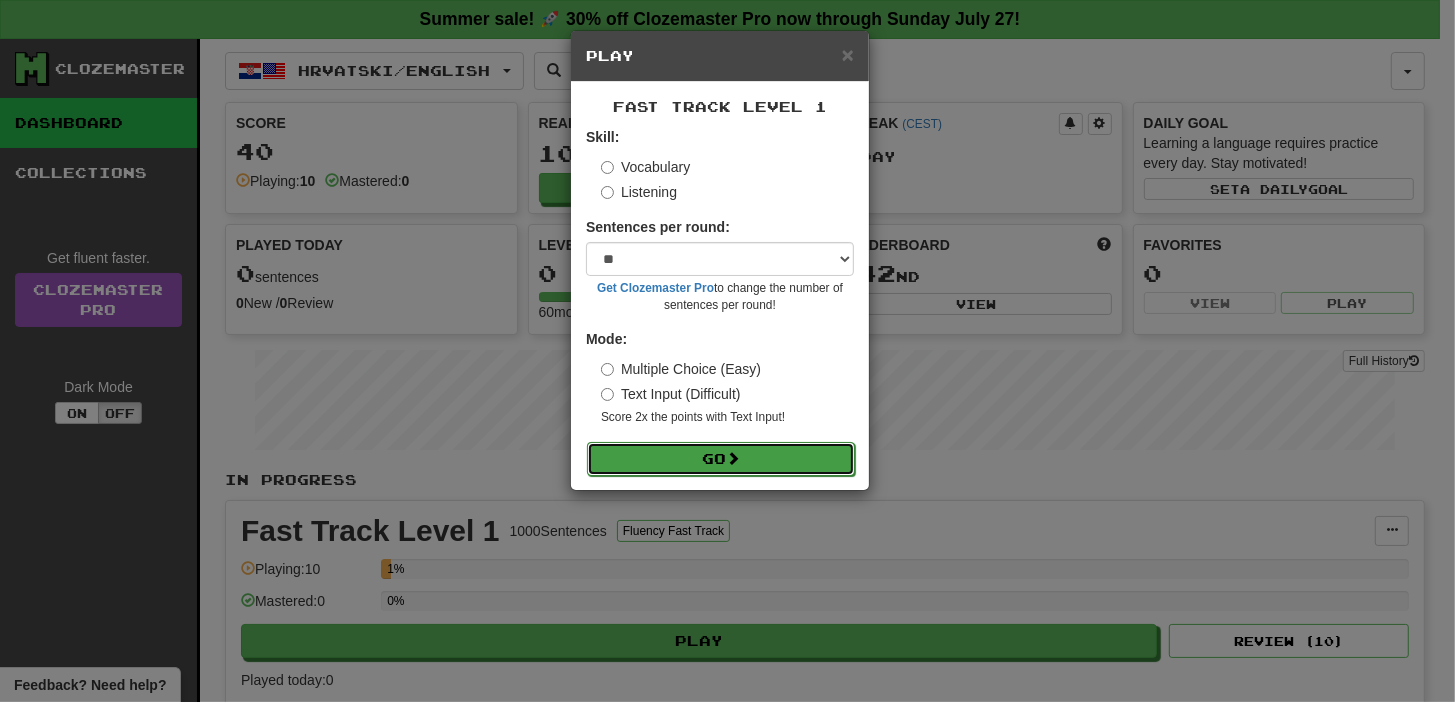 click on "Go" at bounding box center (721, 459) 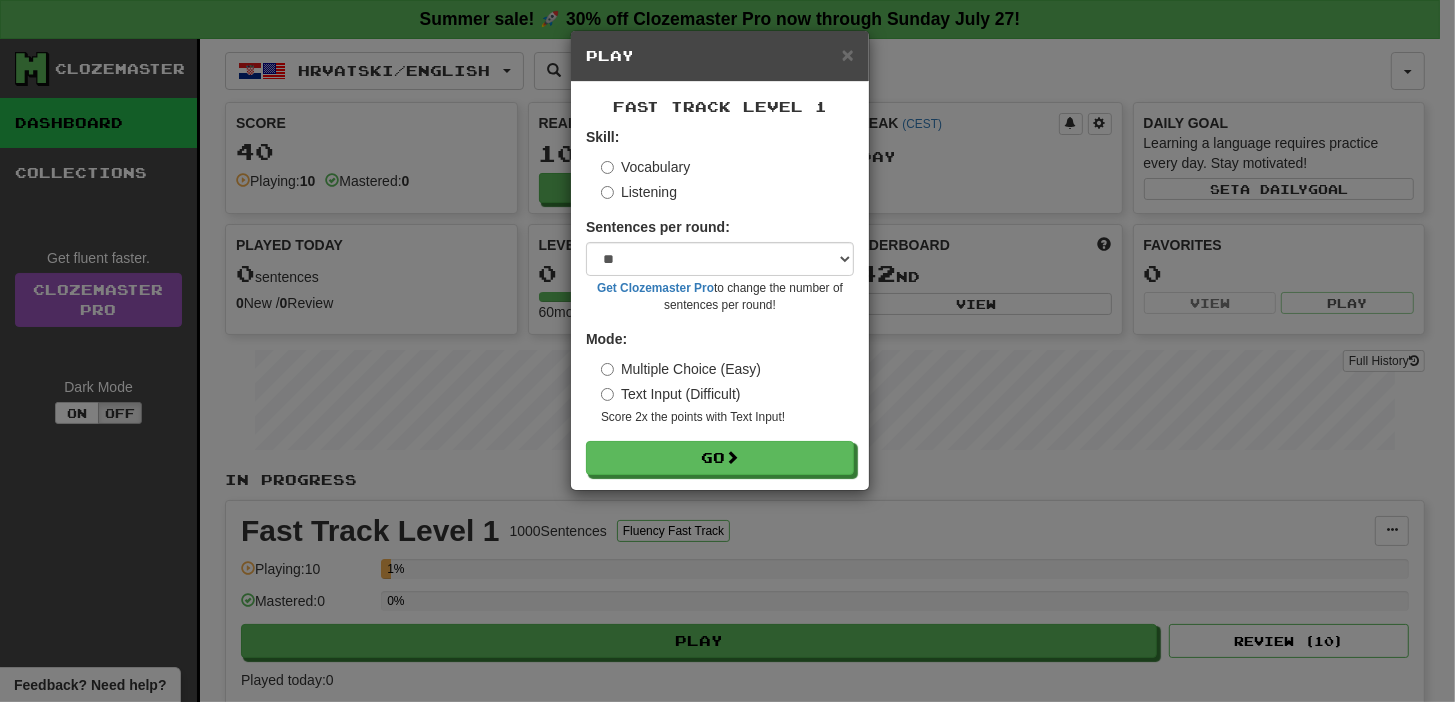 click on "× Play Fast Track Level 1 Skill: Vocabulary Listening Sentences per round: * ** ** ** ** ** *** ******** Get Clozemaster Pro  to change the number of sentences per round! Mode: Multiple Choice (Easy) Text Input (Difficult) Score 2x the points with Text Input ! Go" at bounding box center (727, 351) 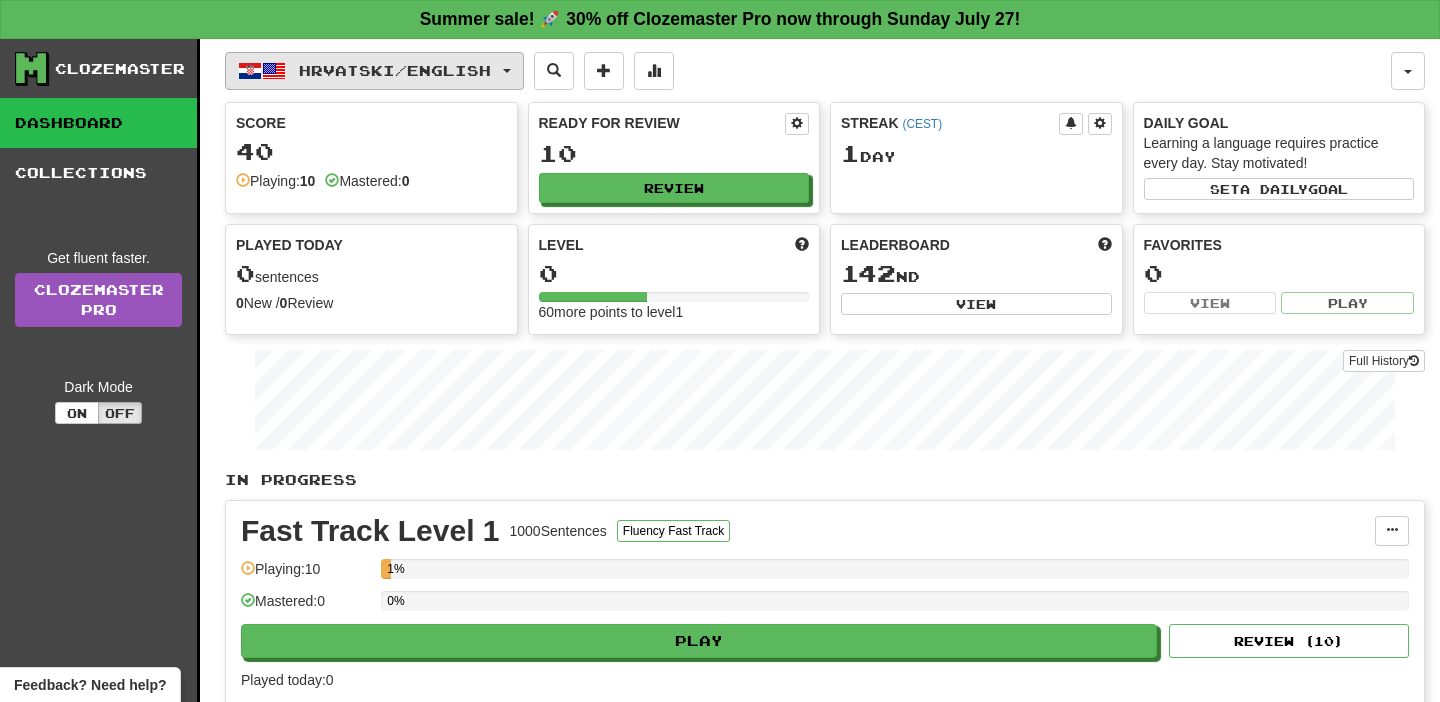 click on "Hrvatski  /  English" at bounding box center [374, 71] 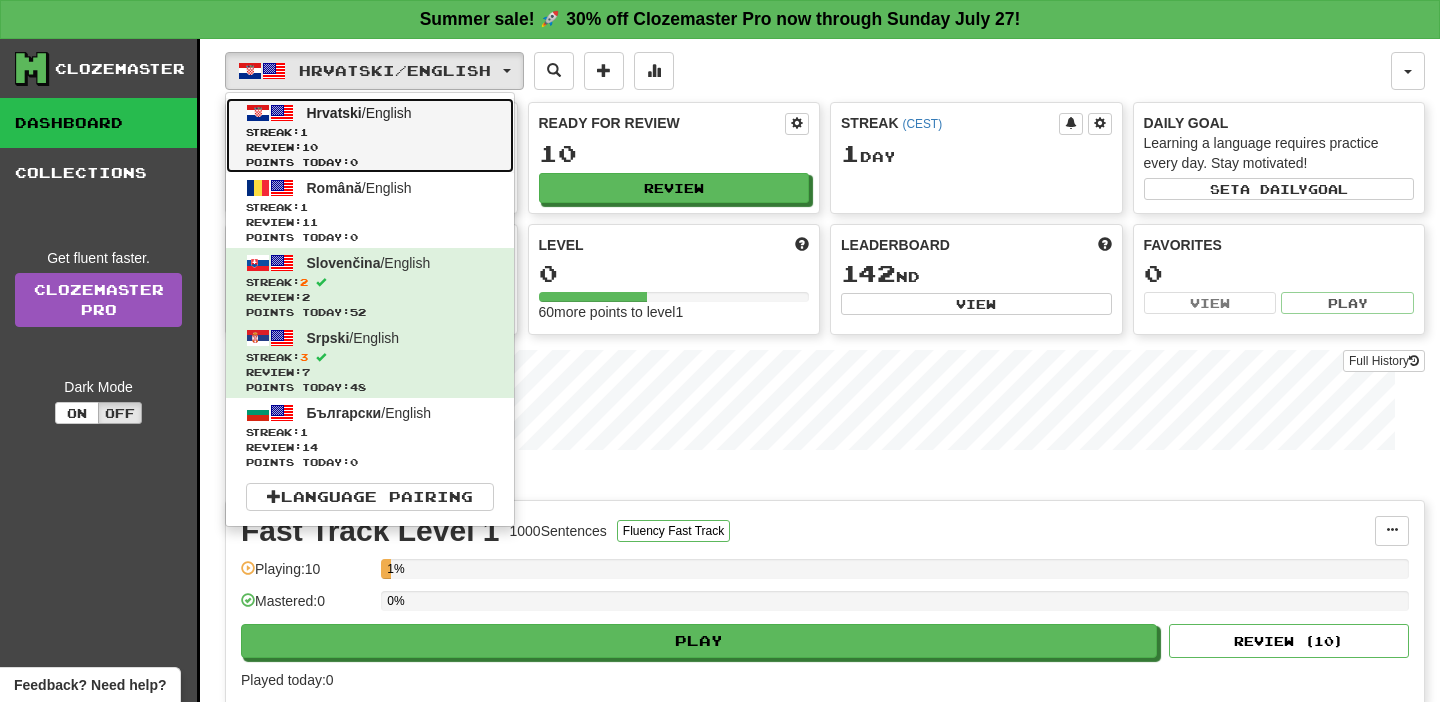 click on "Review:  10" at bounding box center (370, 147) 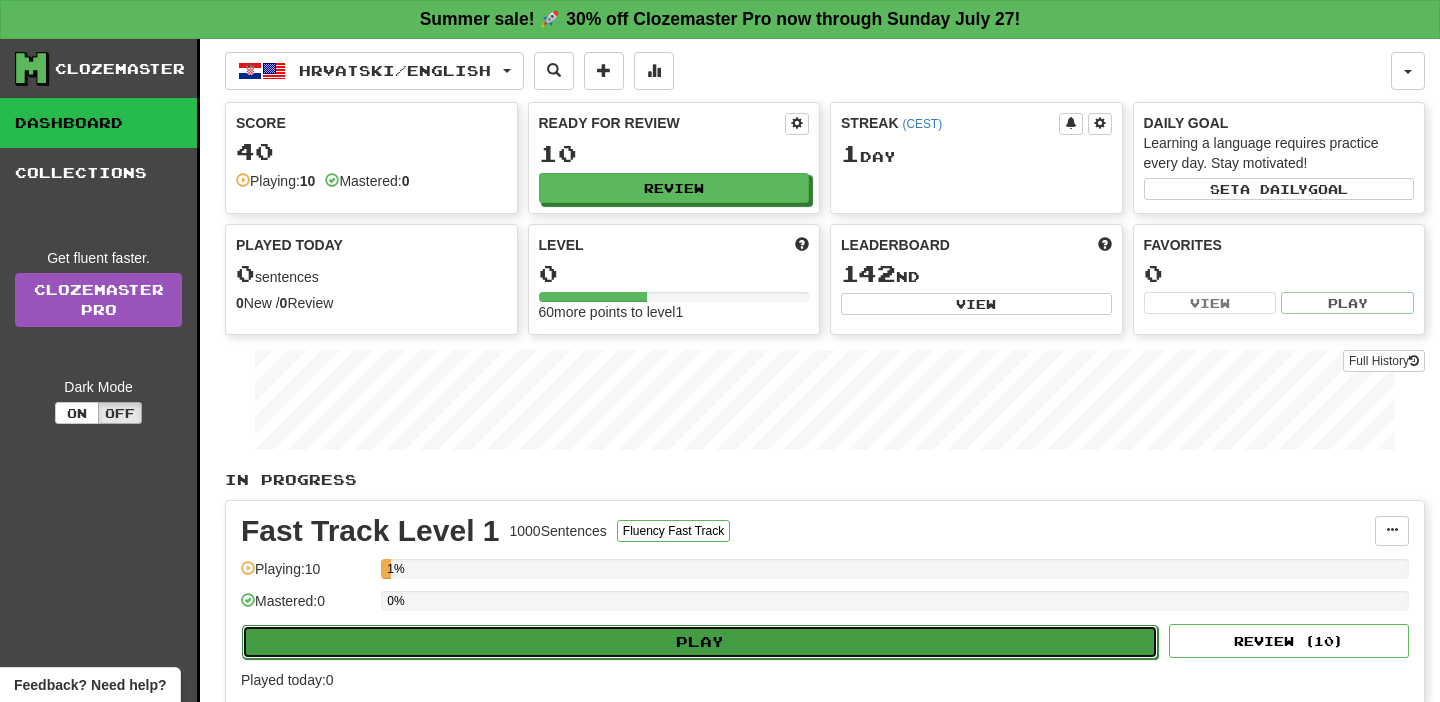 click on "Play" at bounding box center [700, 642] 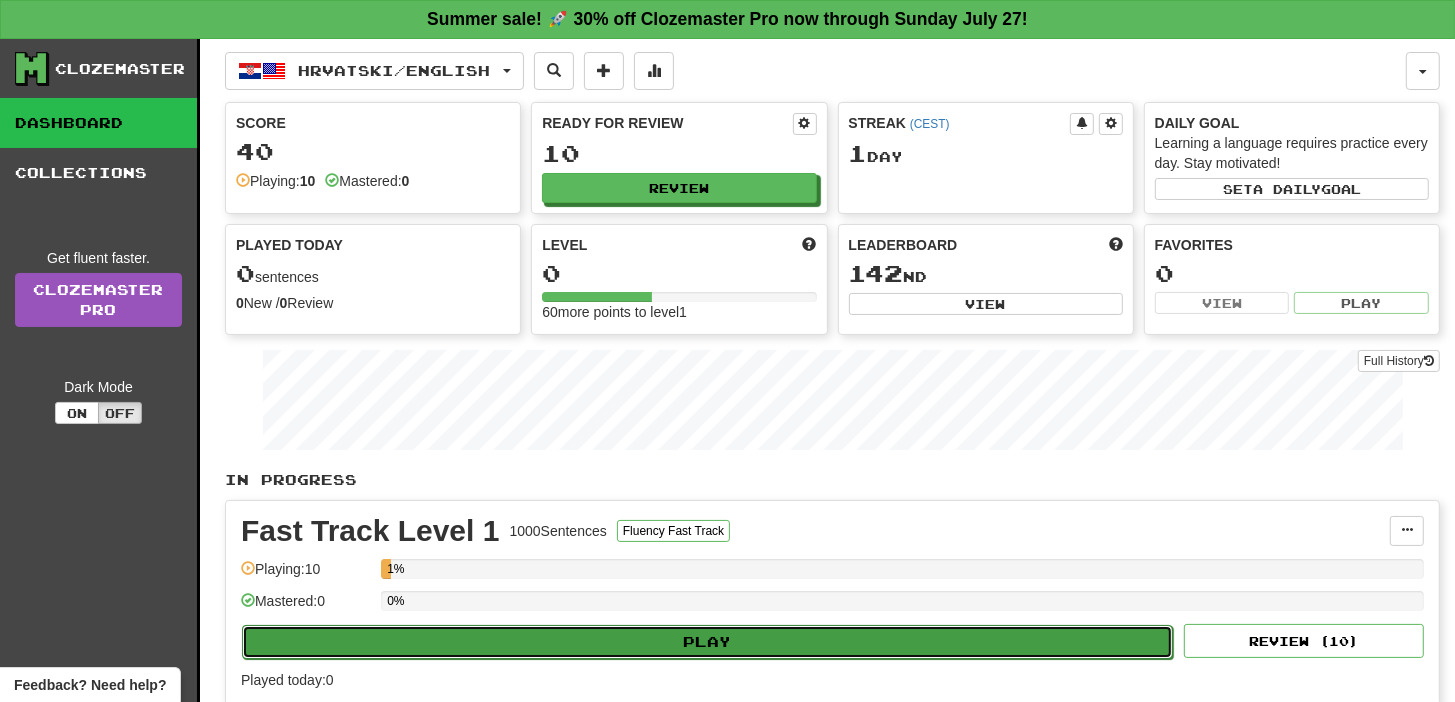 select on "**" 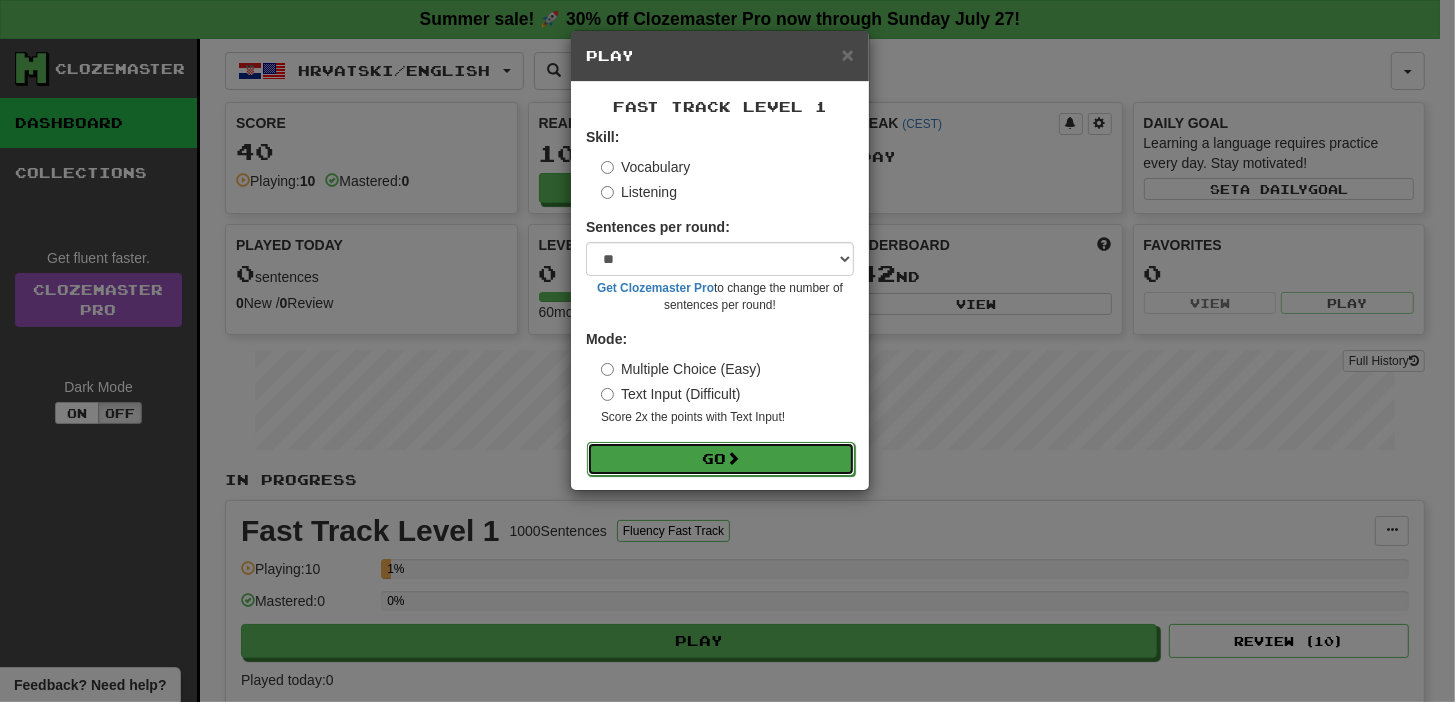 click on "Go" at bounding box center [721, 459] 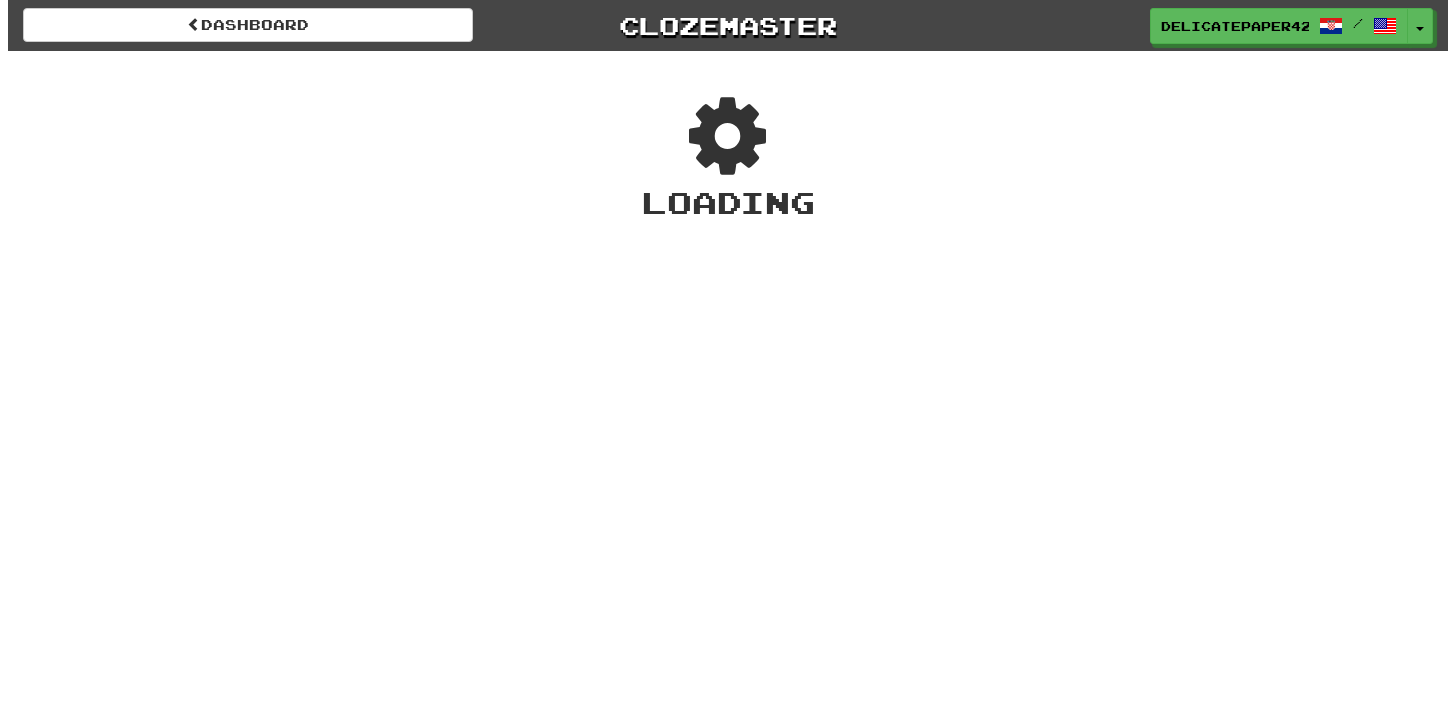 scroll, scrollTop: 0, scrollLeft: 0, axis: both 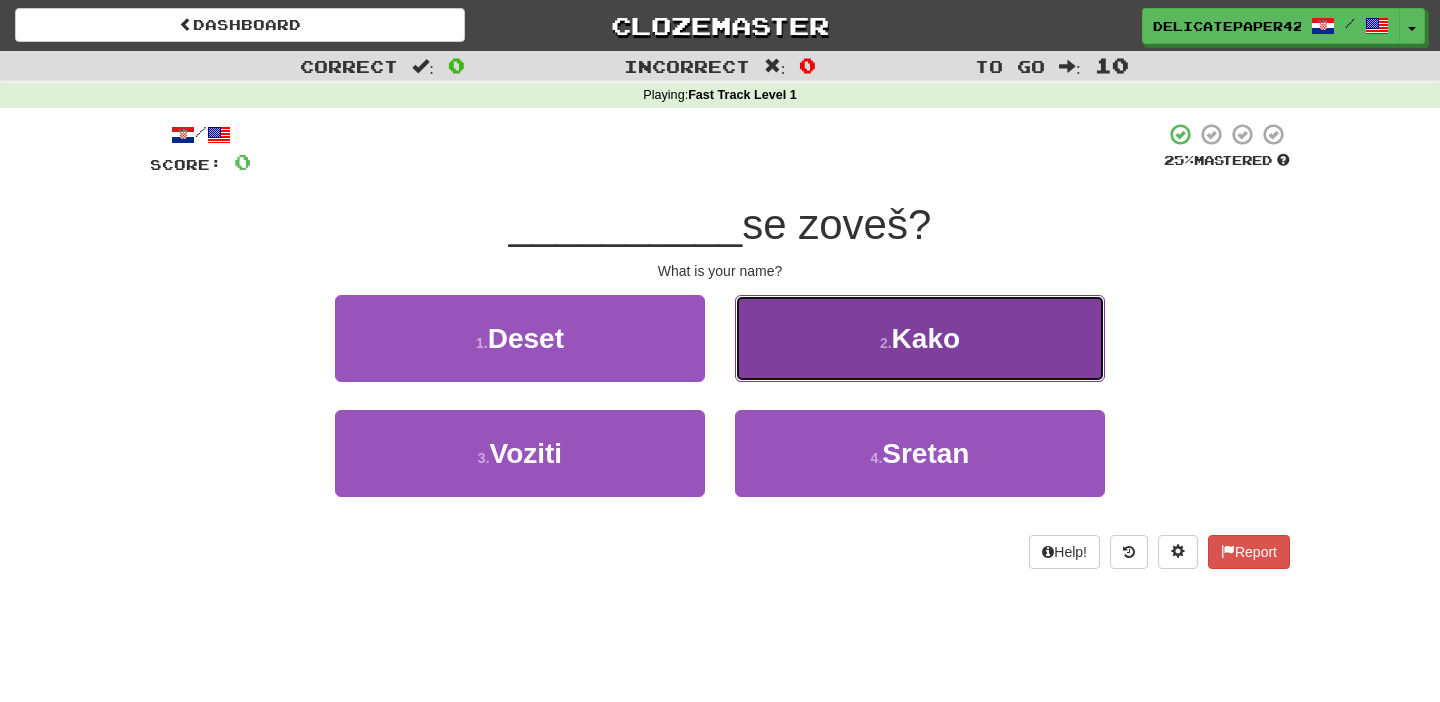 click on "2 .  Kako" at bounding box center [920, 338] 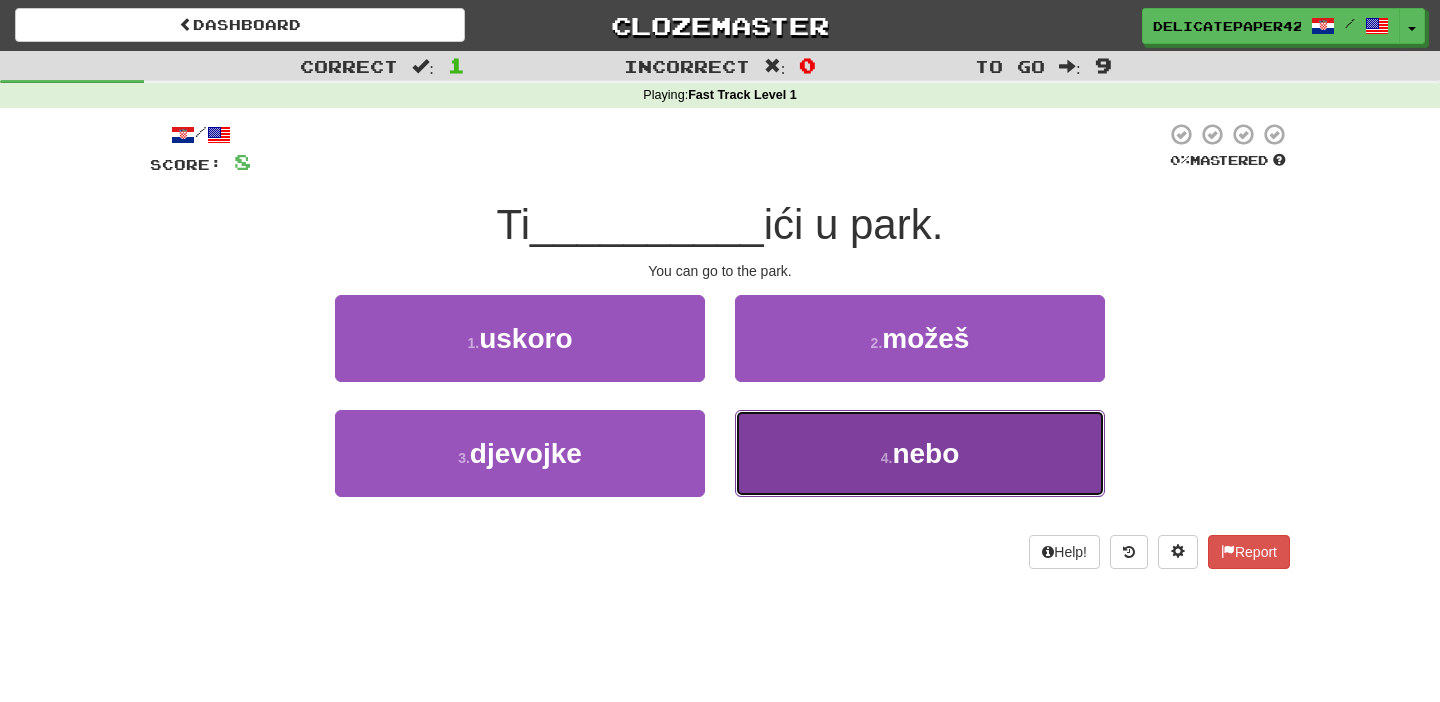 click on "4 .  nebo" at bounding box center (920, 453) 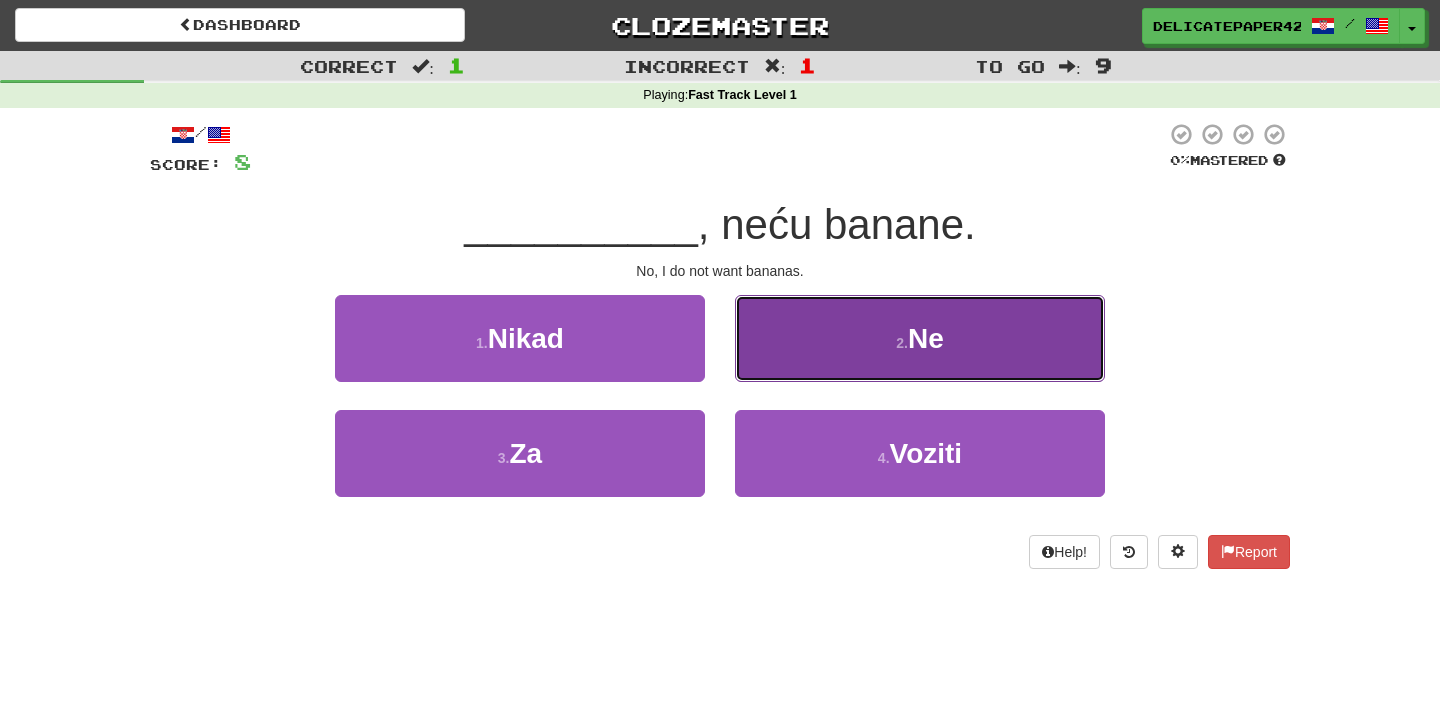 click on "2 .  Ne" at bounding box center [920, 338] 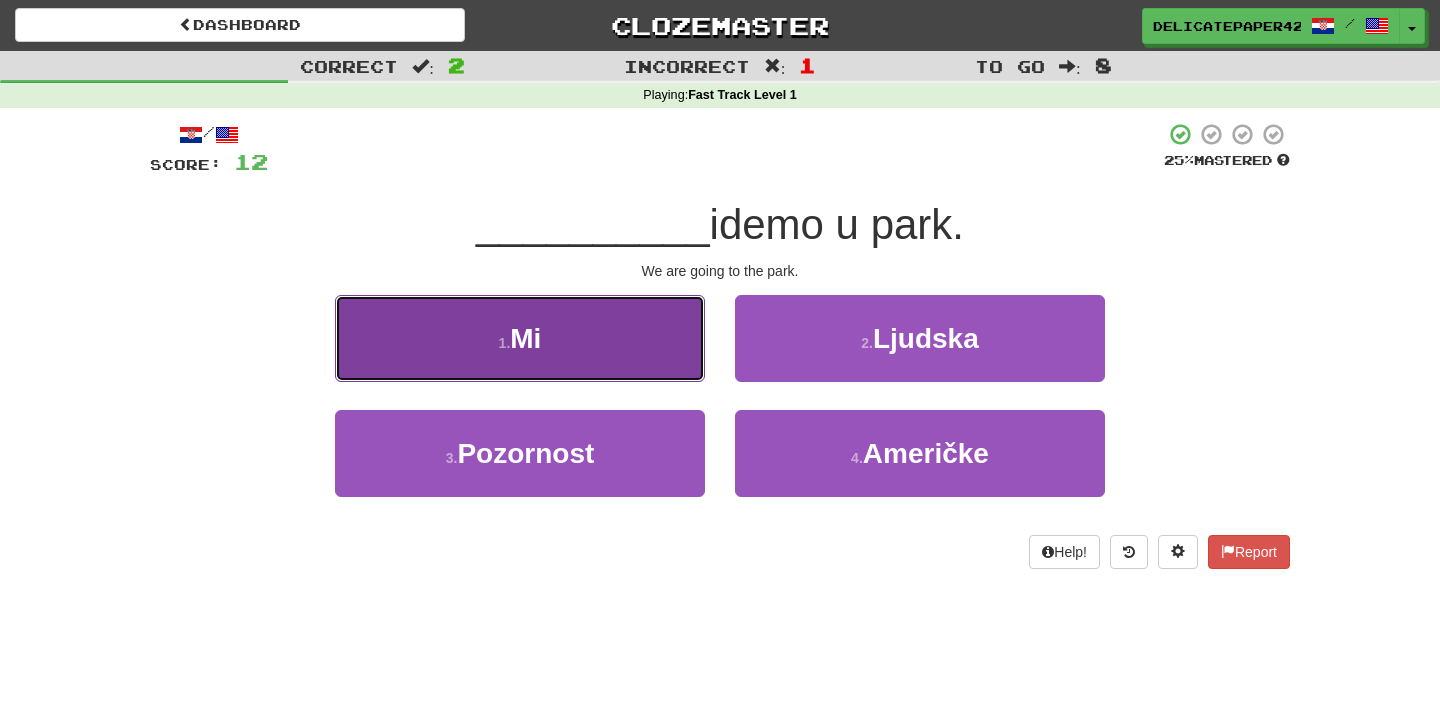 click on "1 .  Mi" at bounding box center (520, 338) 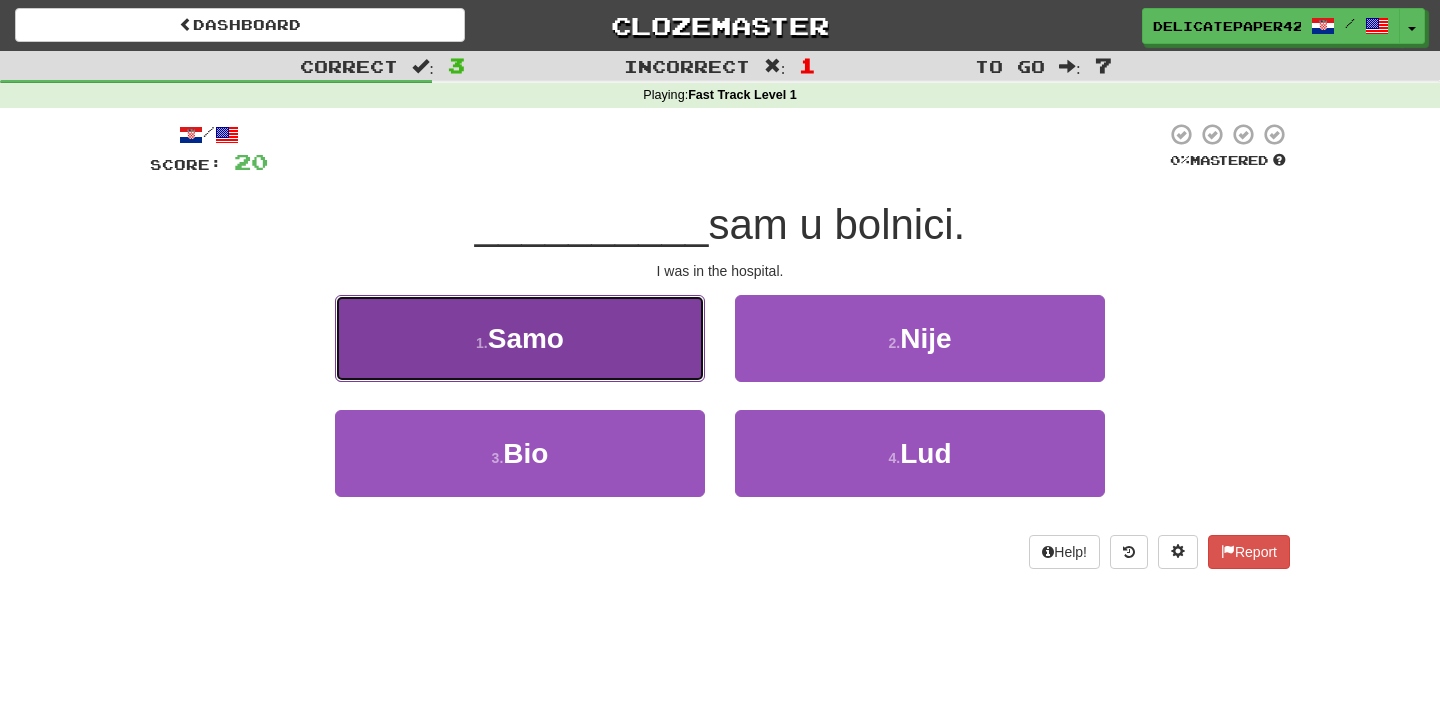 click on "1 .  Samo" at bounding box center (520, 338) 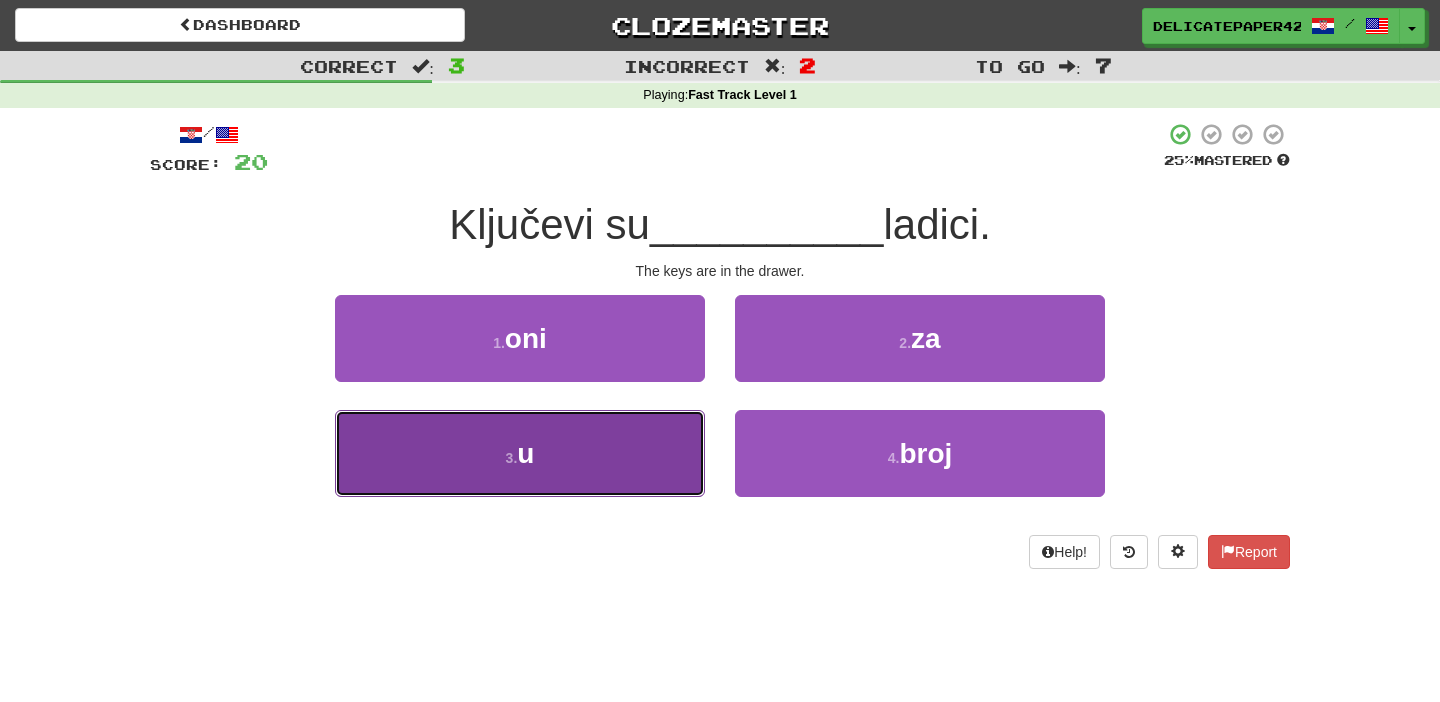 click on "3 .  u" at bounding box center [520, 453] 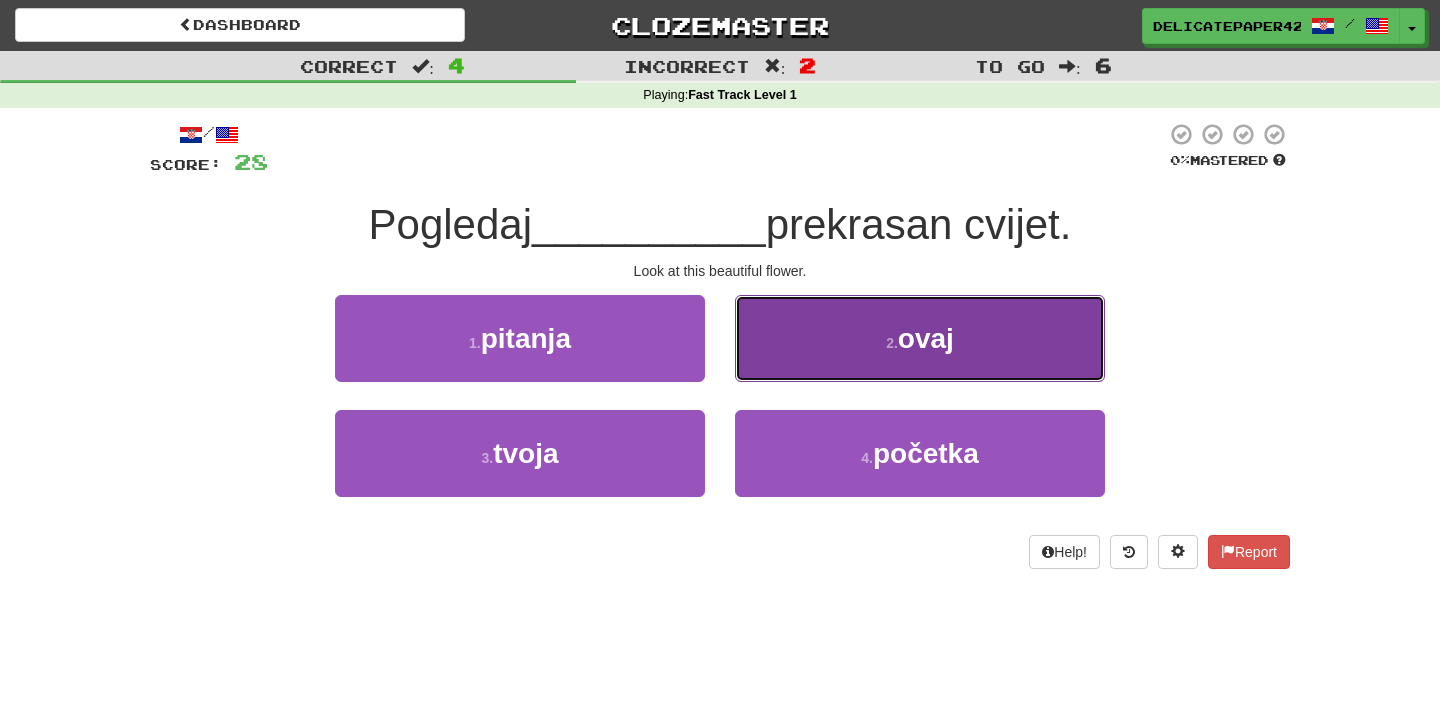 click on "2 .  ovaj" at bounding box center [920, 338] 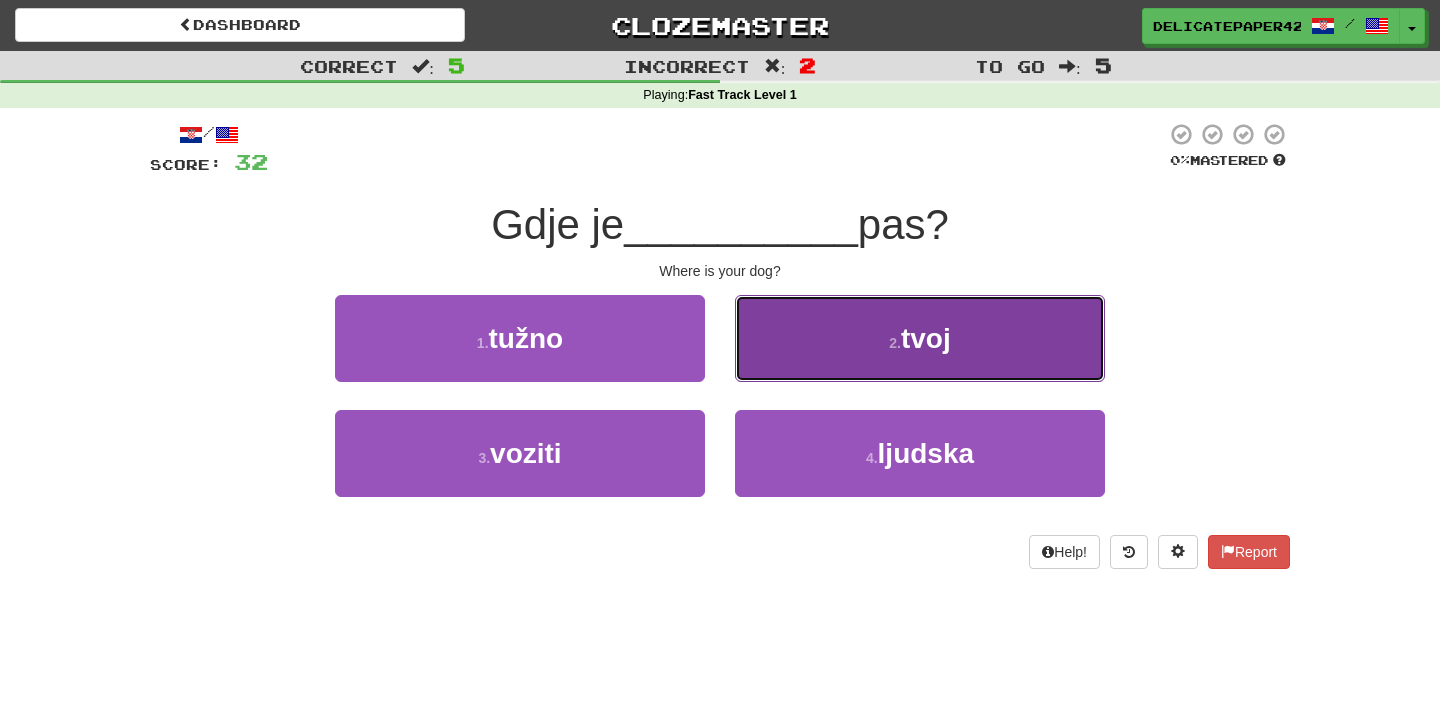 click on "2 .  tvoj" at bounding box center [920, 338] 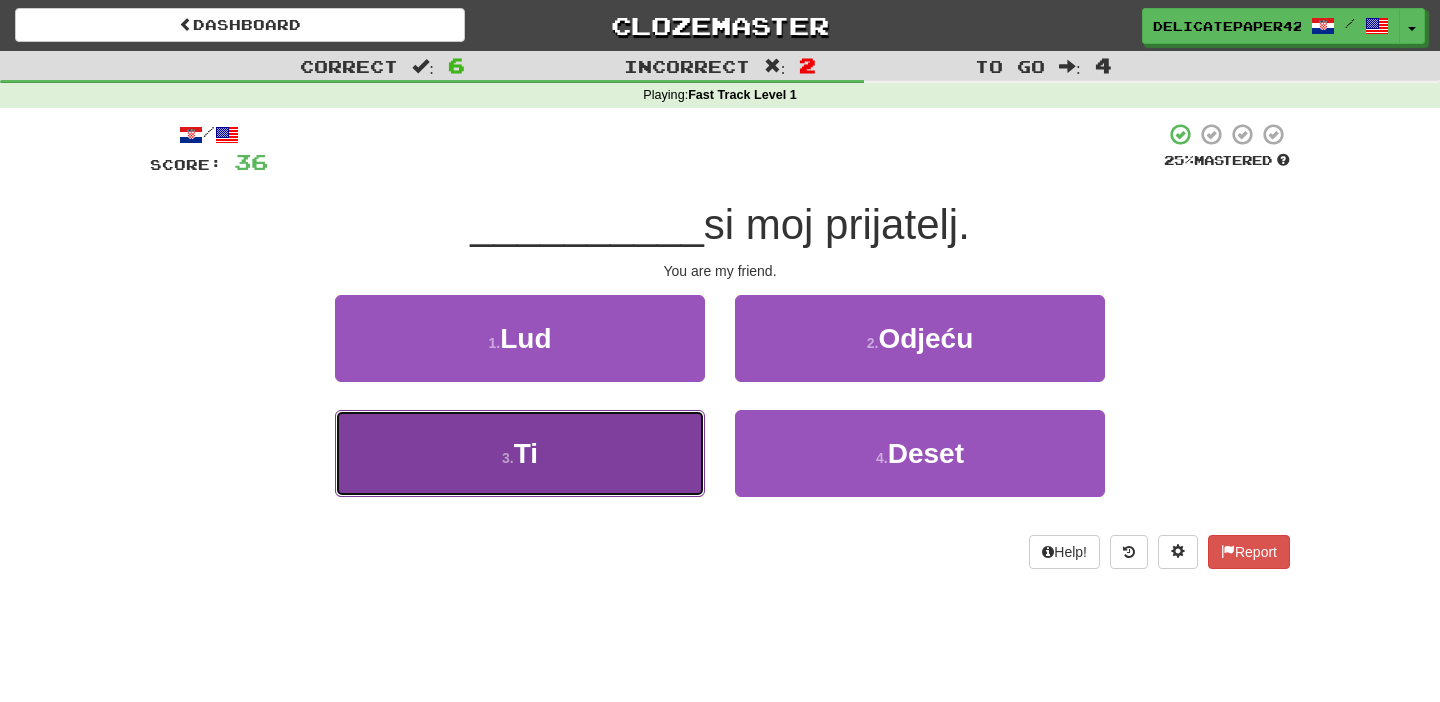 click on "3 .  Ti" at bounding box center [520, 453] 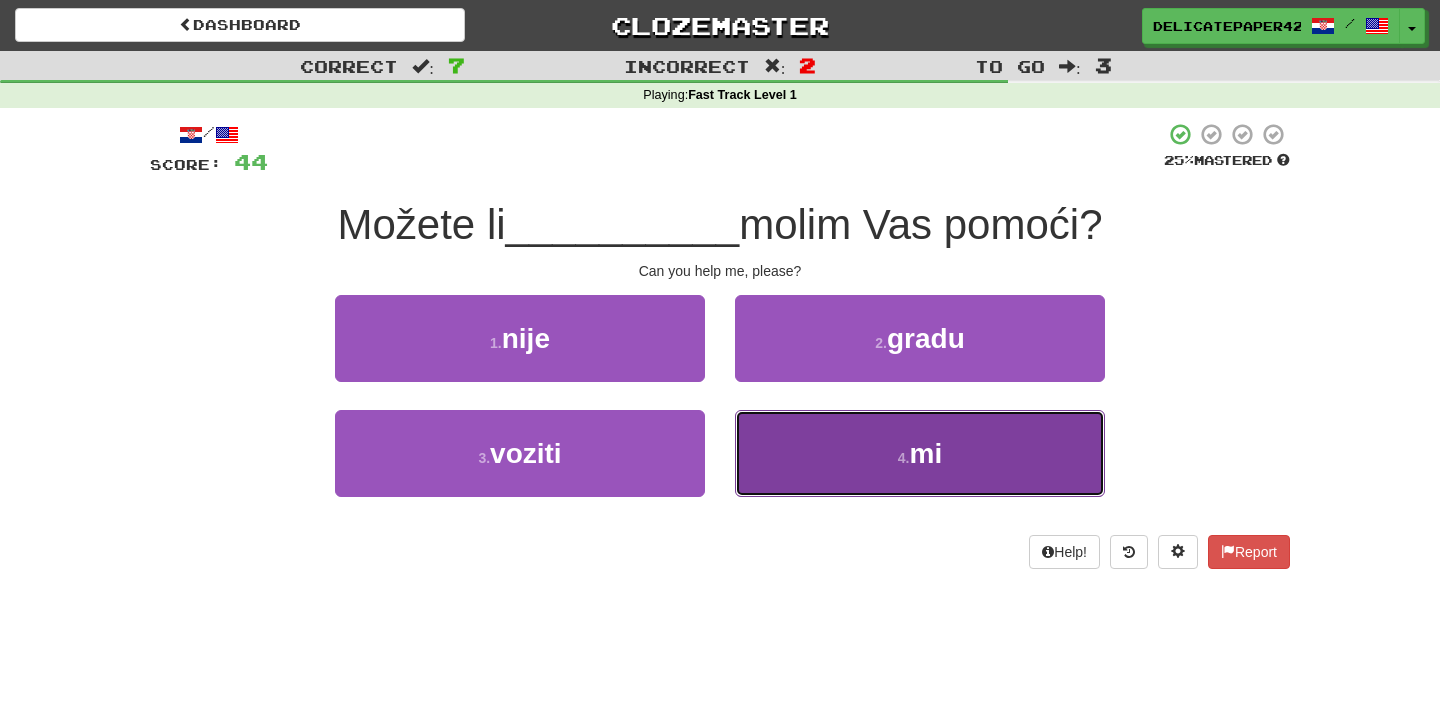 click on "4 .  mi" at bounding box center [920, 453] 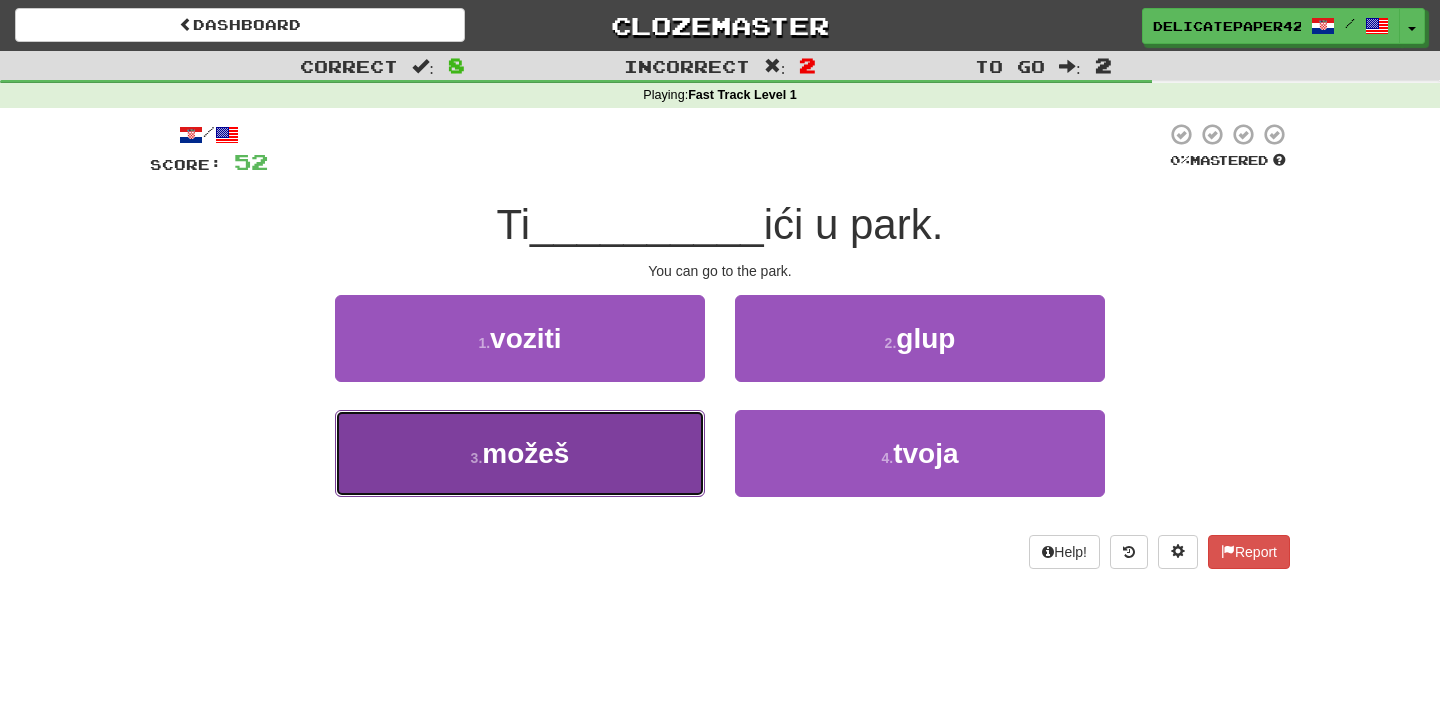 click on "3 .  možeš" at bounding box center (520, 453) 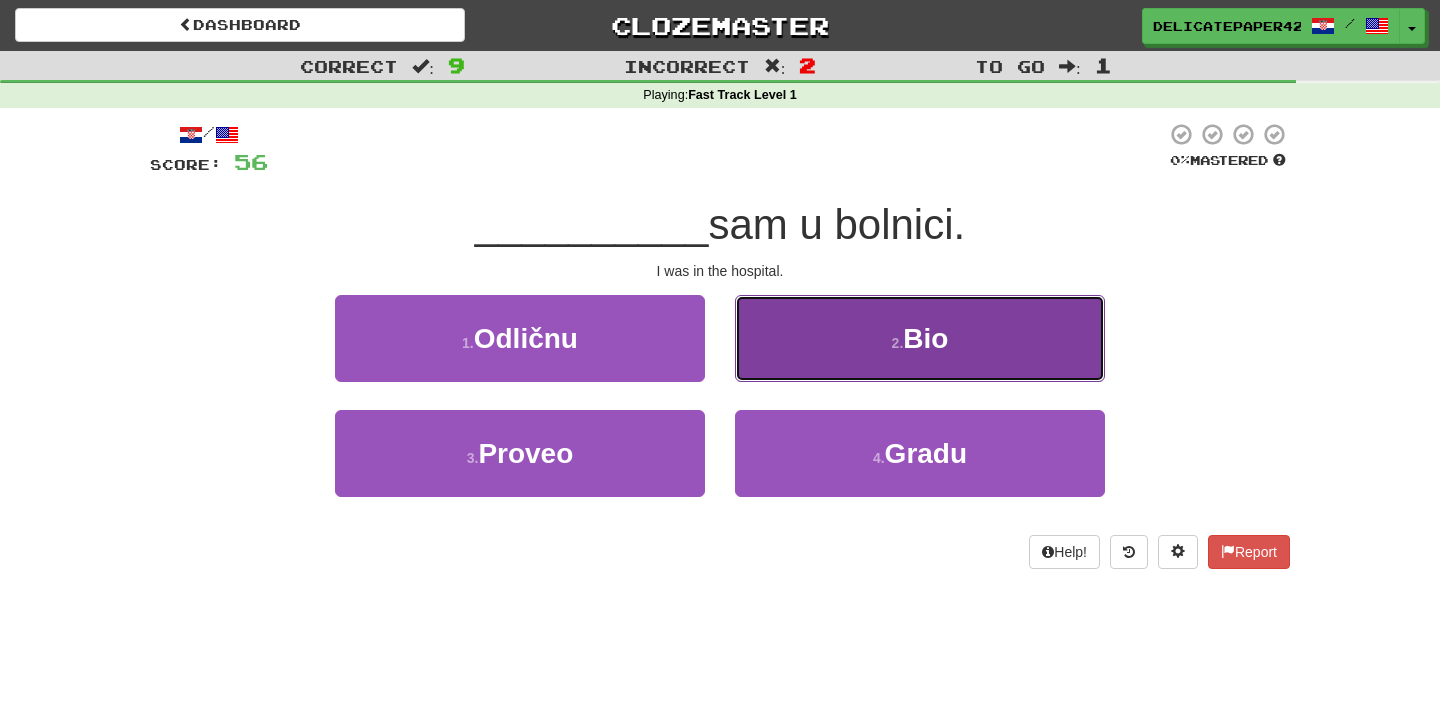 click on "2 .  Bio" at bounding box center [920, 338] 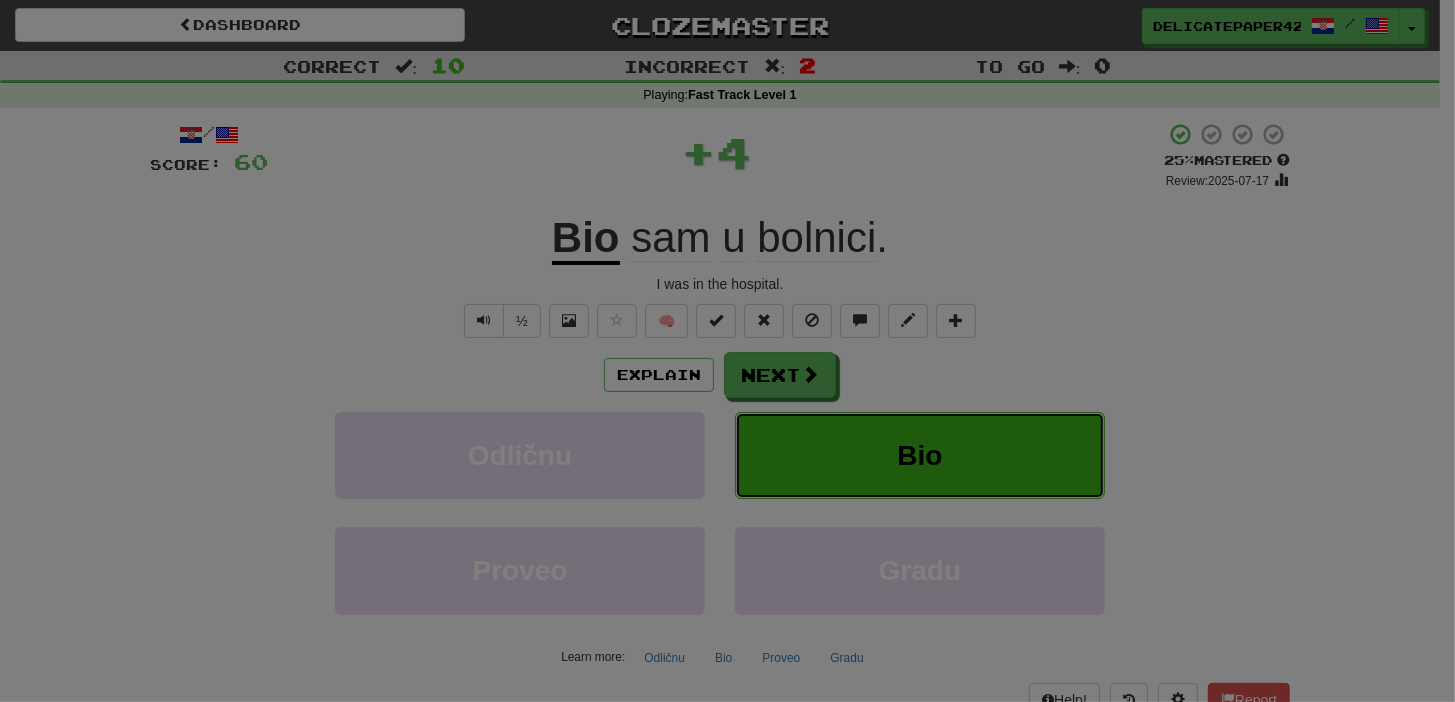 click on "Bio" at bounding box center [920, 455] 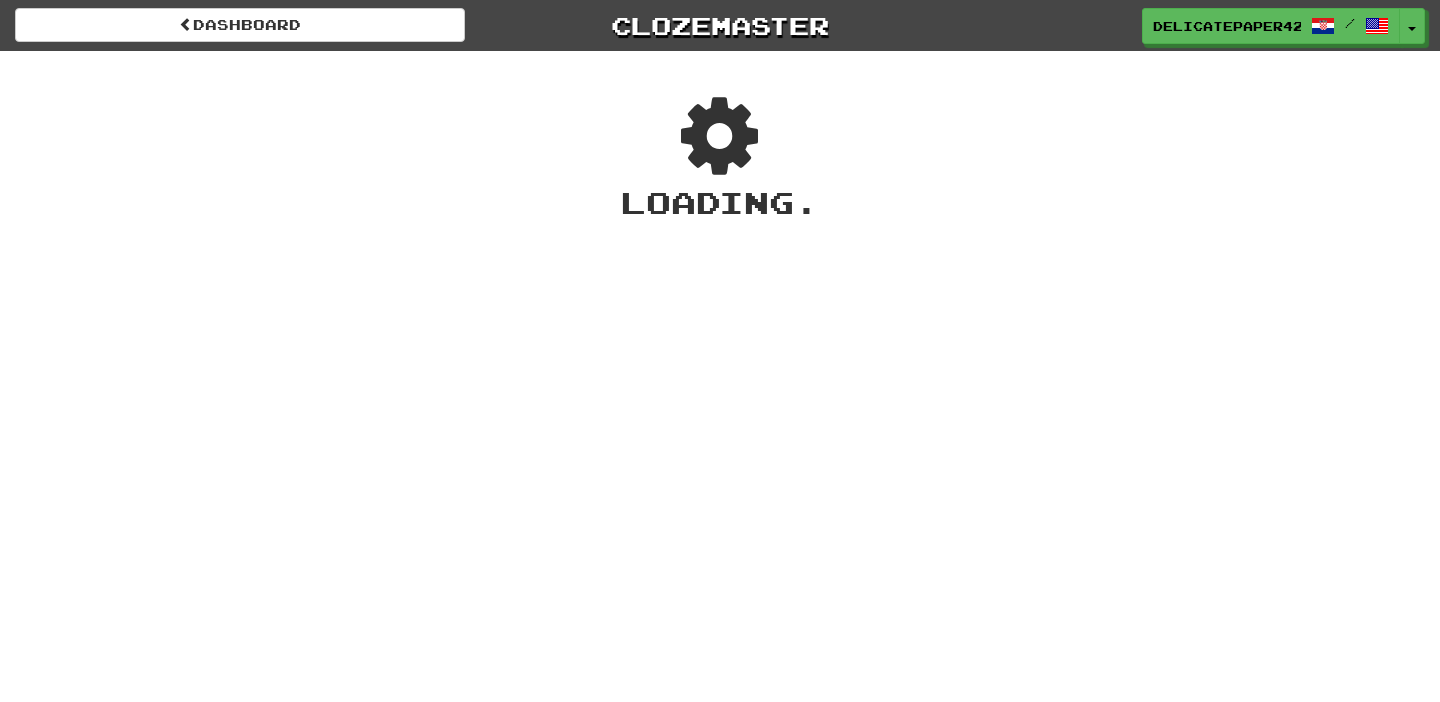 scroll, scrollTop: 0, scrollLeft: 0, axis: both 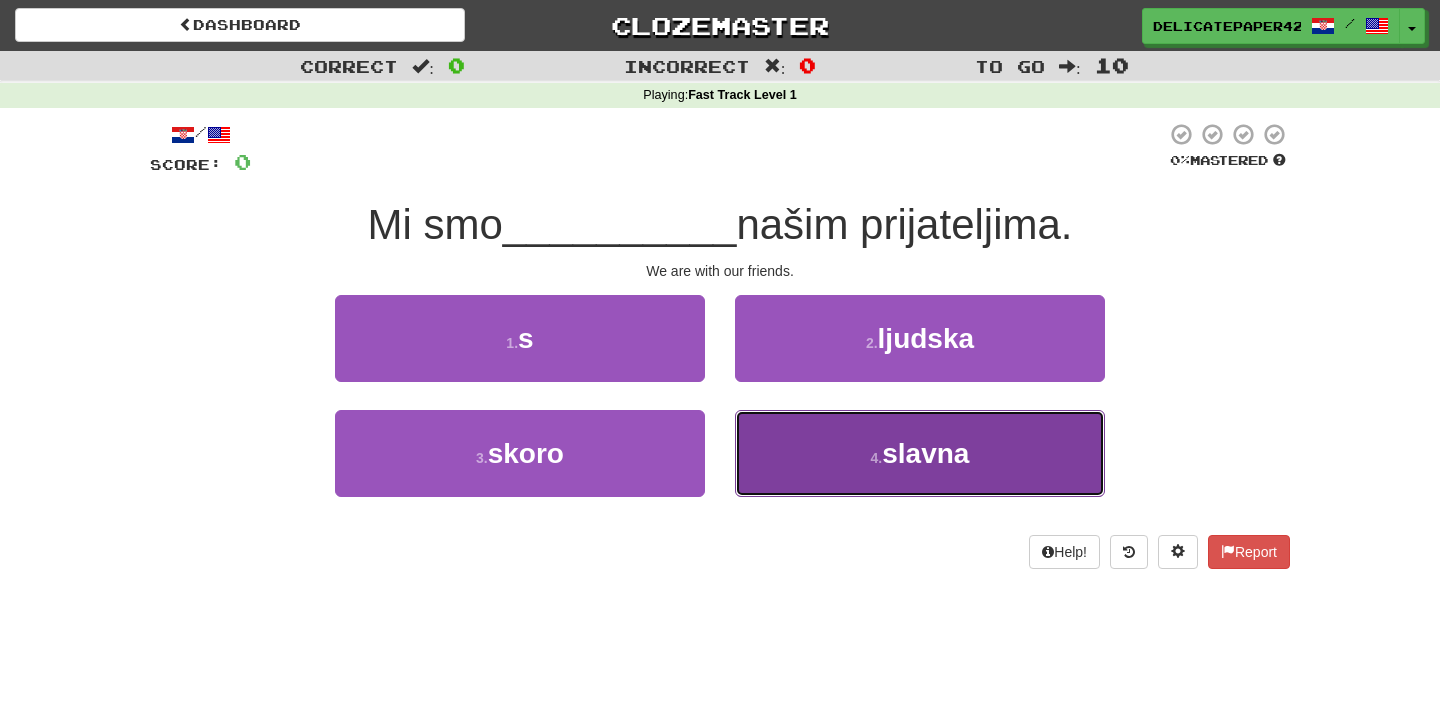 click on "4 .  slavna" at bounding box center (920, 453) 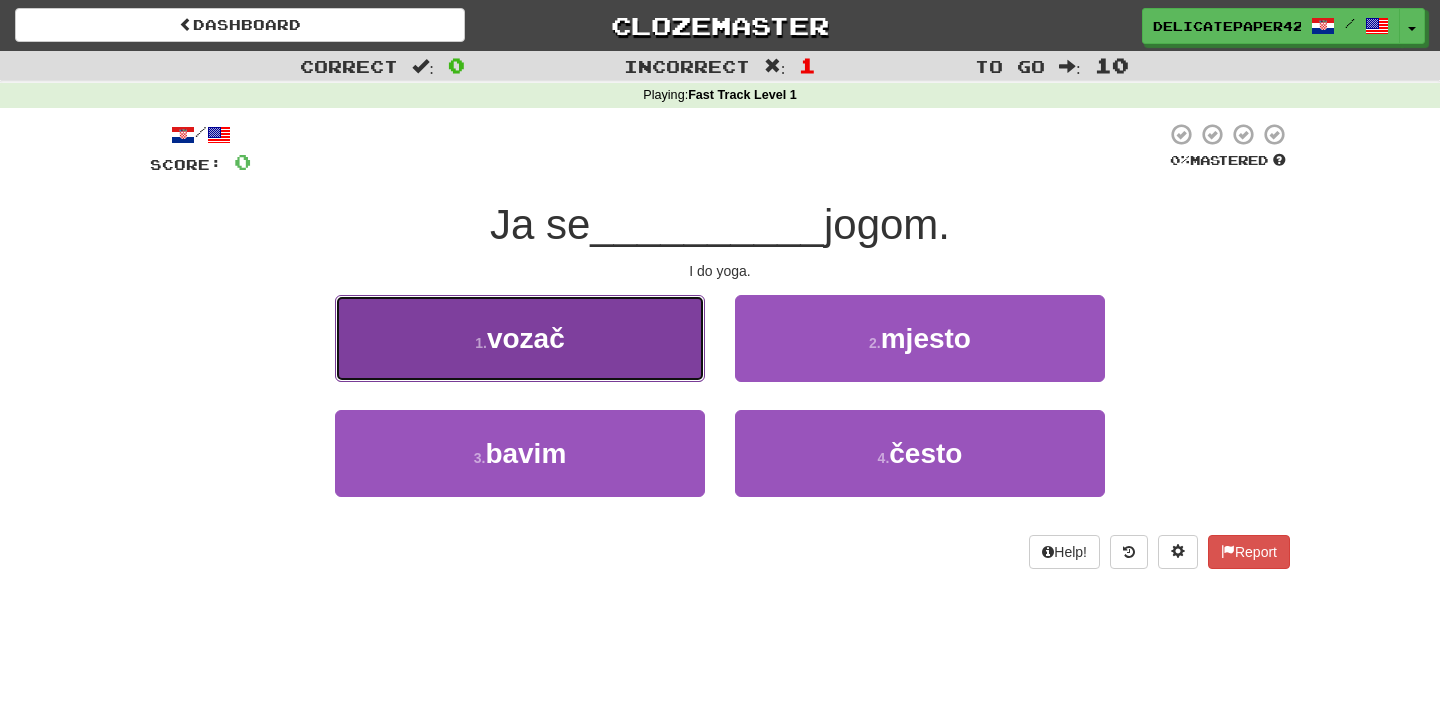 click on "1 .  vozač" at bounding box center [520, 338] 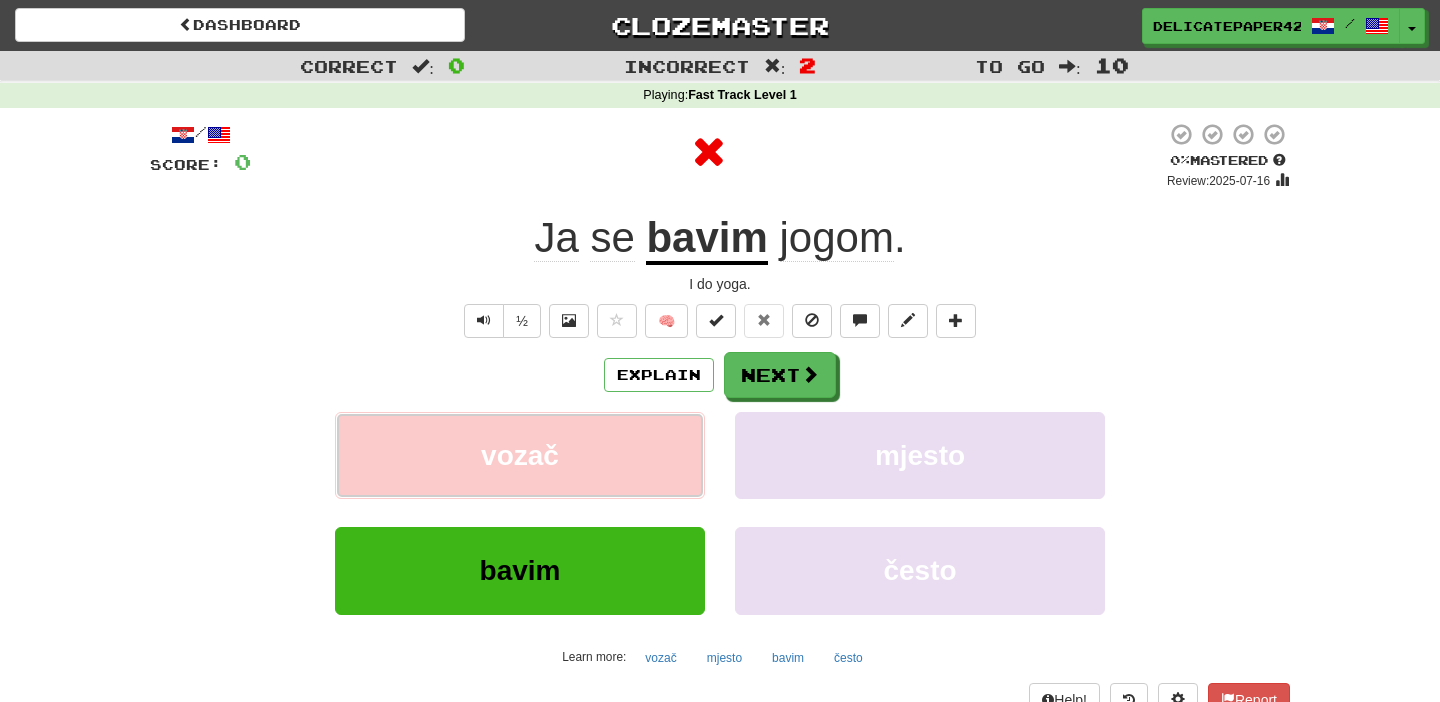 type 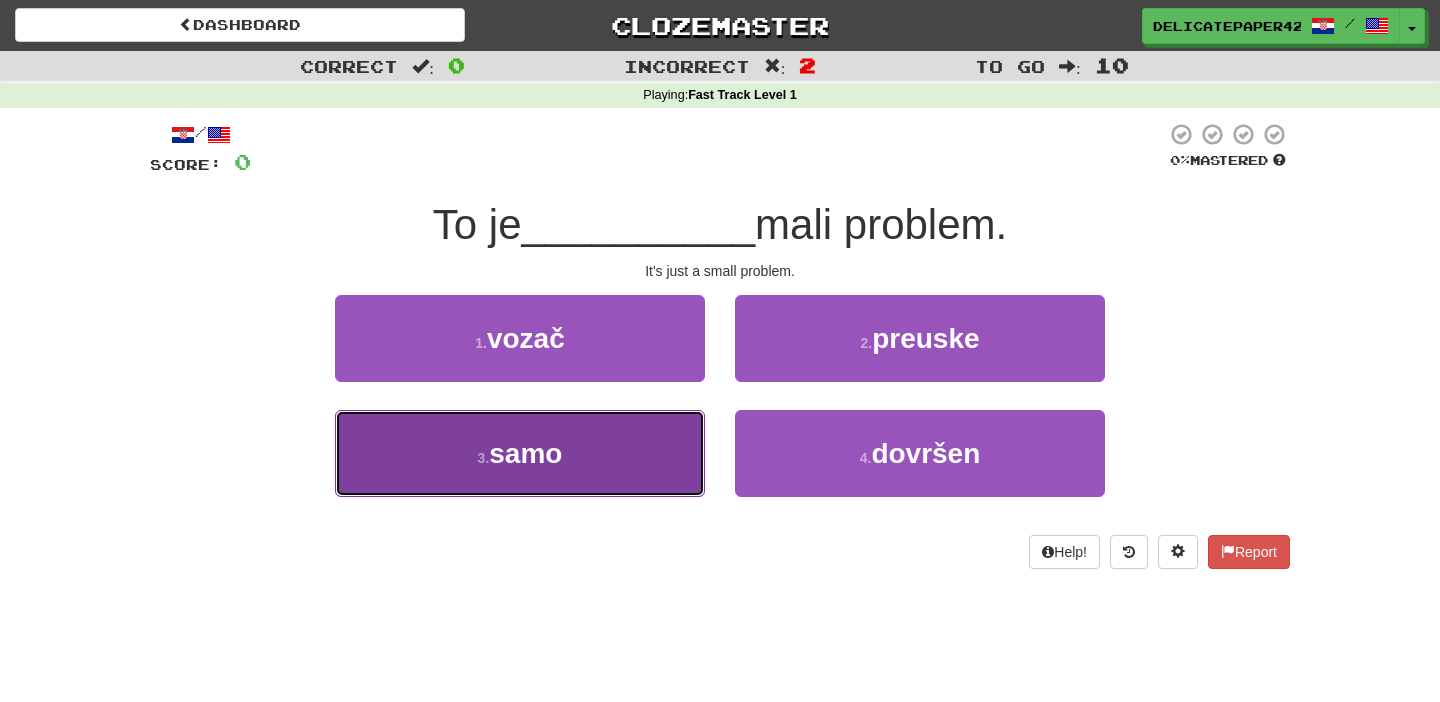 click on "3 .  samo" at bounding box center (520, 453) 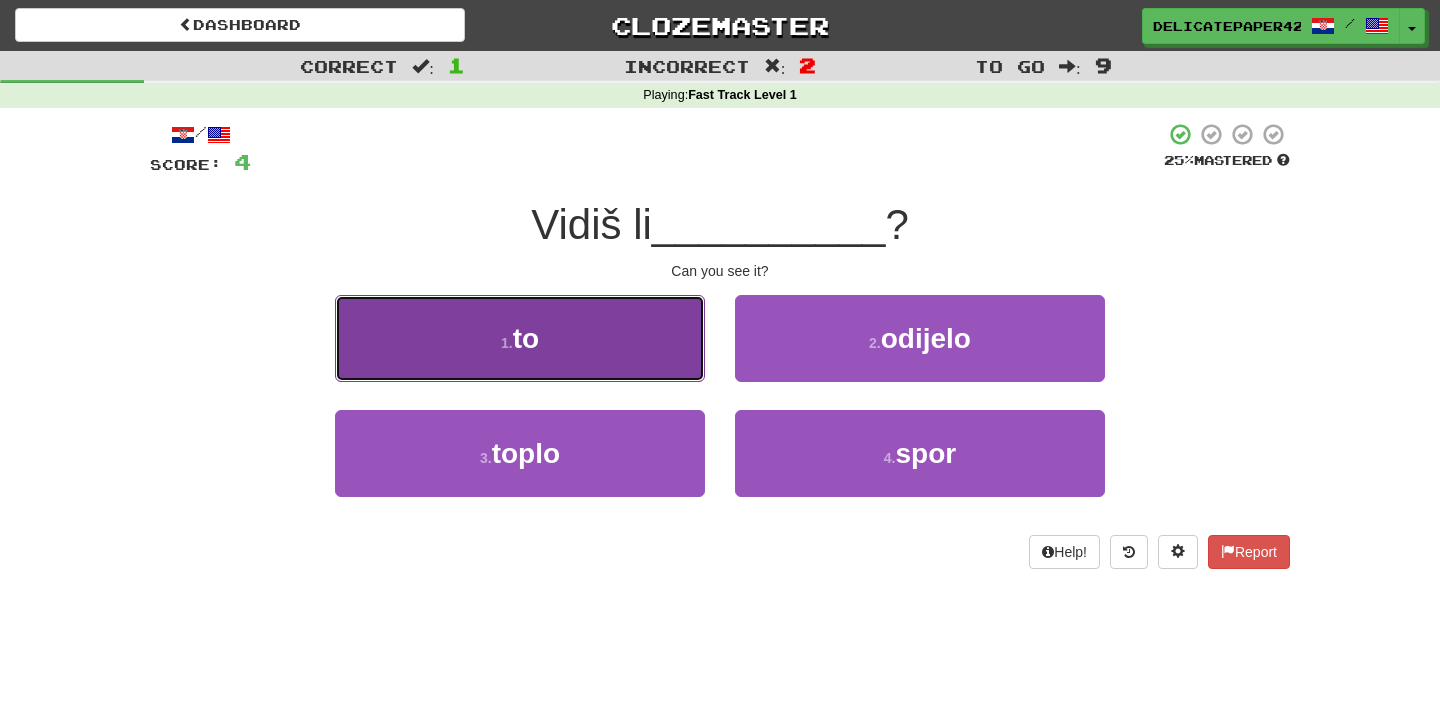 click on "1 .  to" at bounding box center (520, 338) 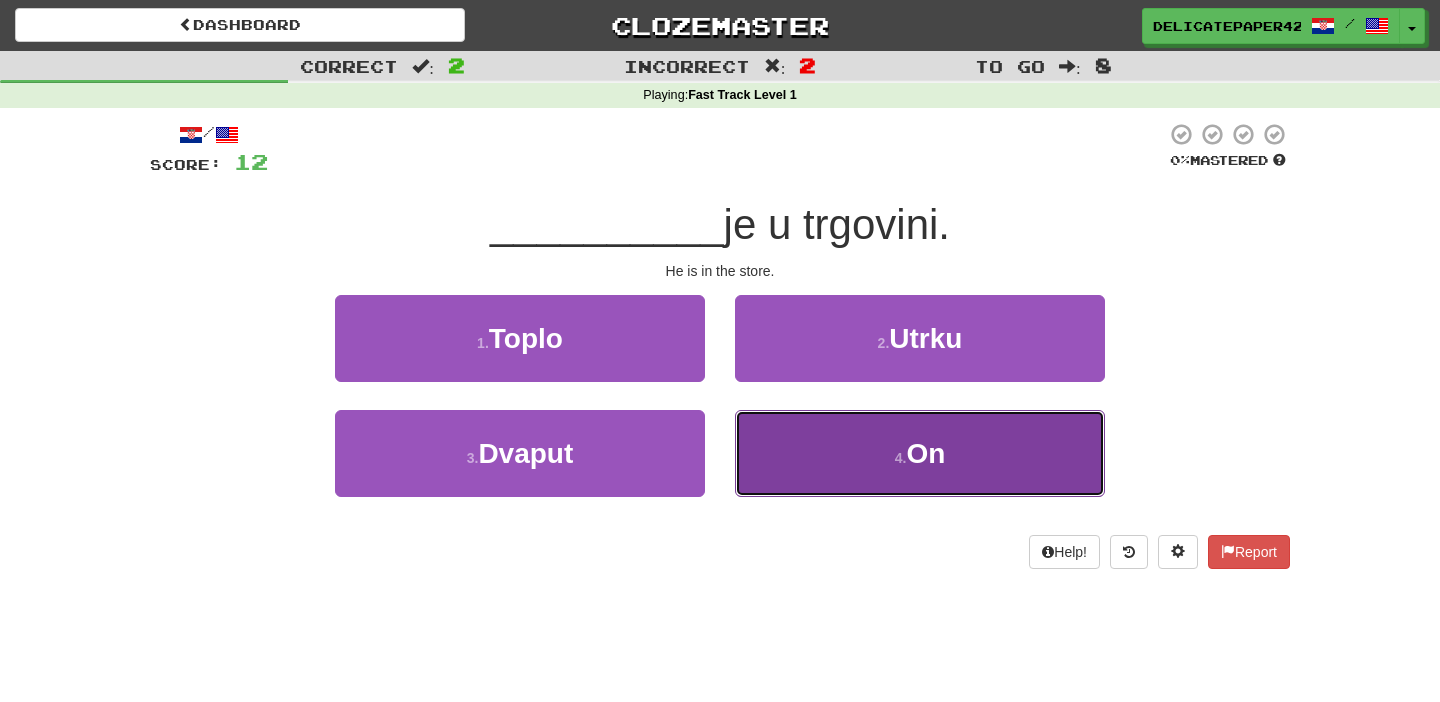 click on "4 .  On" at bounding box center [920, 453] 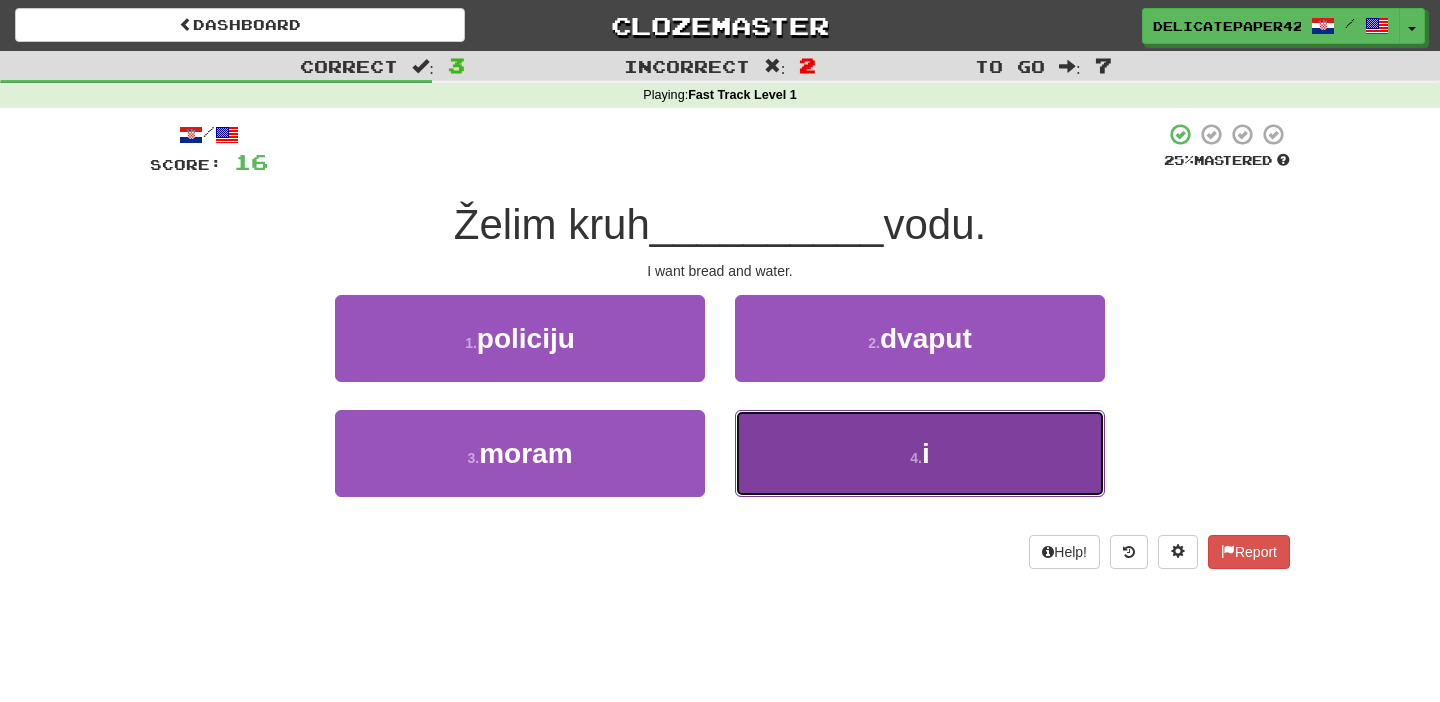 click on "4 .  i" at bounding box center (920, 453) 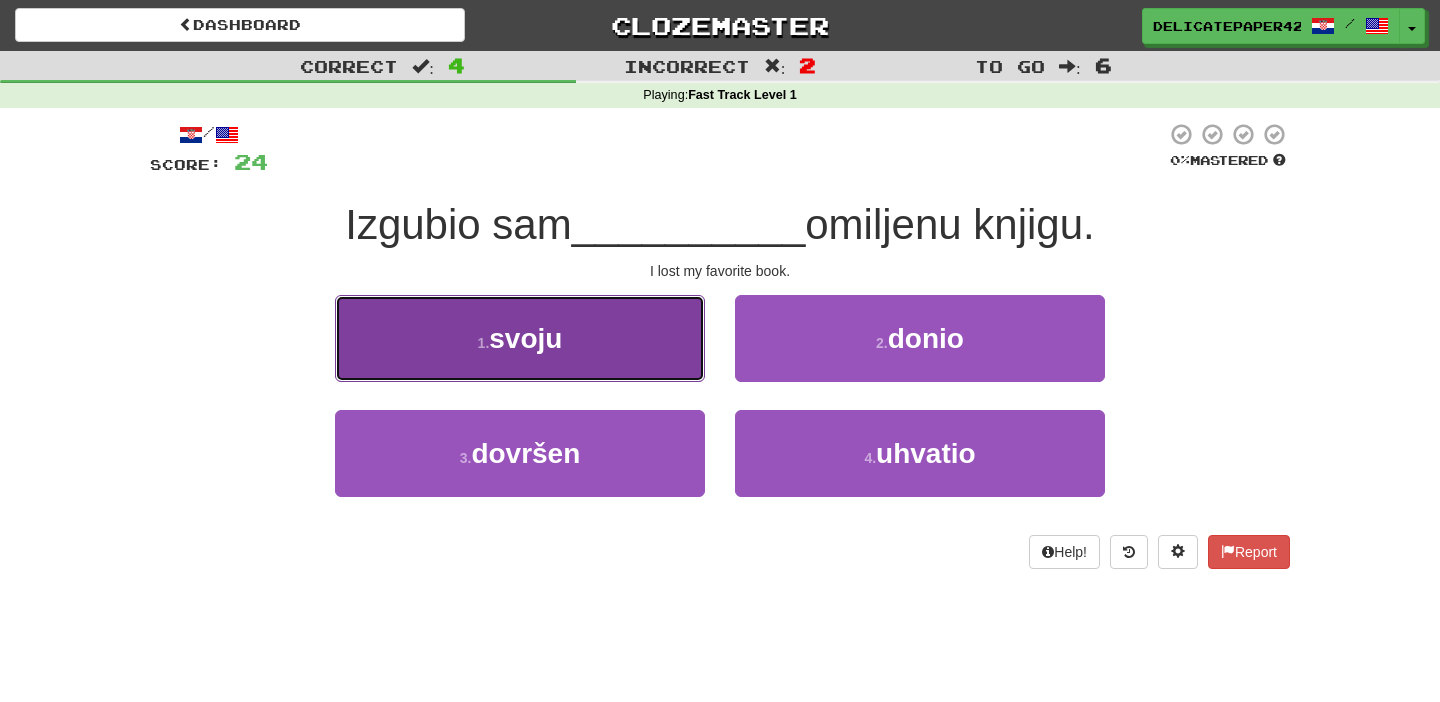 click on "1 .  svoju" at bounding box center [520, 338] 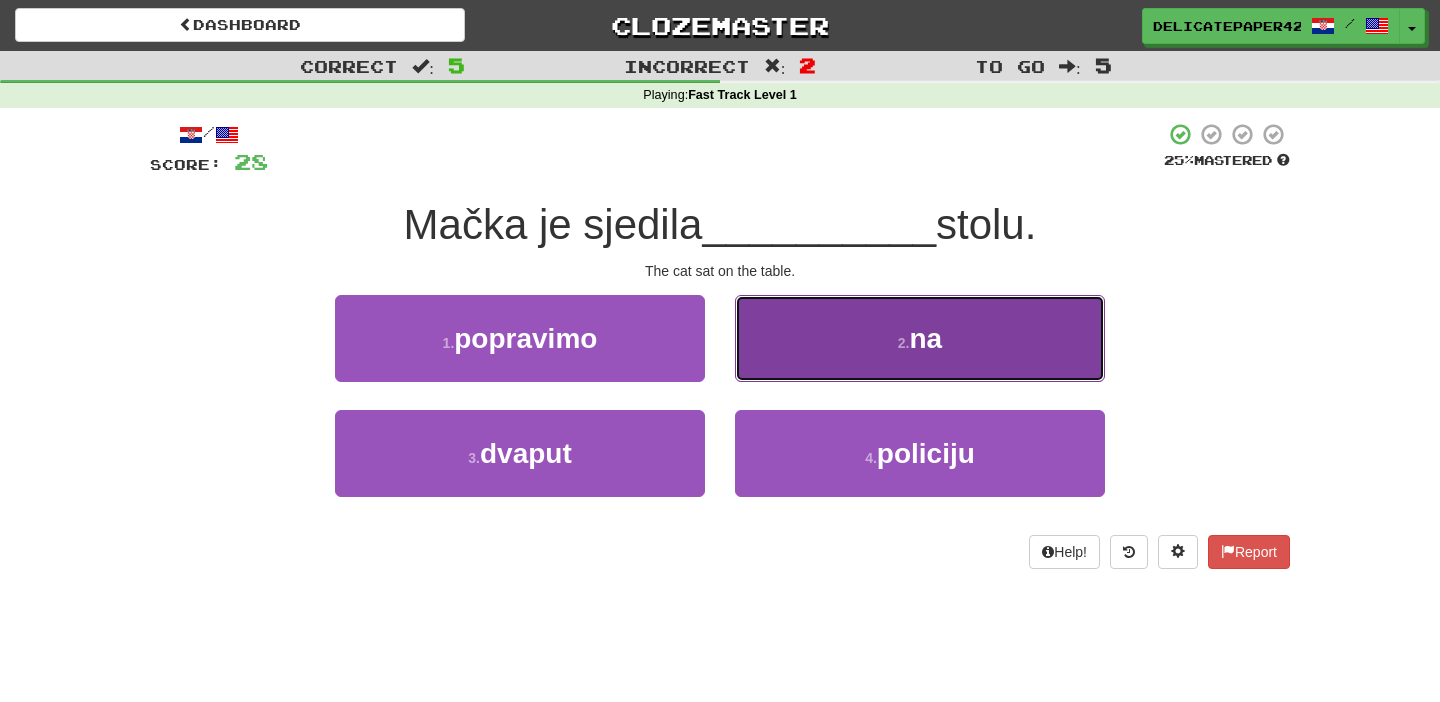 click on "2 .  na" at bounding box center [920, 338] 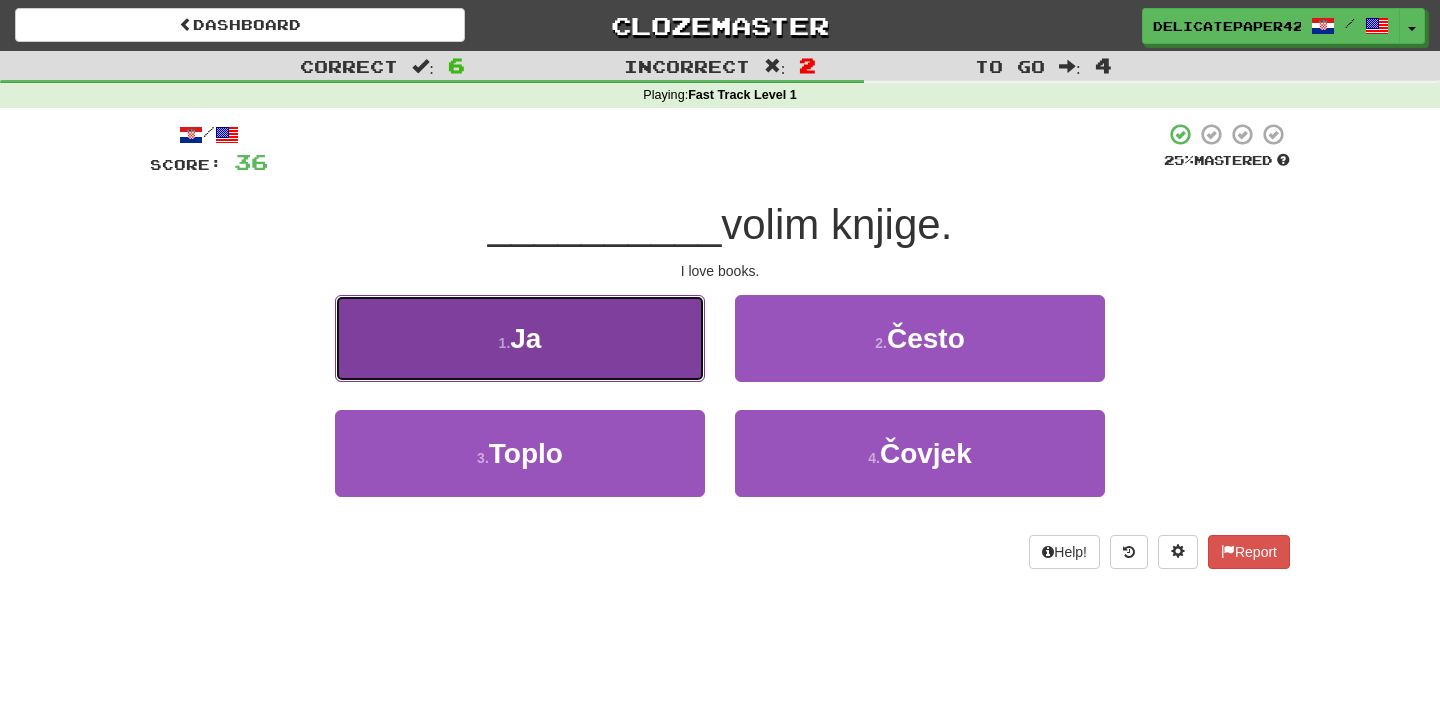 click on "1 .  Ja" at bounding box center (520, 338) 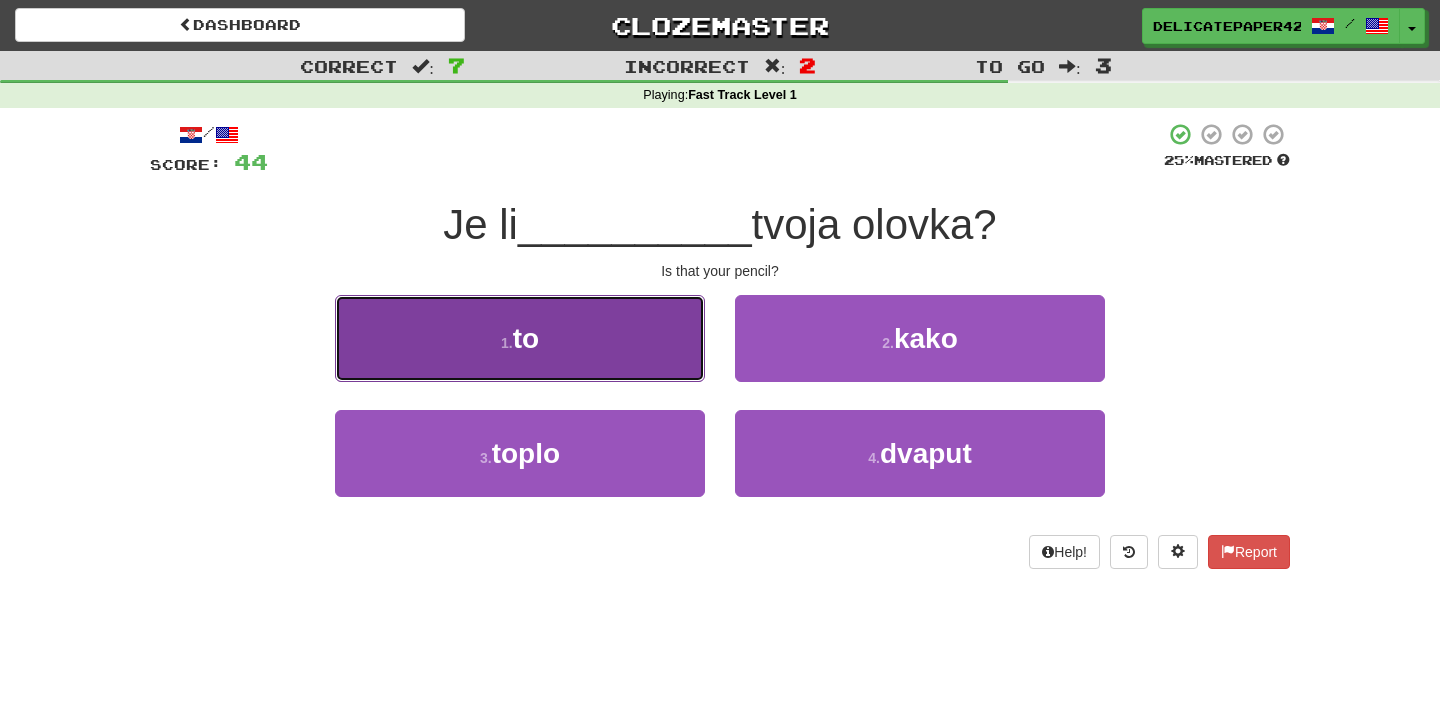 click on "1 .  to" at bounding box center (520, 338) 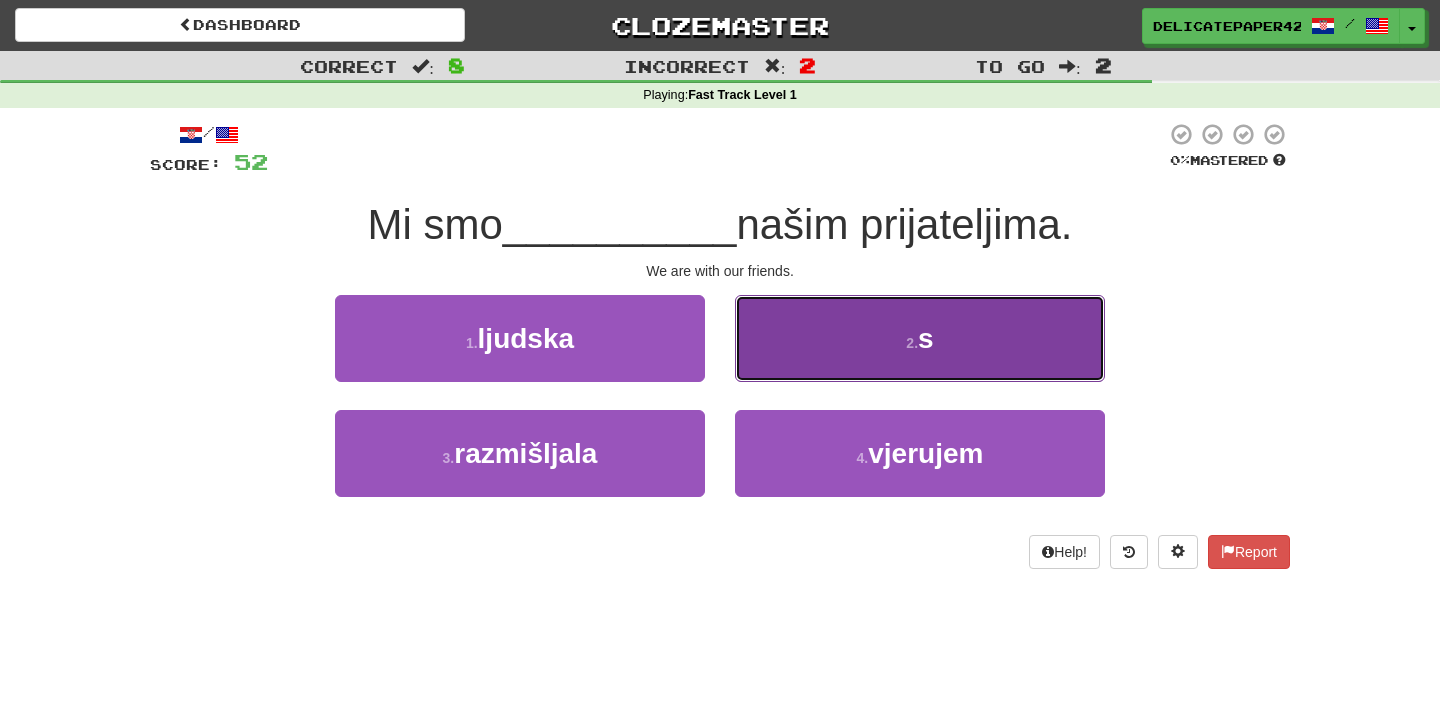 click on "2 .  s" at bounding box center [920, 338] 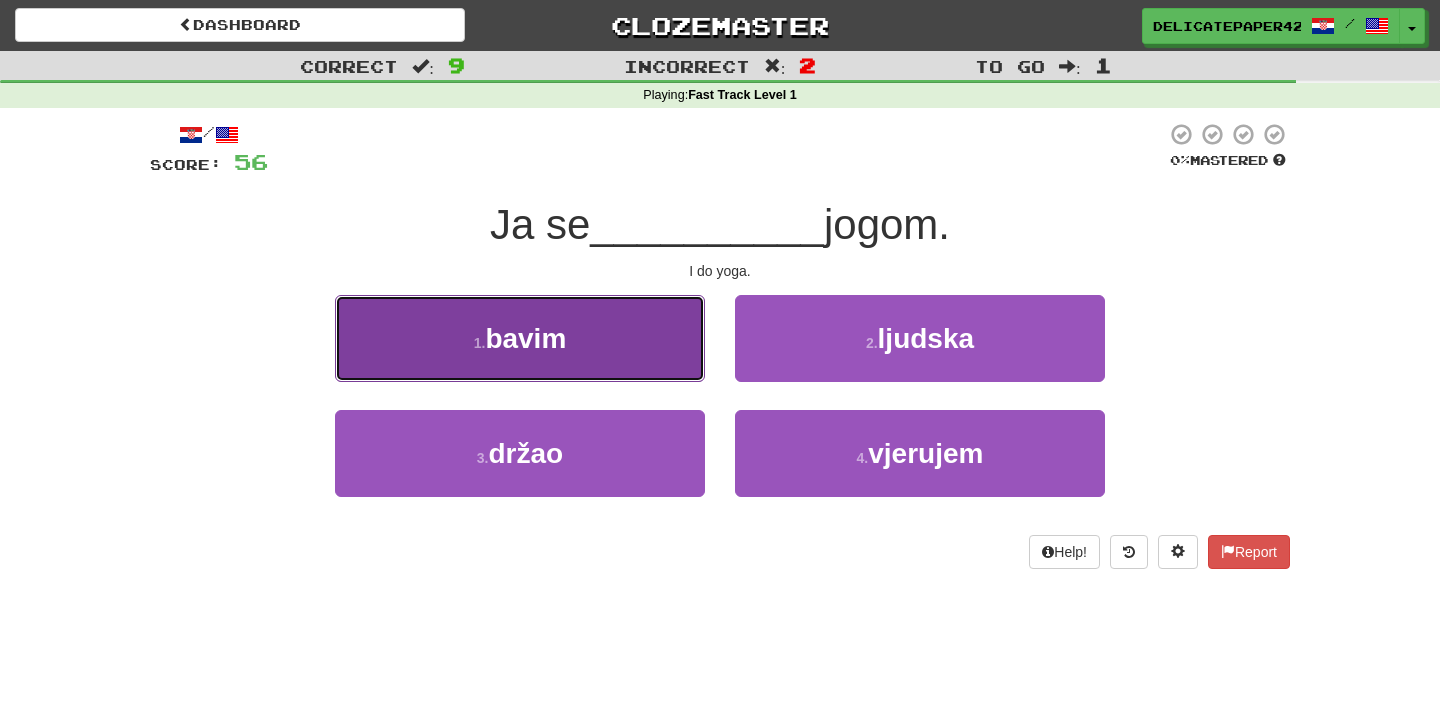 click on "1 .  bavim" at bounding box center [520, 338] 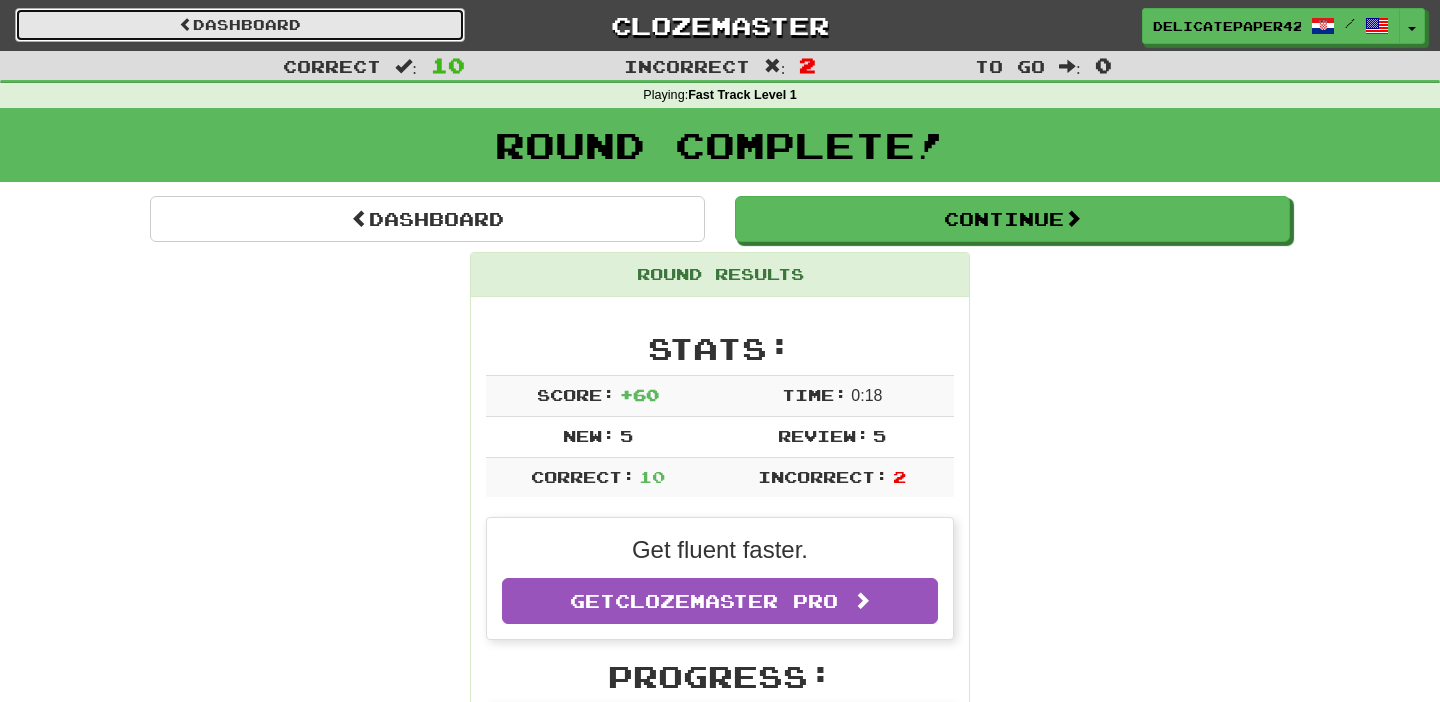 click on "Dashboard" at bounding box center (240, 25) 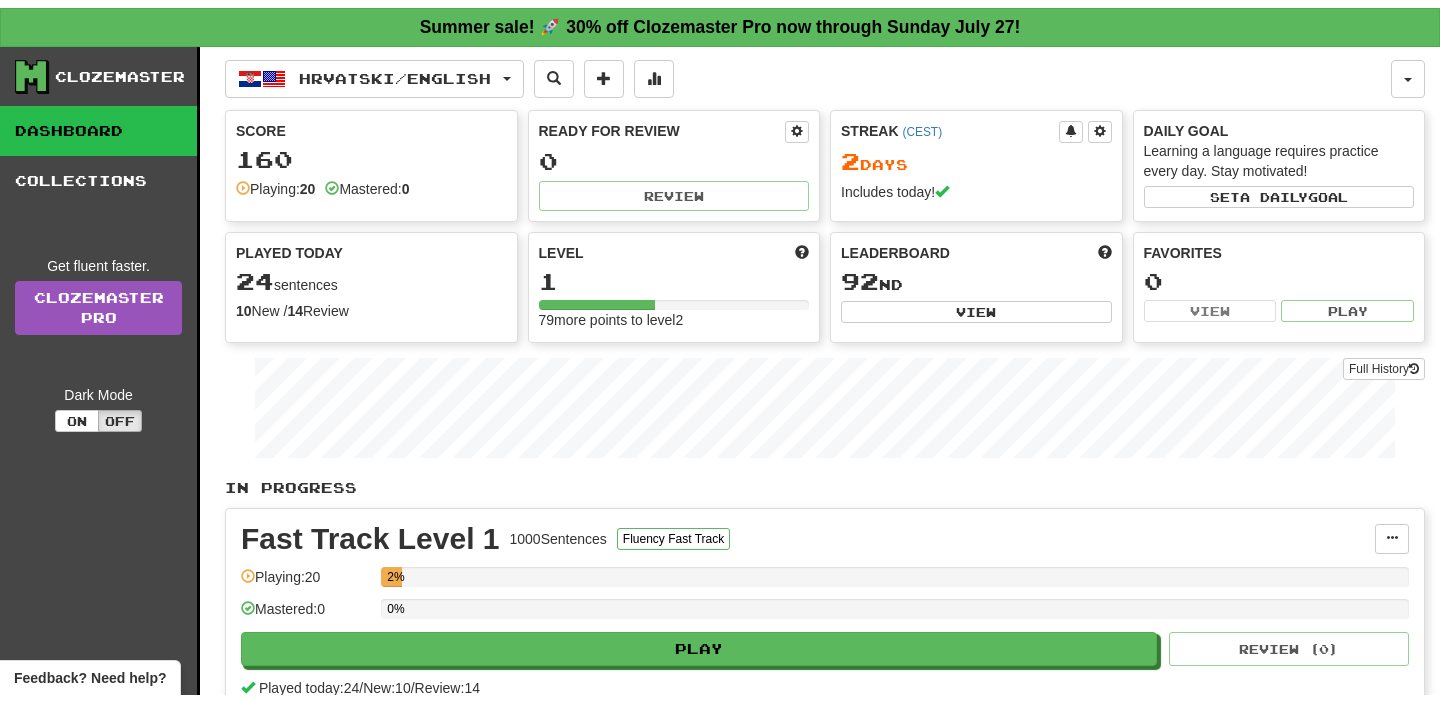 scroll, scrollTop: 0, scrollLeft: 0, axis: both 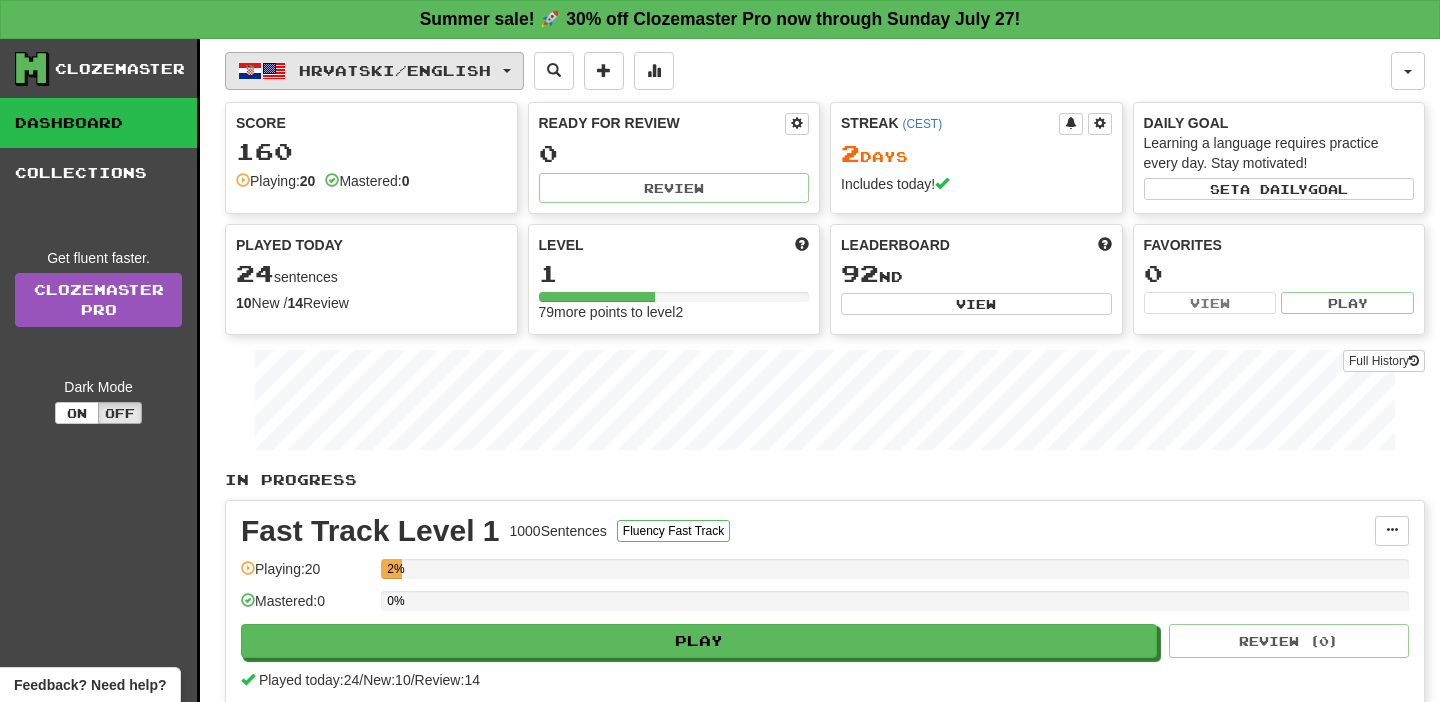 click on "Hrvatski  /  English" at bounding box center [395, 70] 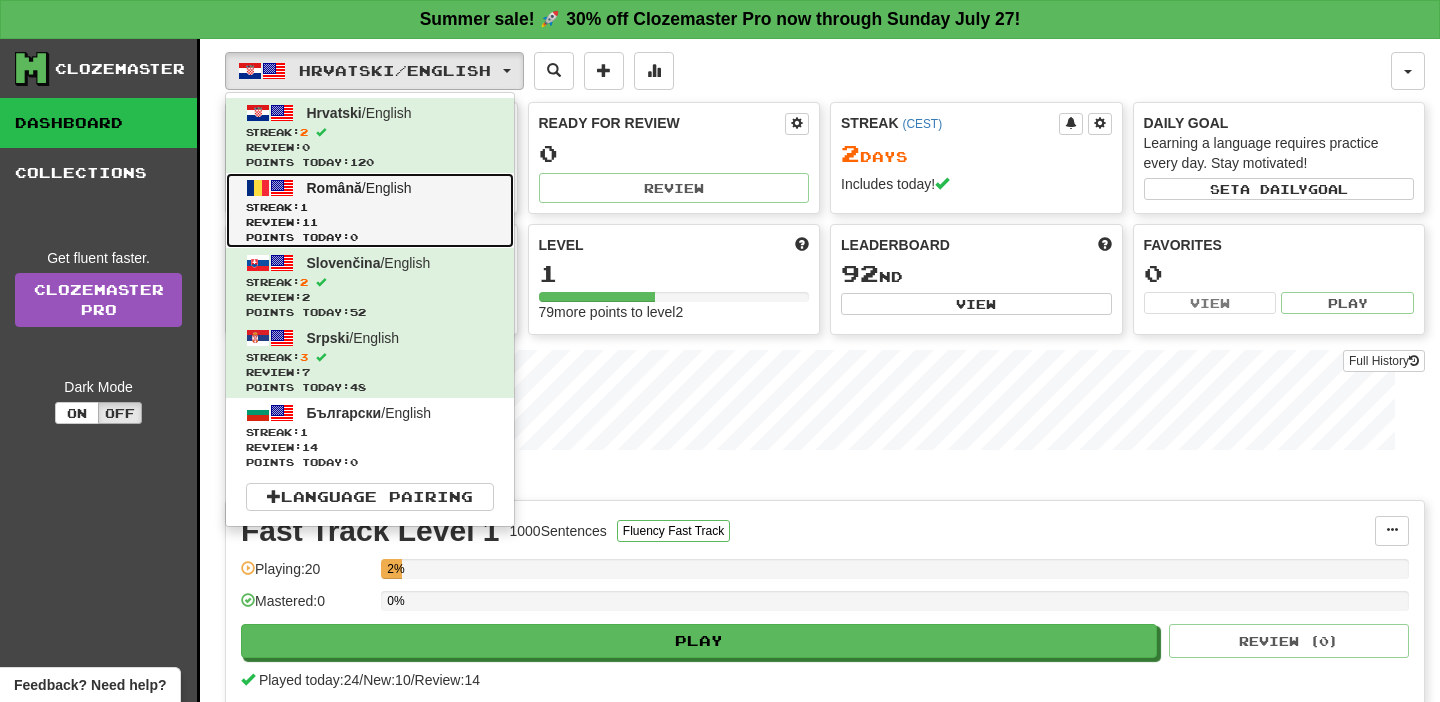 click on "Streak:  1" at bounding box center (370, 207) 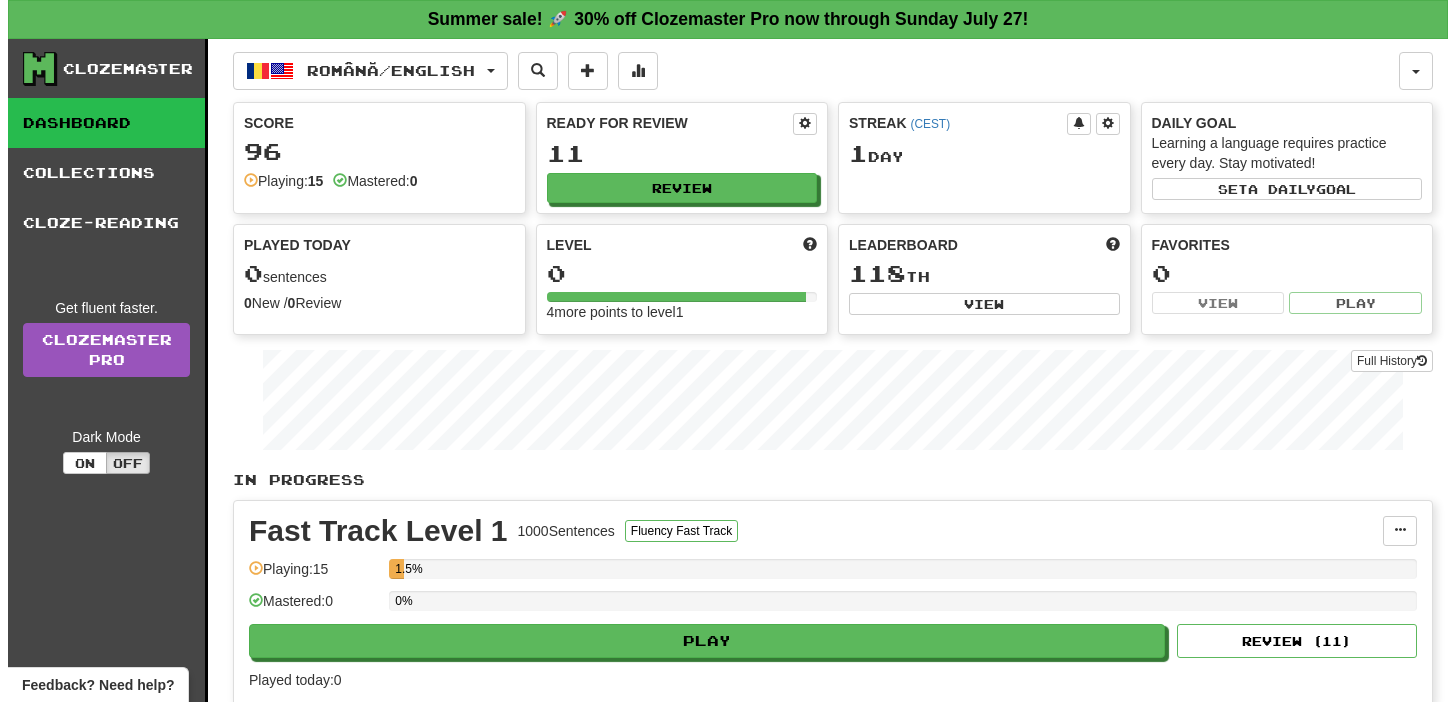 scroll, scrollTop: 0, scrollLeft: 0, axis: both 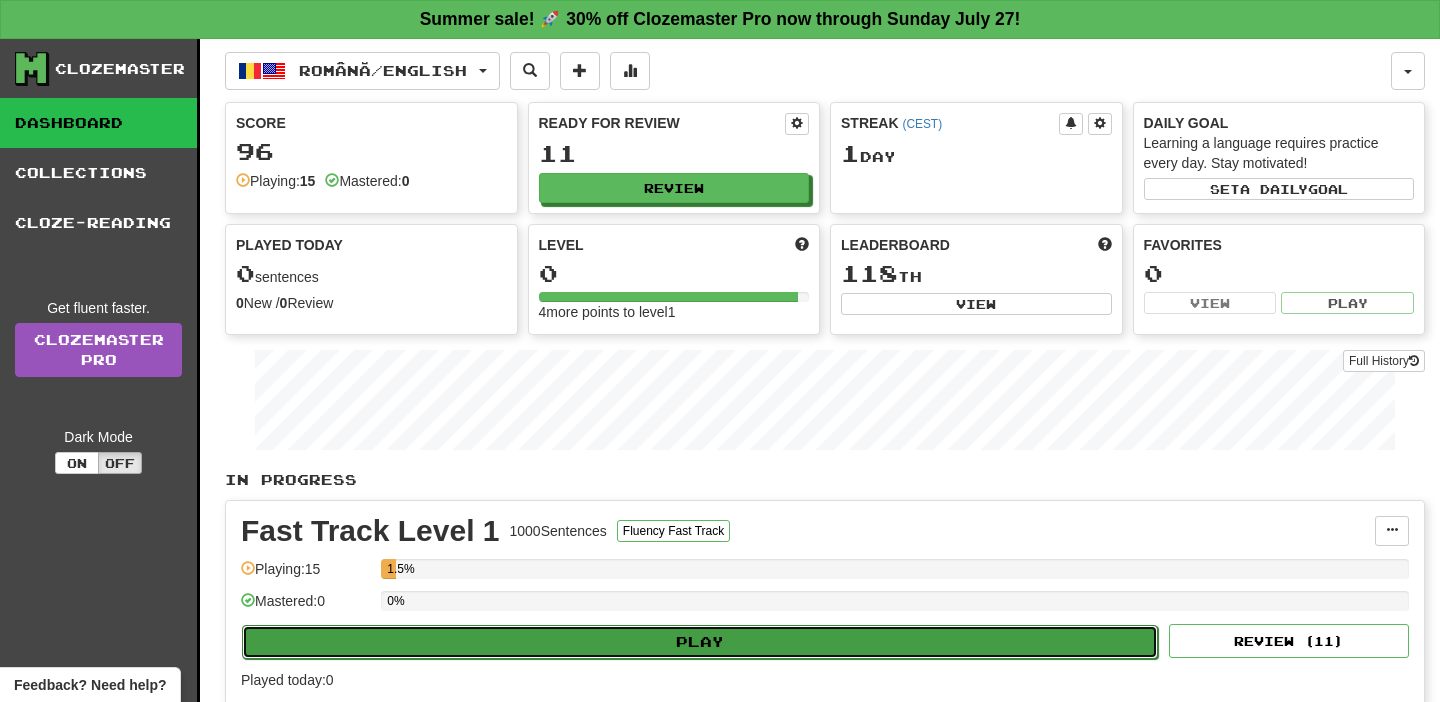 click on "Play" at bounding box center [700, 642] 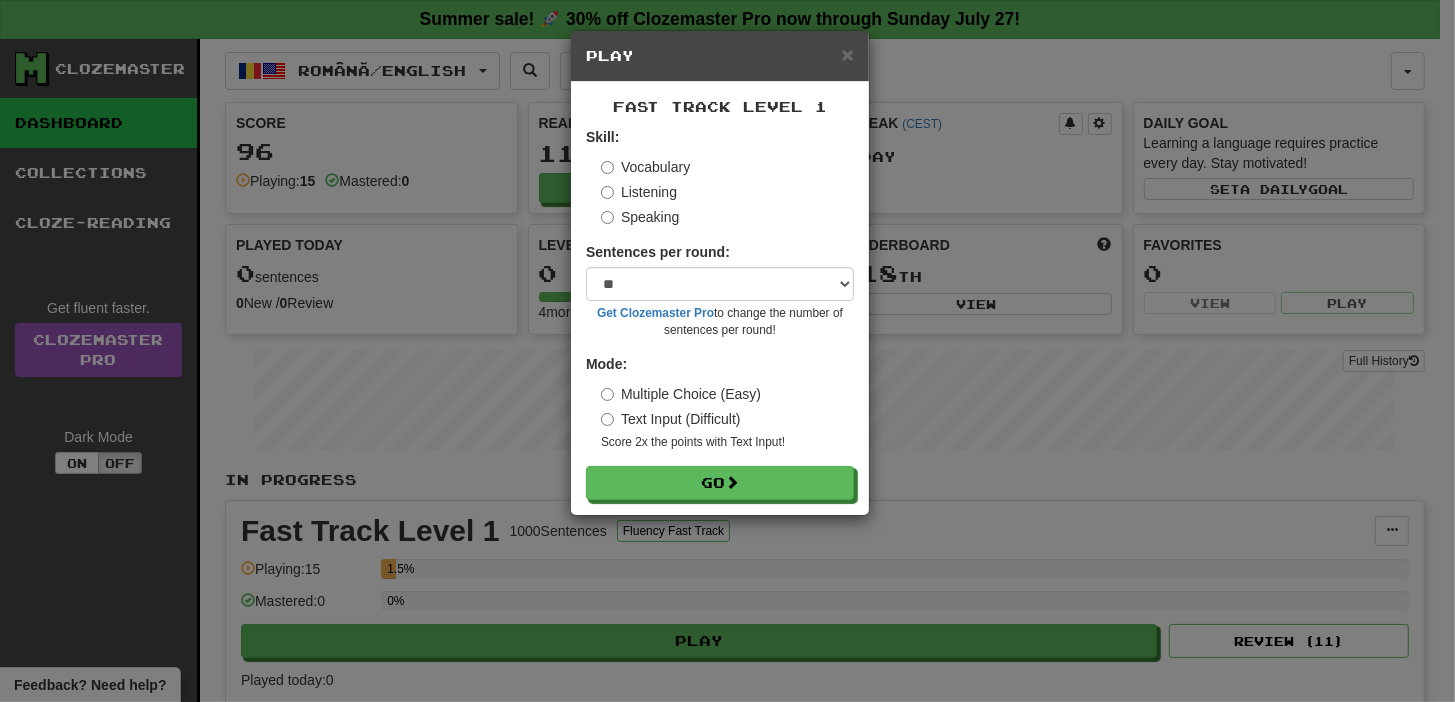 click on "Skill: Vocabulary Listening Speaking Sentences per round: * ** ** ** ** ** *** ******** Get Clozemaster Pro  to change the number of sentences per round! Mode: Multiple Choice (Easy) Text Input (Difficult) Score 2x the points with Text Input ! Go" at bounding box center (720, 313) 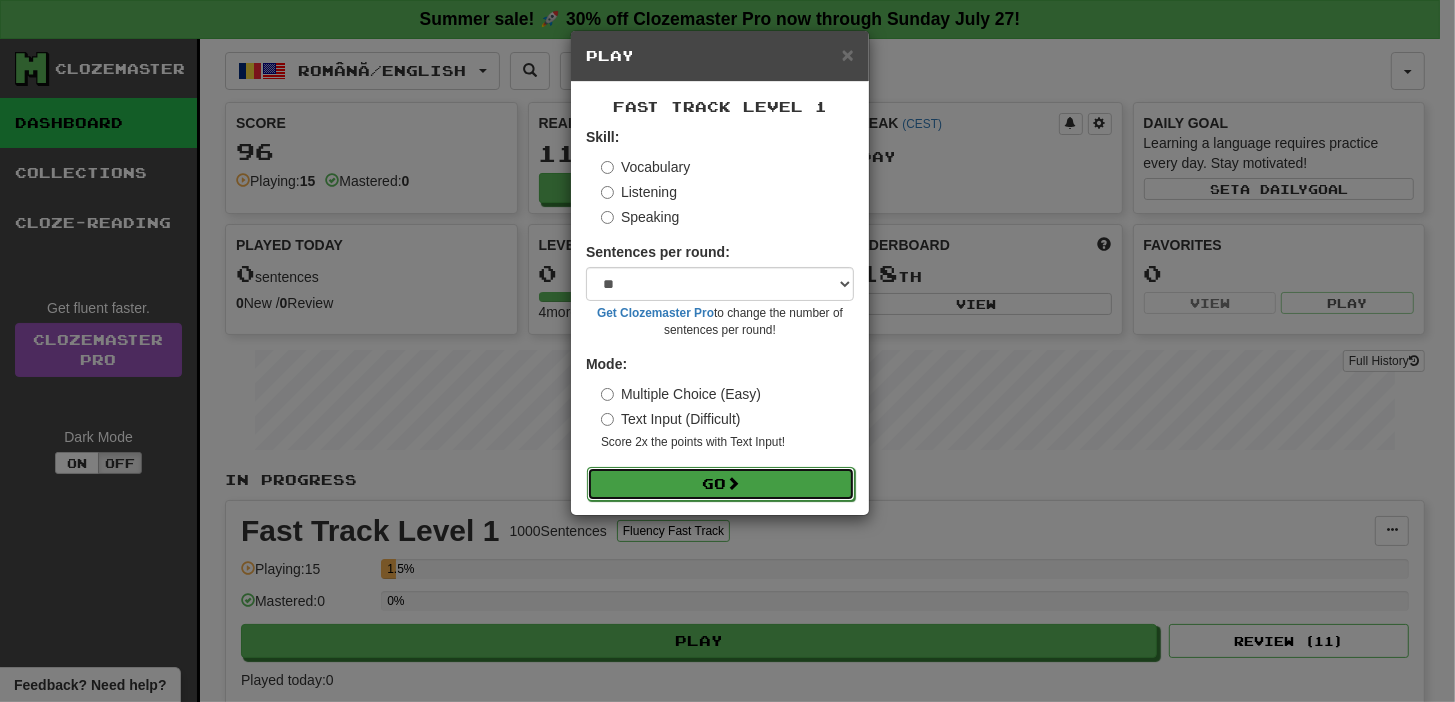 click on "Go" at bounding box center (721, 484) 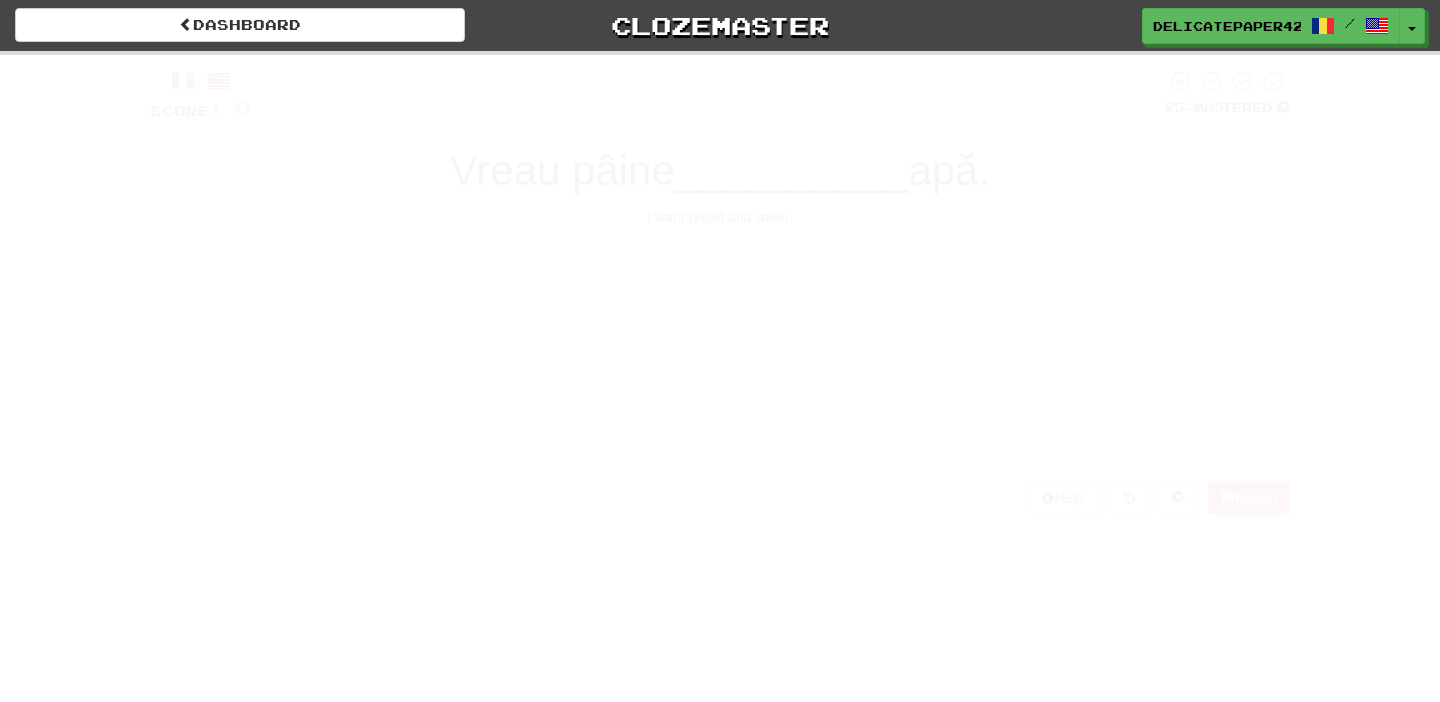 scroll, scrollTop: 0, scrollLeft: 0, axis: both 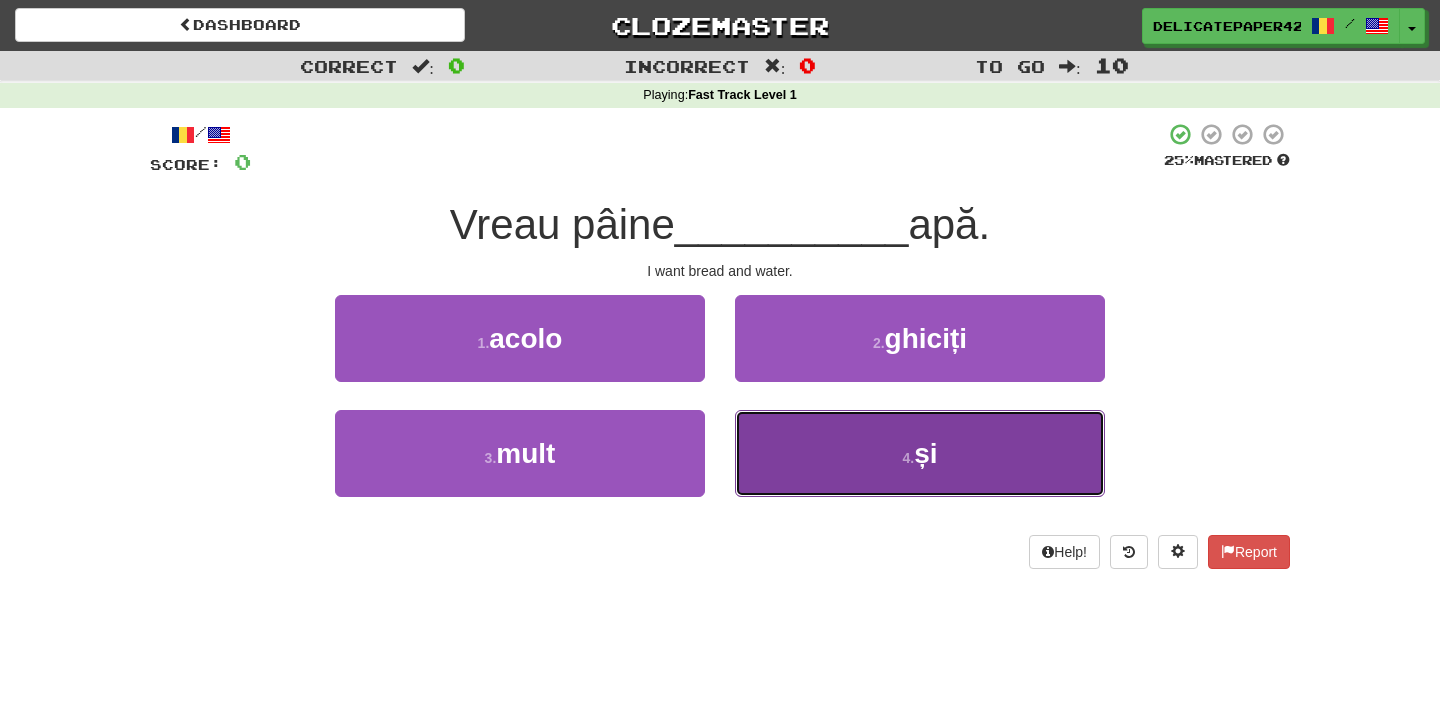 click on "4 .  și" at bounding box center (920, 453) 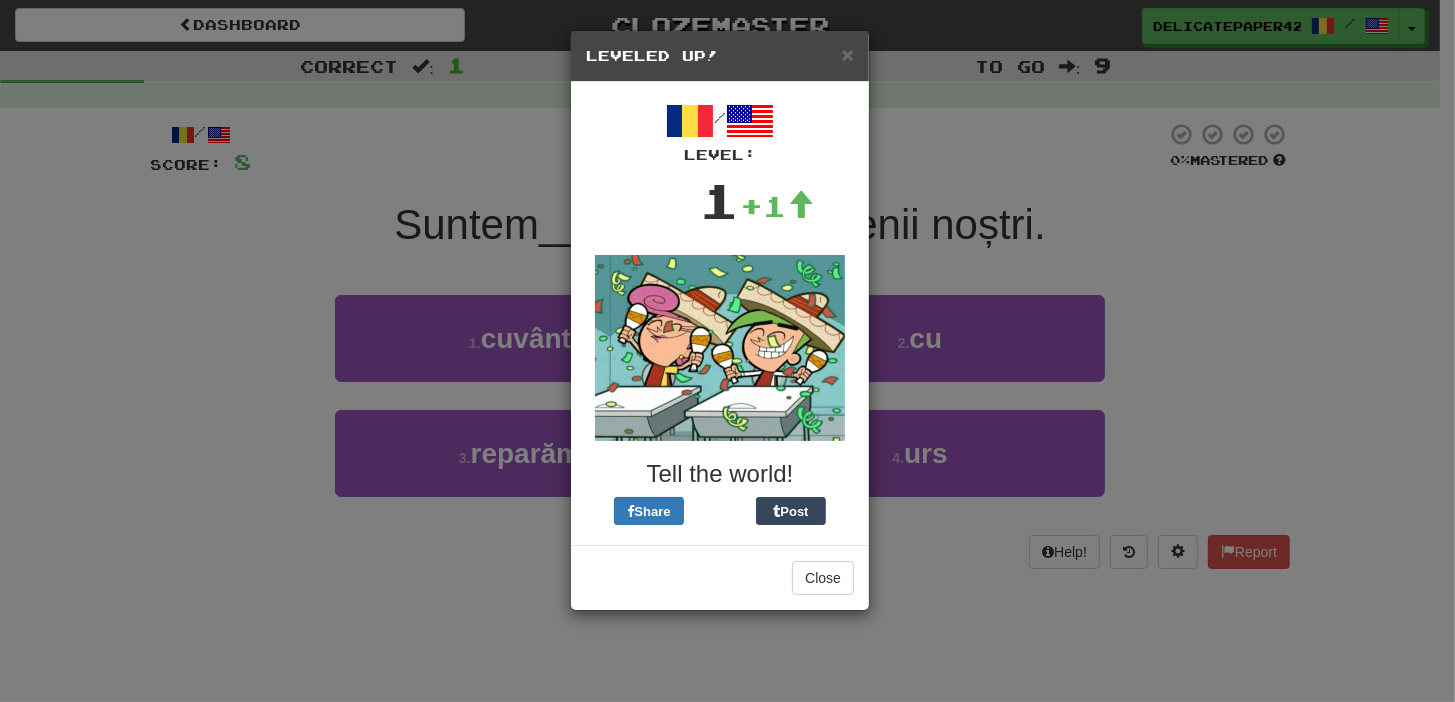 click on "Leveled Up!" at bounding box center [720, 56] 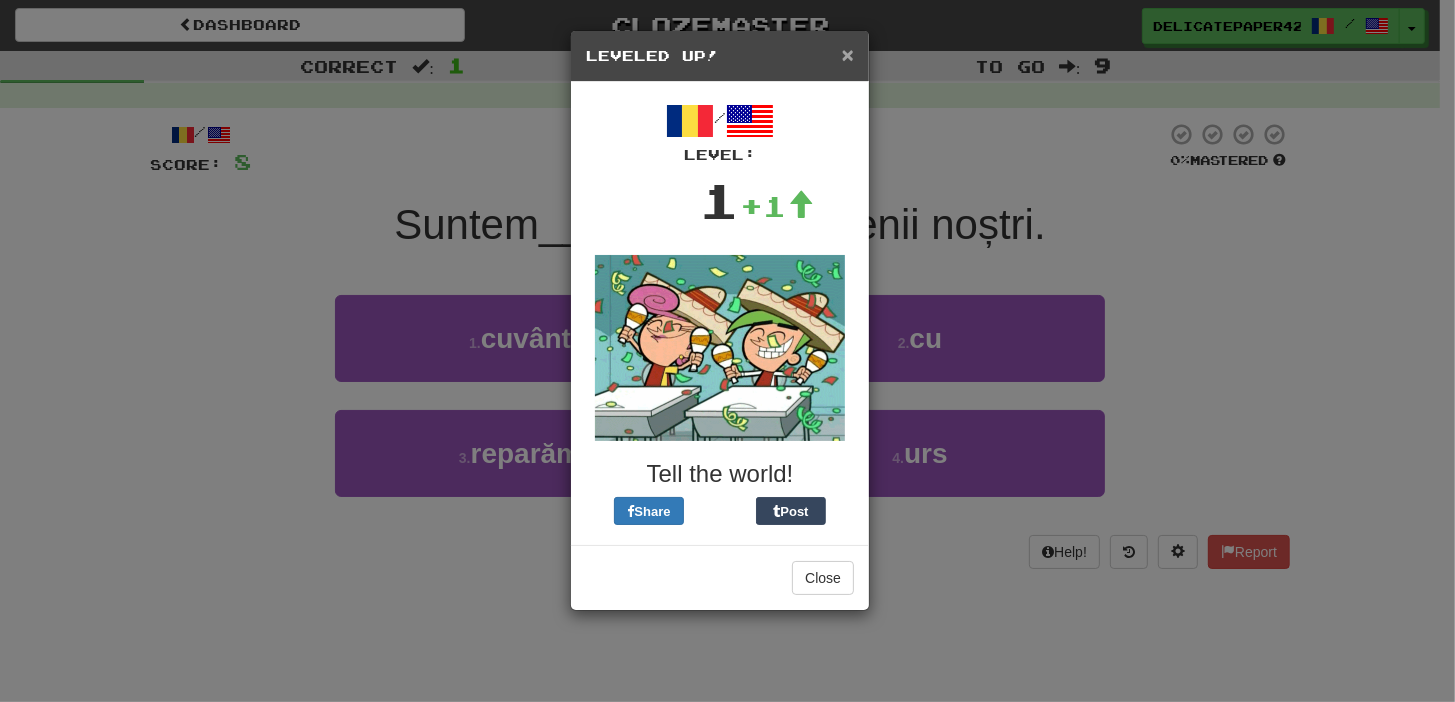 click on "×" at bounding box center [848, 54] 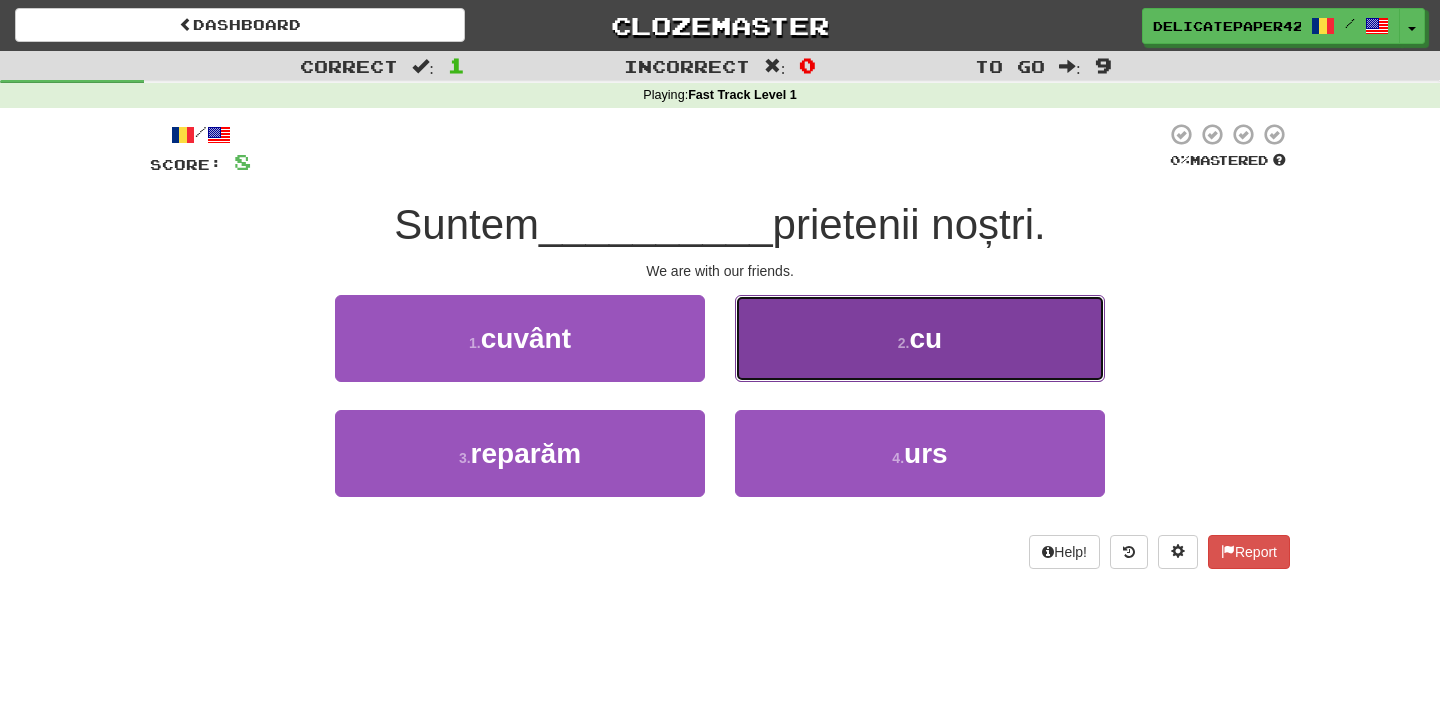 click on "2 .  cu" at bounding box center [920, 338] 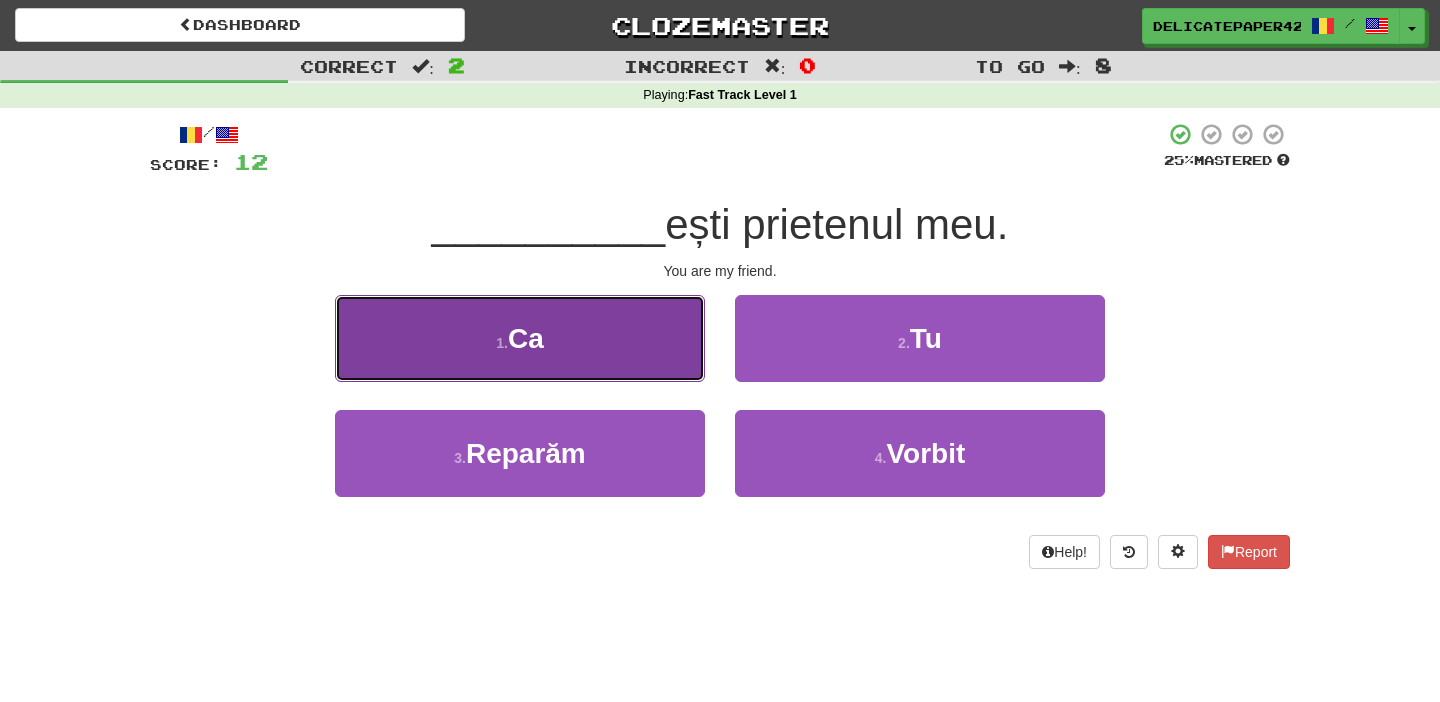 click on "1 .  Ca" at bounding box center [520, 338] 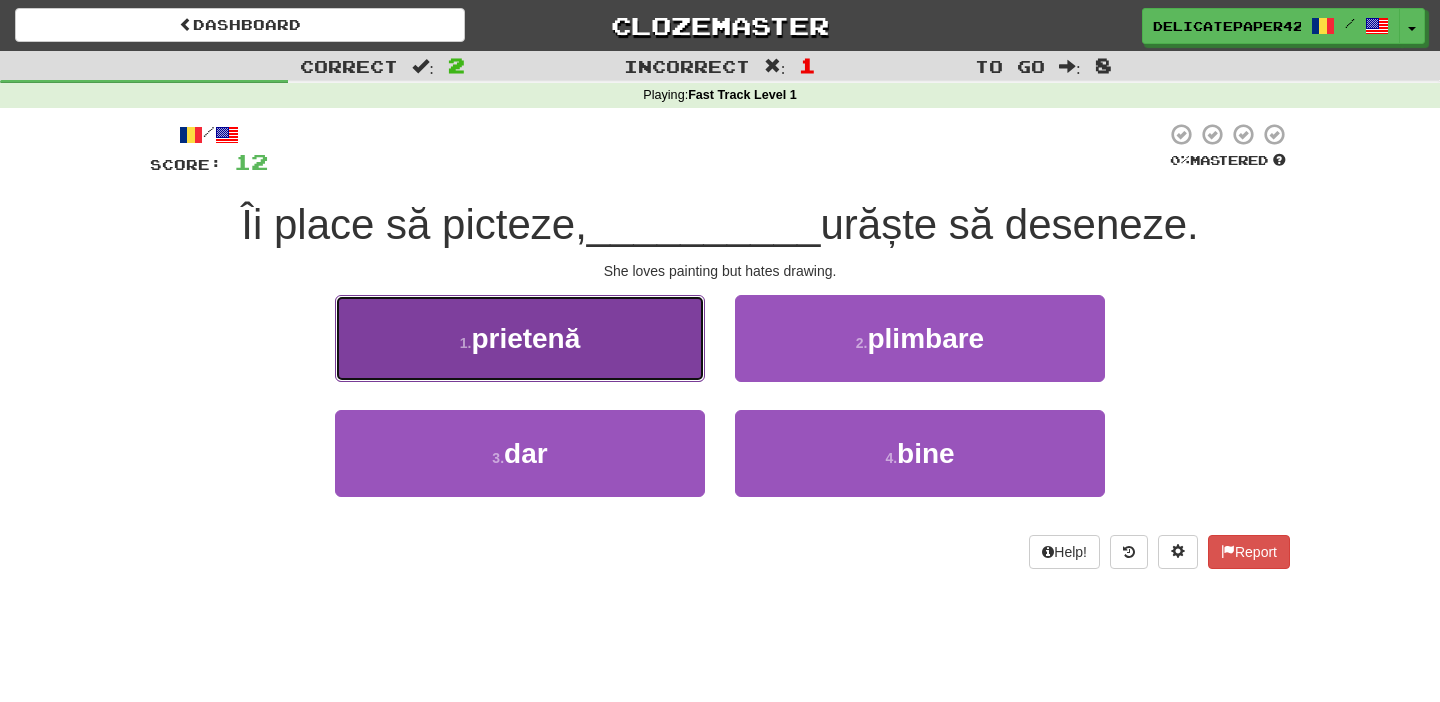 click on "1 .  prietenă" at bounding box center [520, 338] 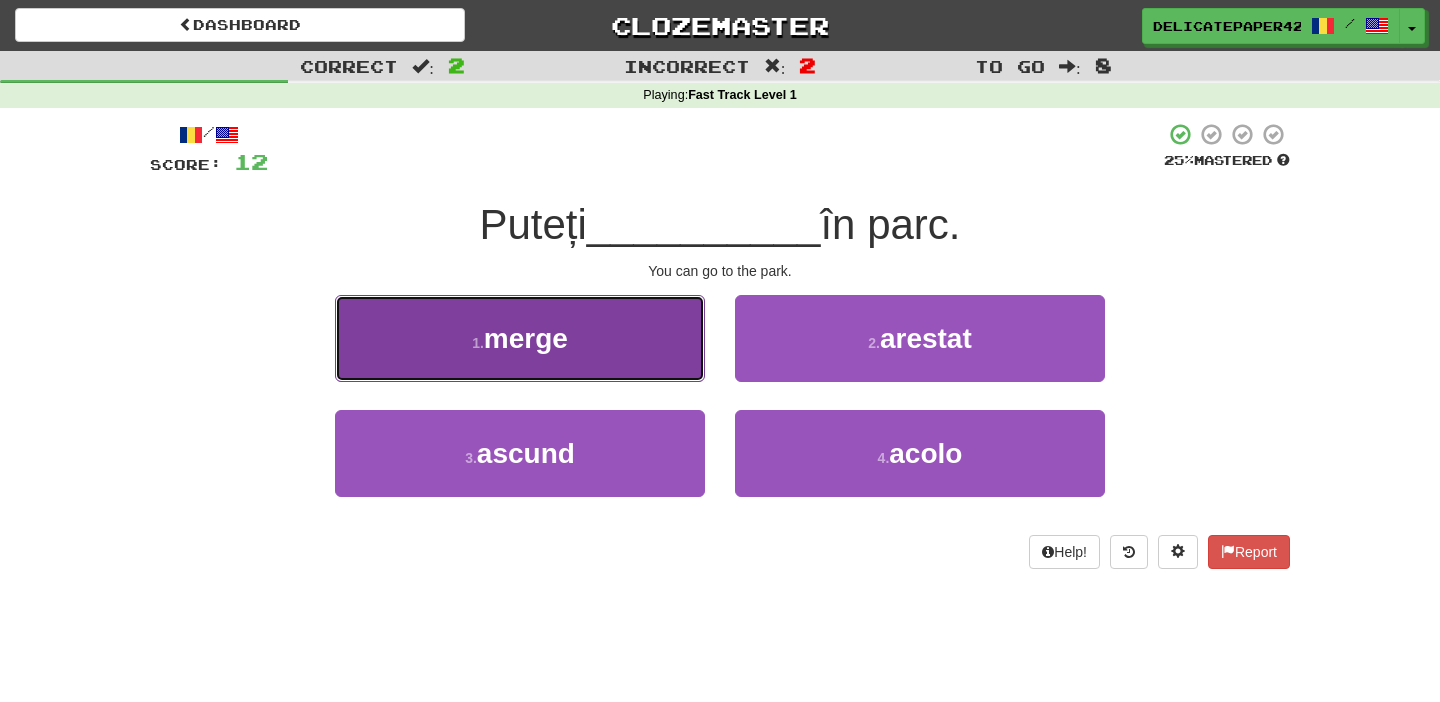 click on "1 .  merge" at bounding box center (520, 338) 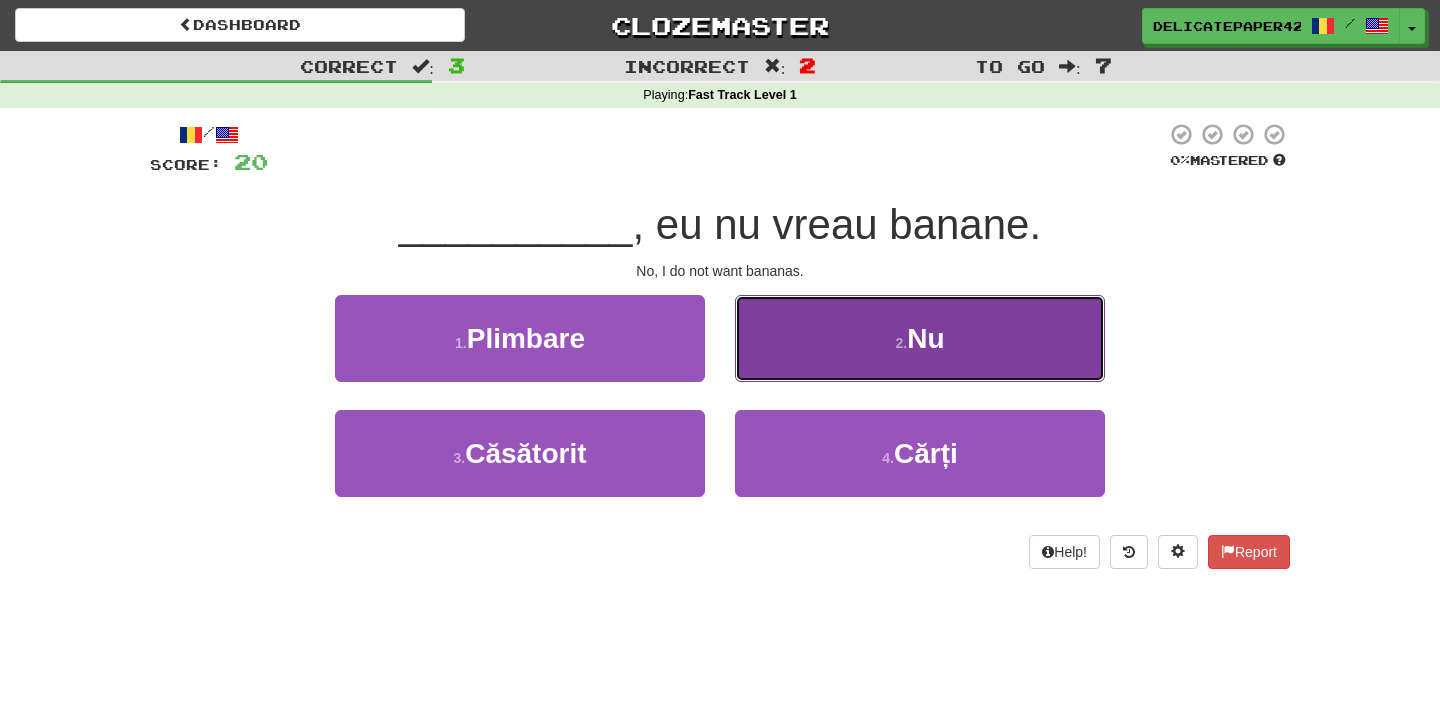 click on "2 .  Nu" at bounding box center [920, 338] 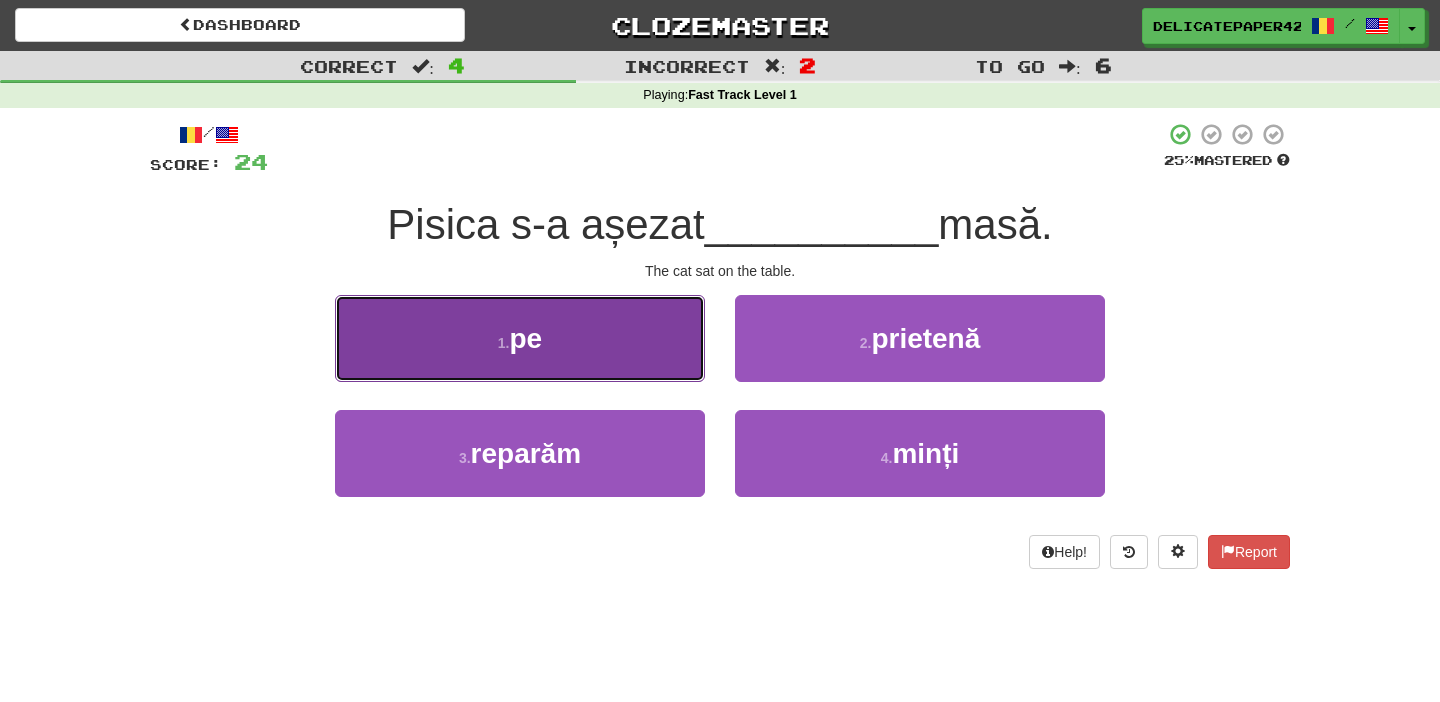 click on "1 .  pe" at bounding box center [520, 338] 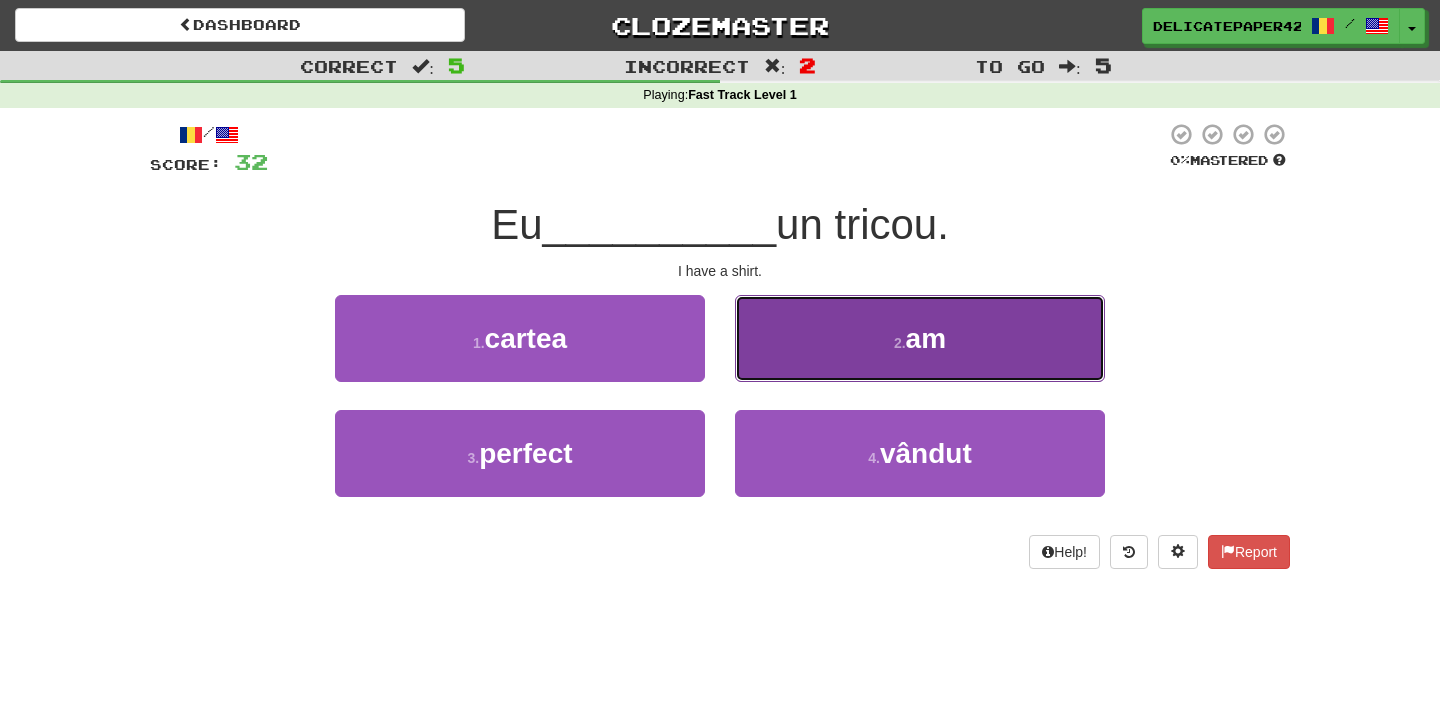 click on "2 .  am" at bounding box center (920, 338) 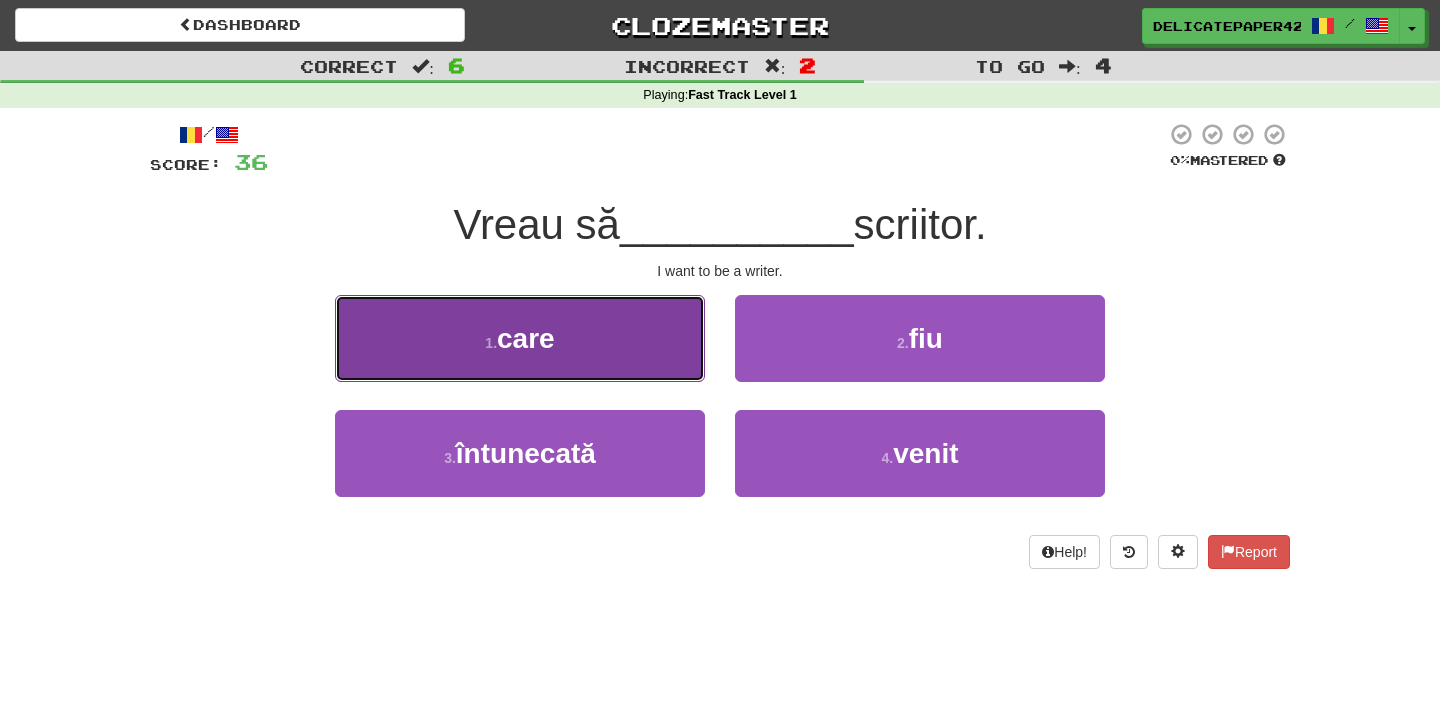 click on "1 .  care" at bounding box center [520, 338] 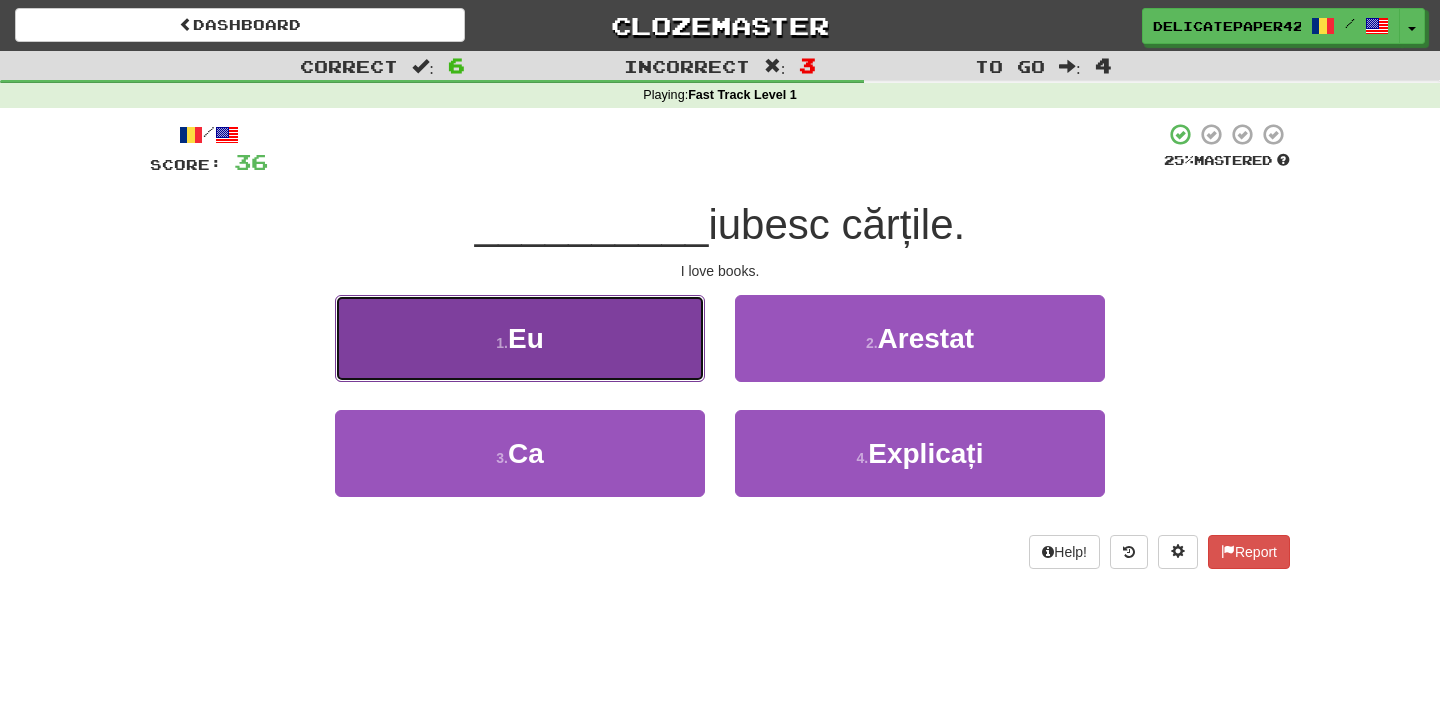click on "1 .  Eu" at bounding box center [520, 338] 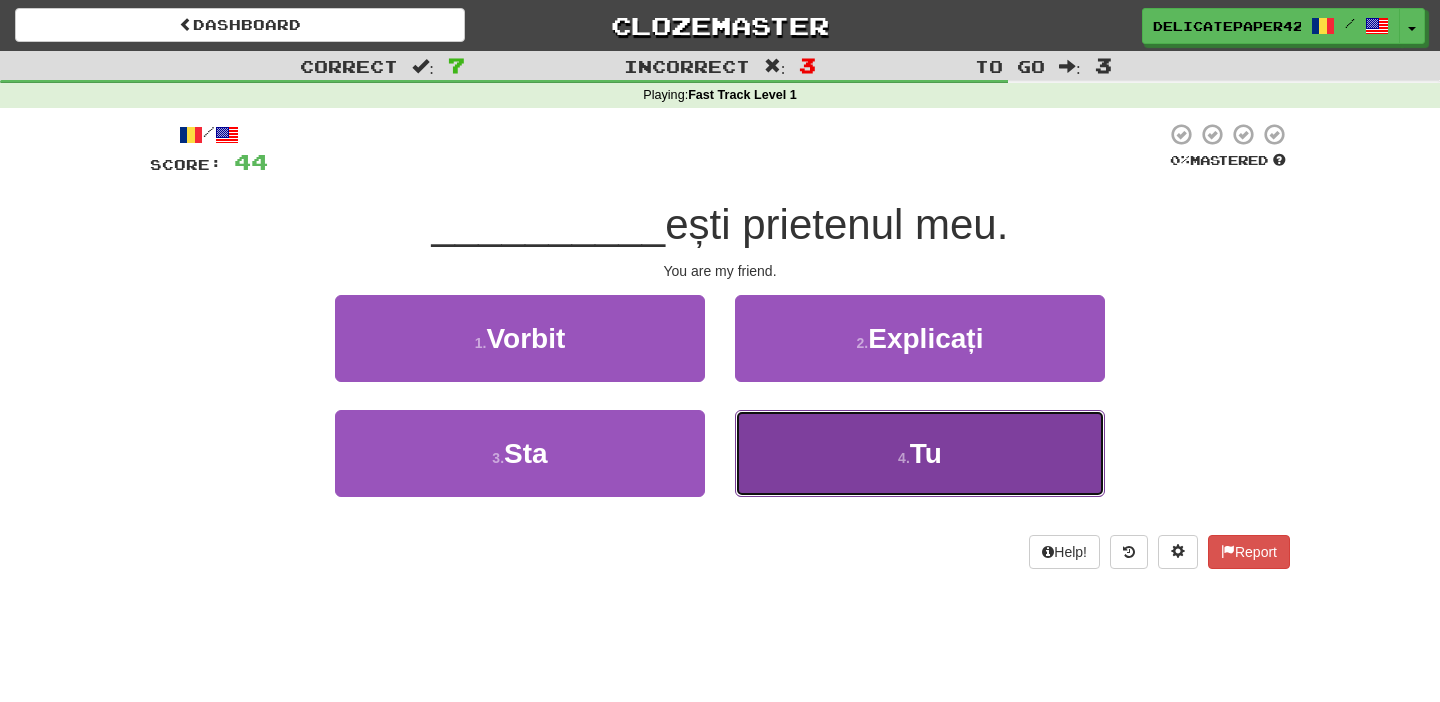click on "4 .  Tu" at bounding box center [920, 453] 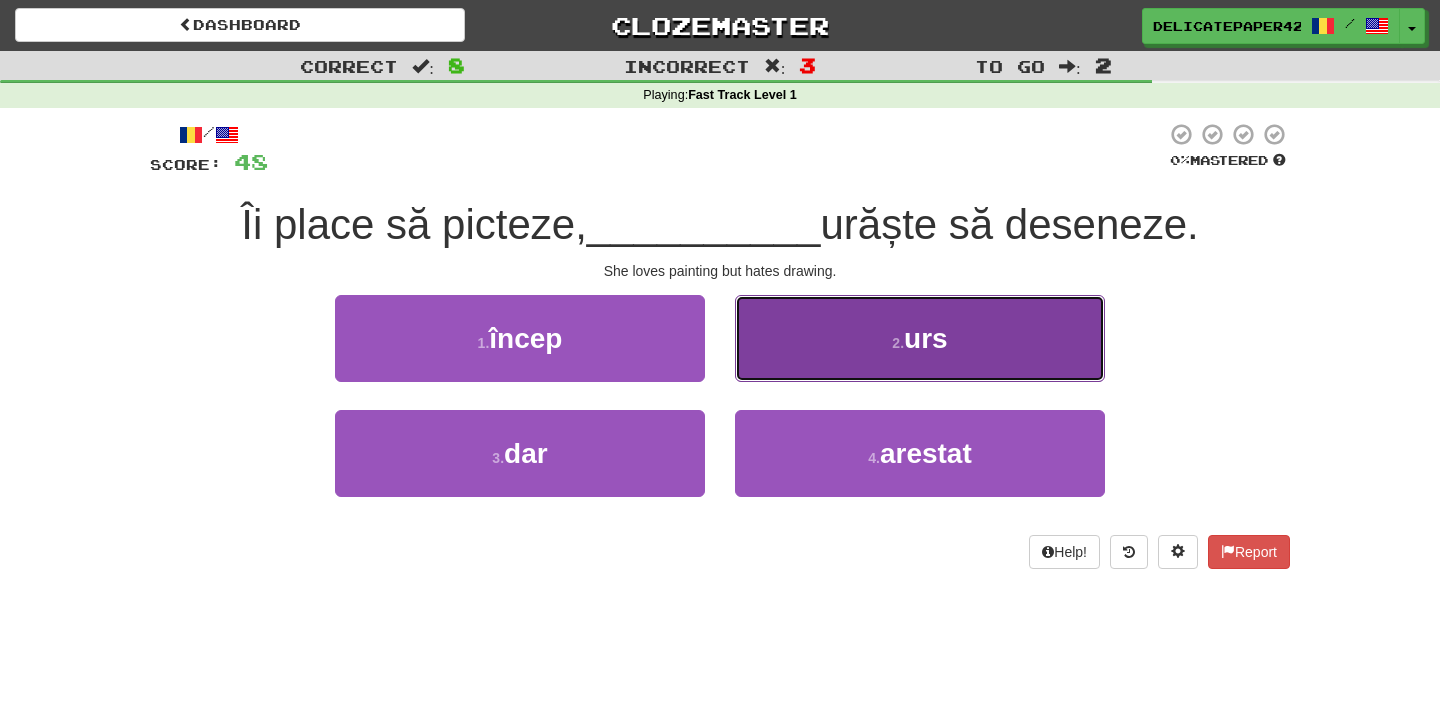 click on "2 .  urs" at bounding box center [920, 338] 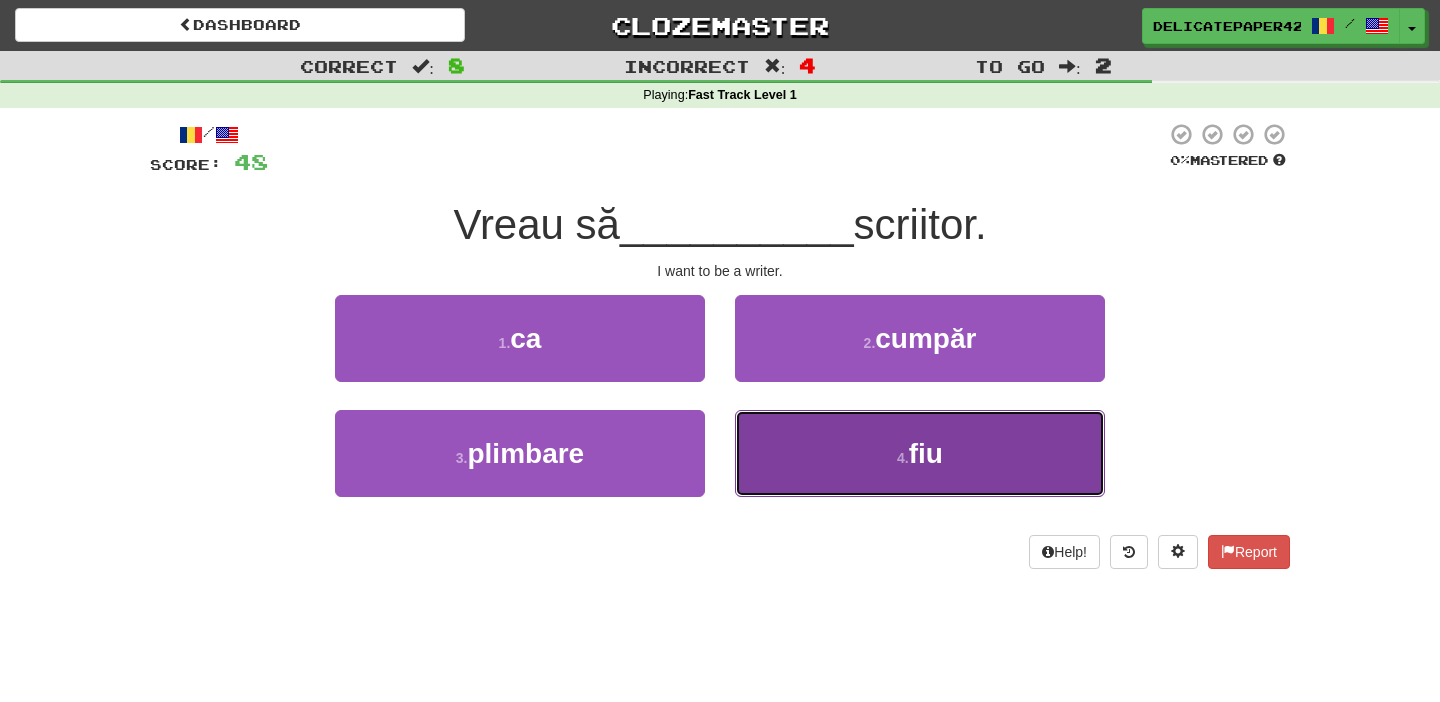 click on "4 .  fiu" at bounding box center [920, 453] 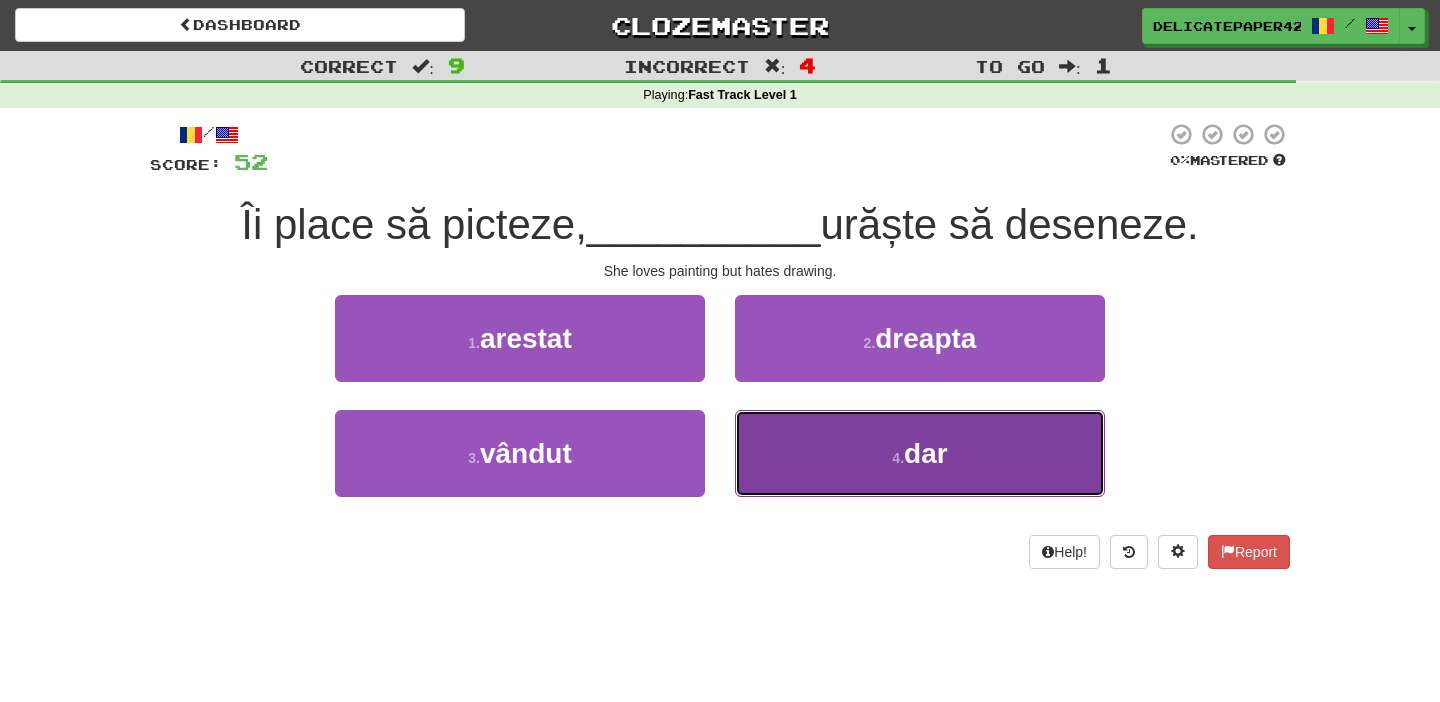 click on "4 .  dar" at bounding box center [920, 453] 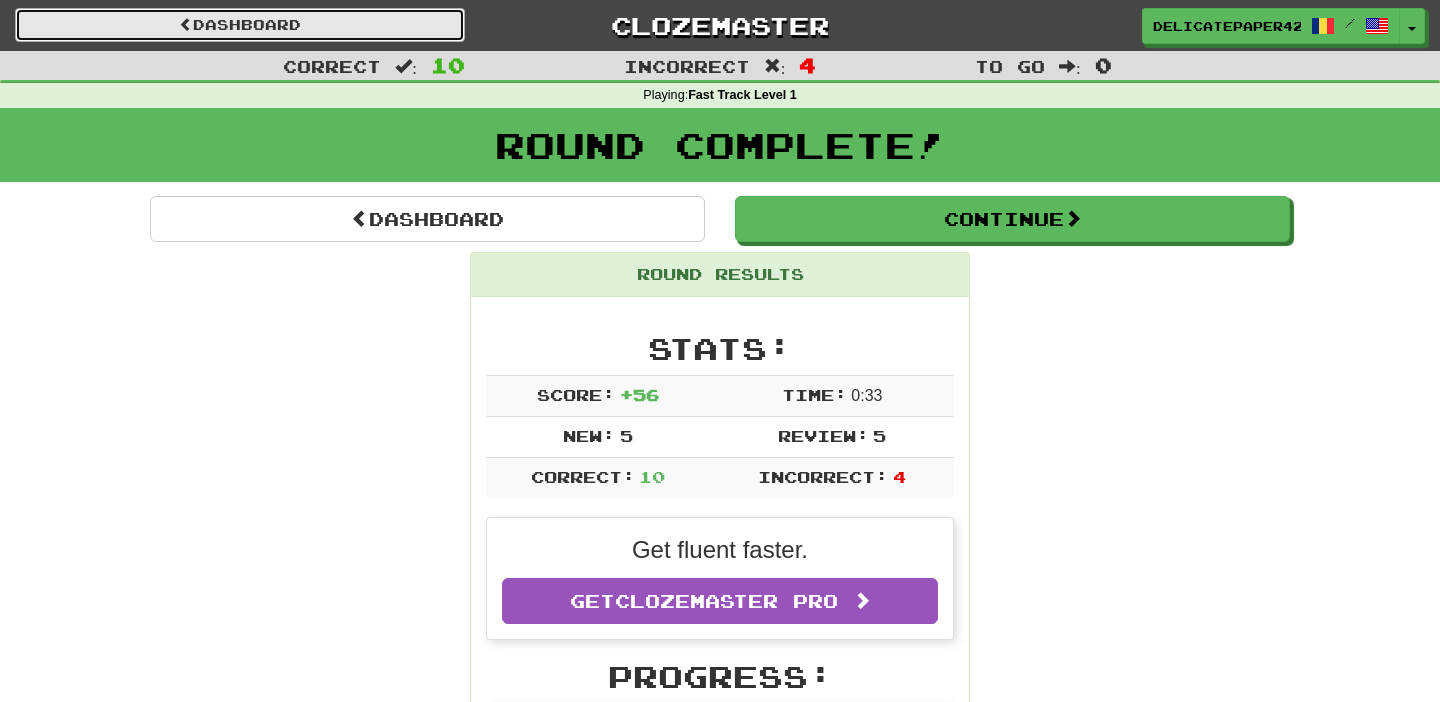 click on "Dashboard" at bounding box center (240, 25) 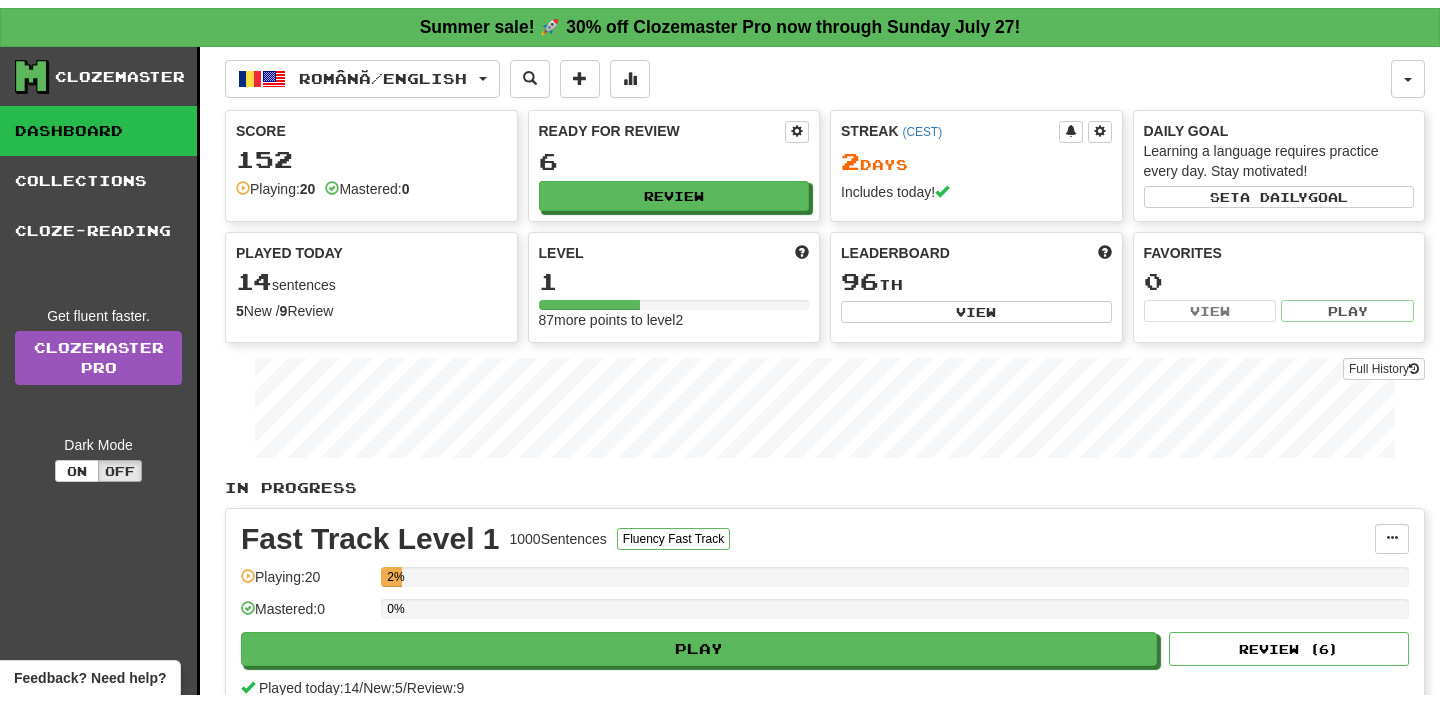 scroll, scrollTop: 0, scrollLeft: 0, axis: both 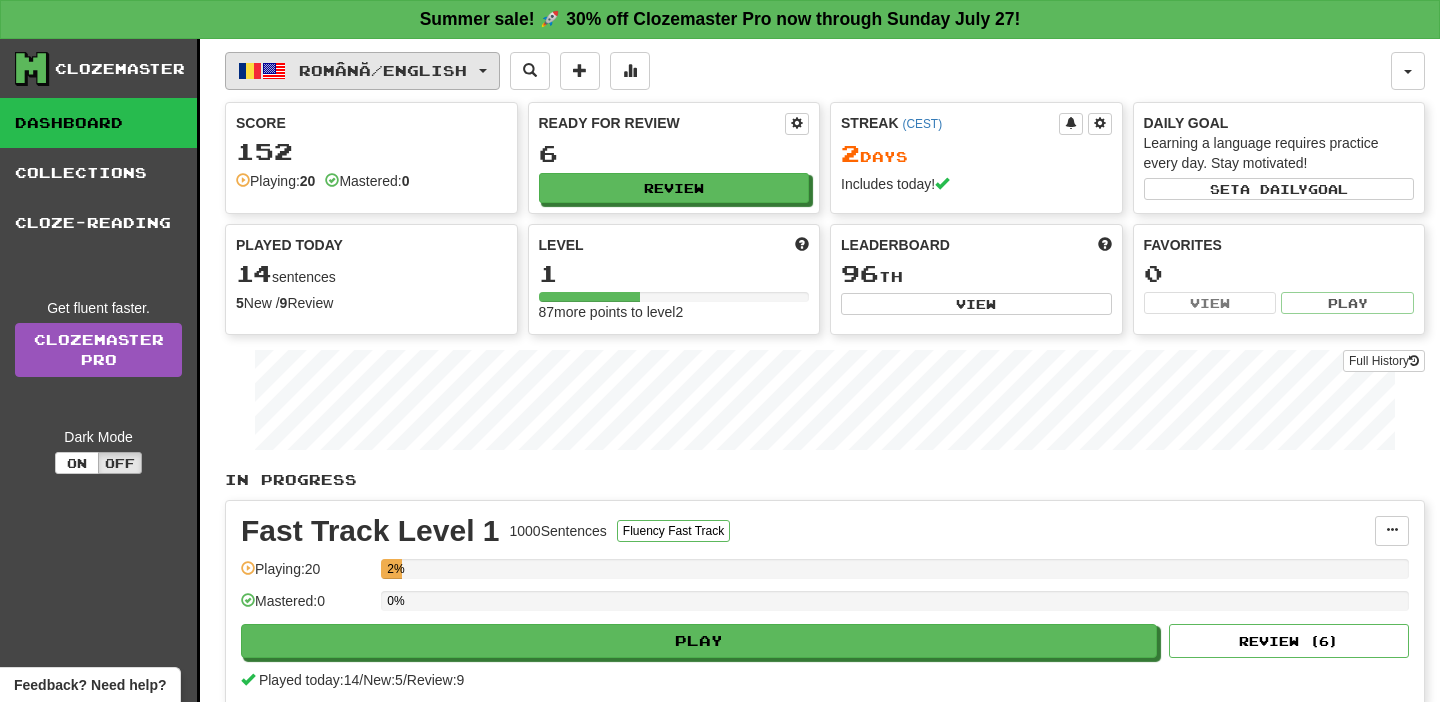 click on "Română  /  English" at bounding box center [383, 70] 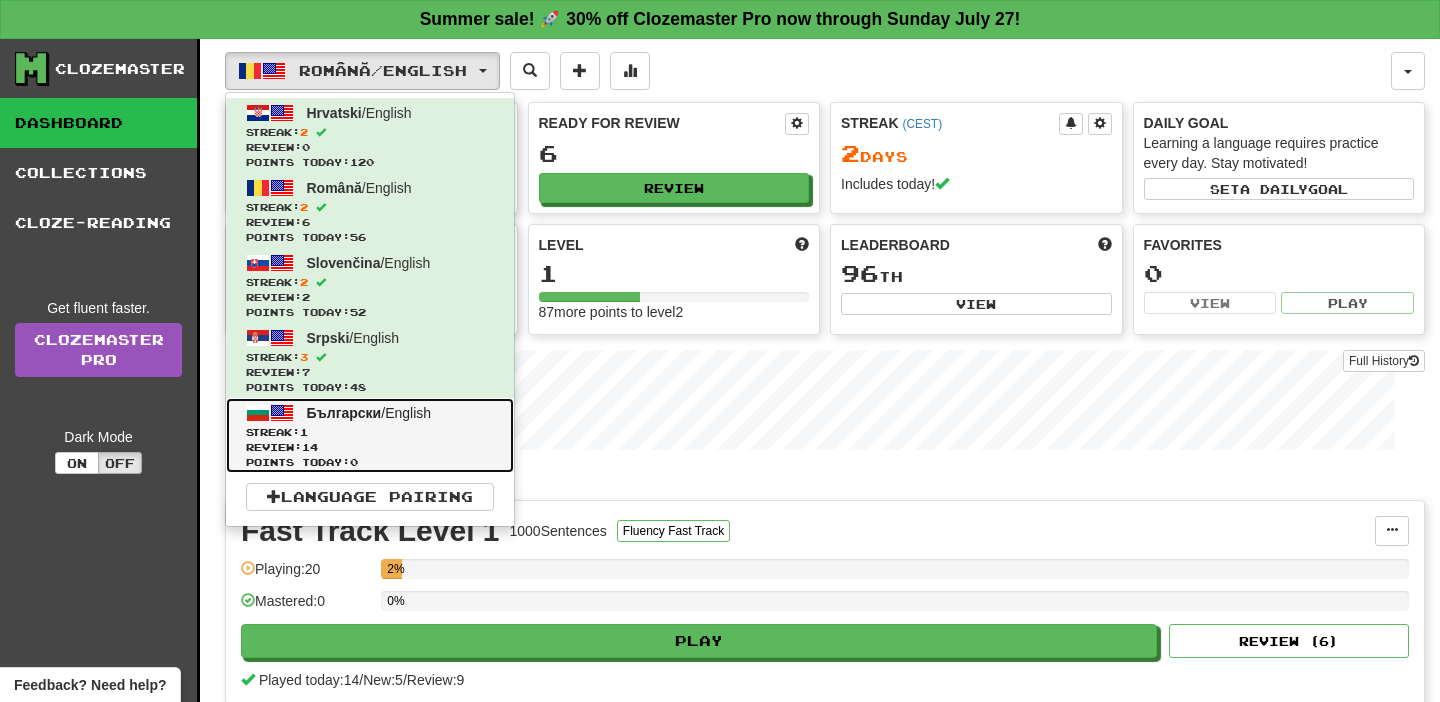 click on "Български  /  English Streak:  1   Review:  14 Points today:  0" at bounding box center (370, 435) 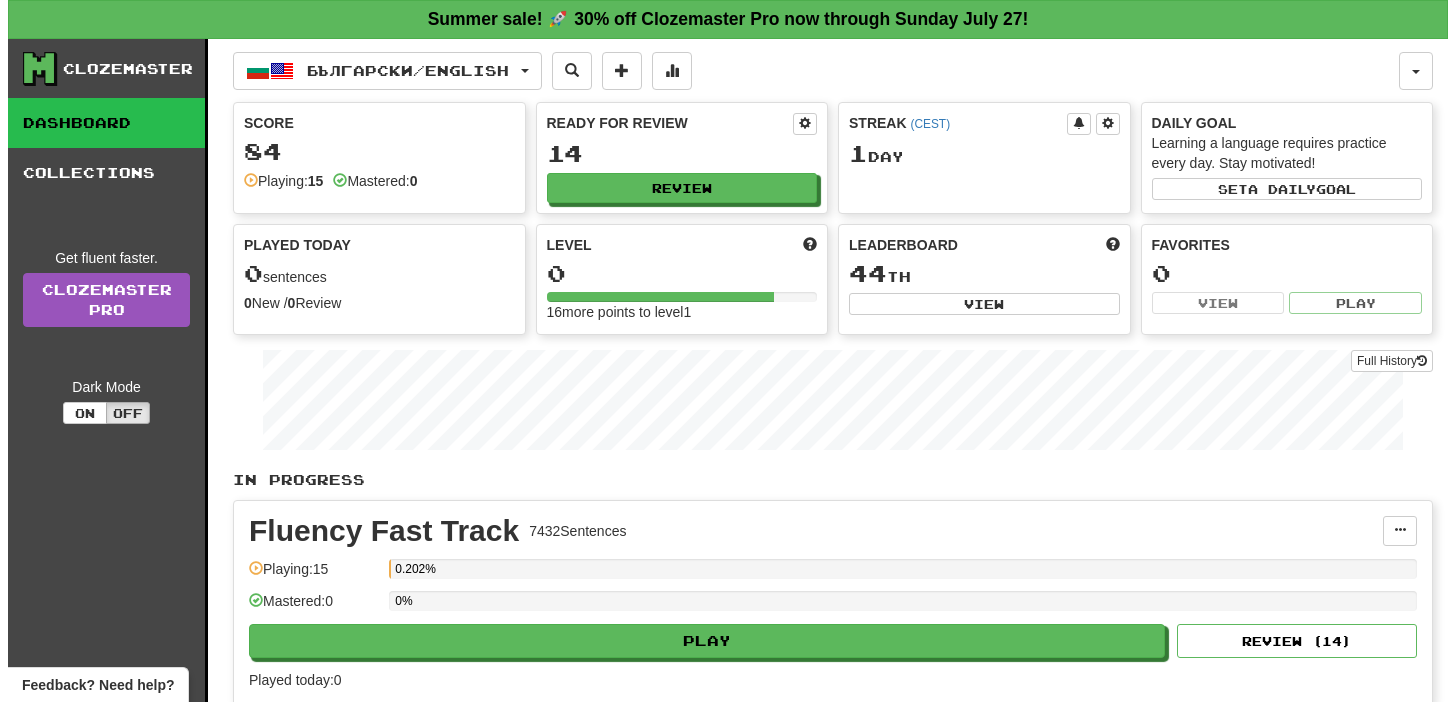 scroll, scrollTop: 0, scrollLeft: 0, axis: both 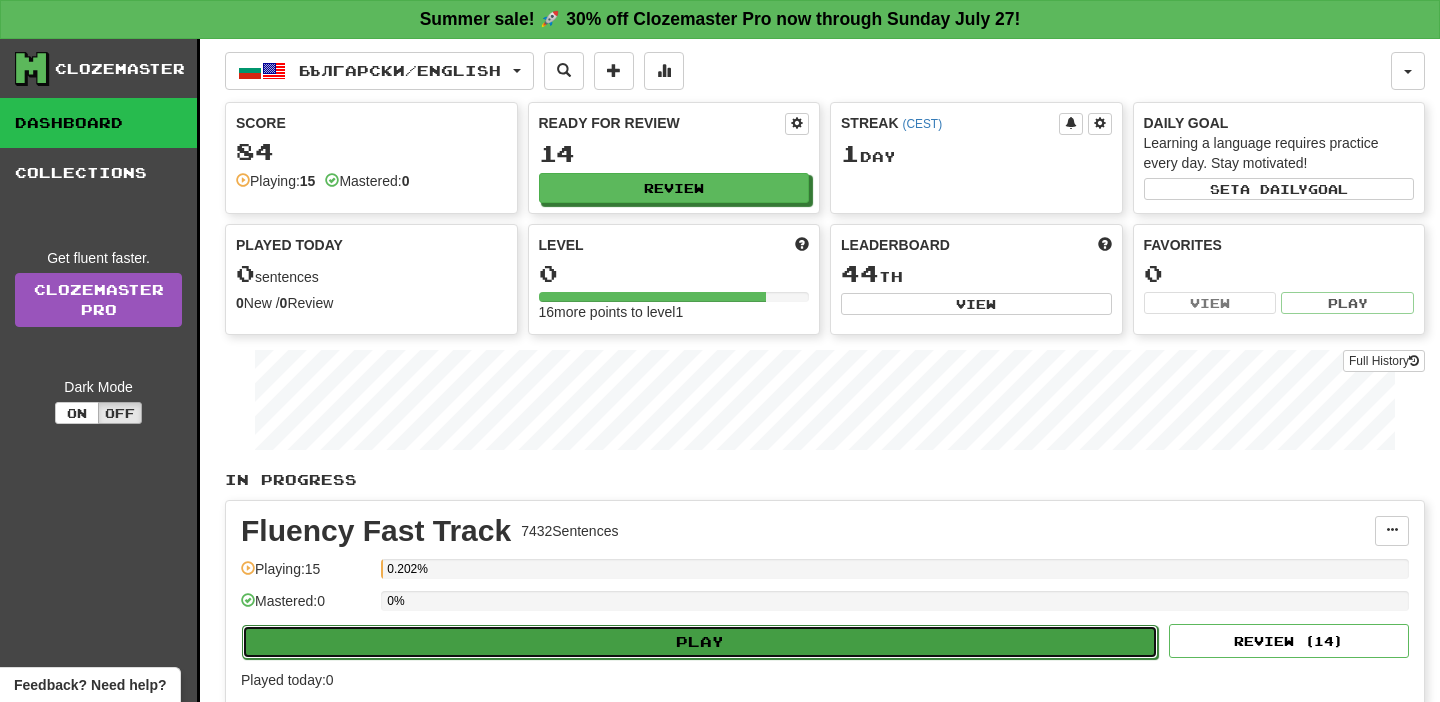 click on "Play" at bounding box center [700, 642] 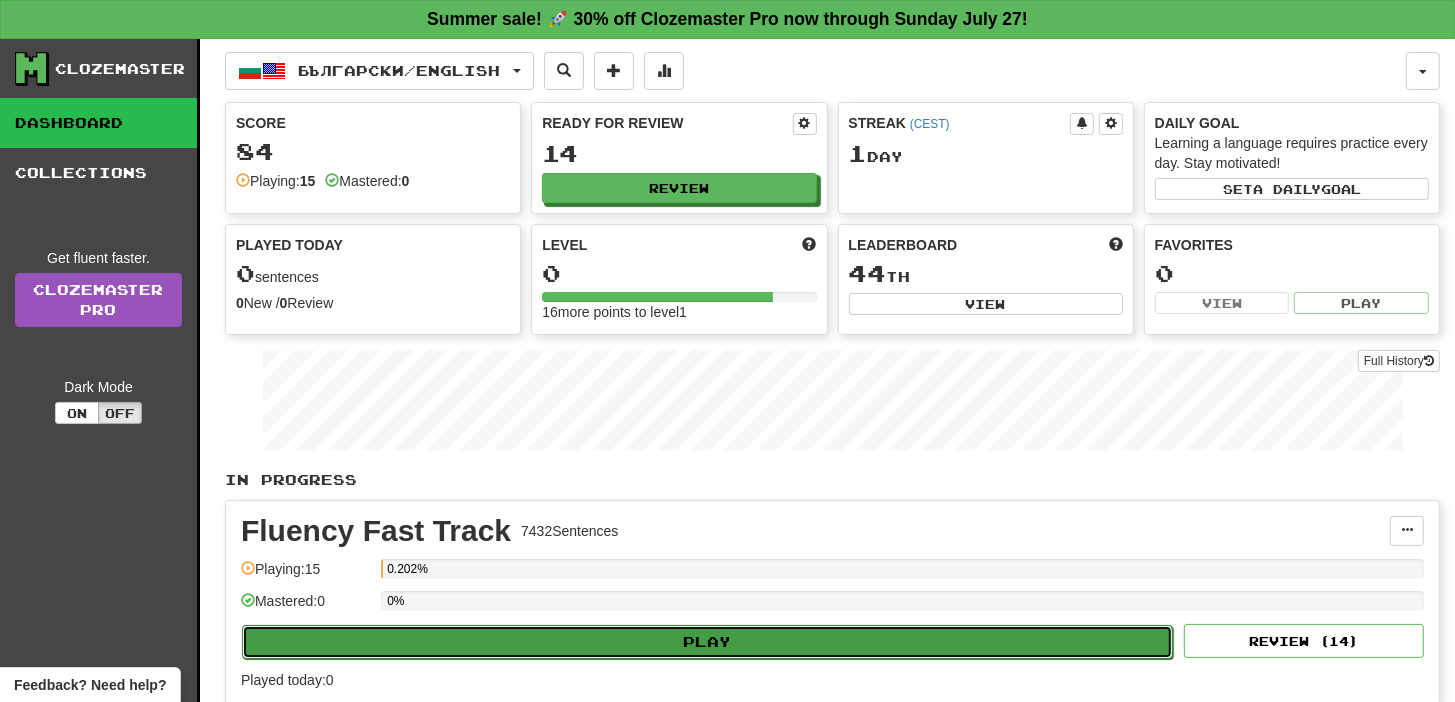 select on "**" 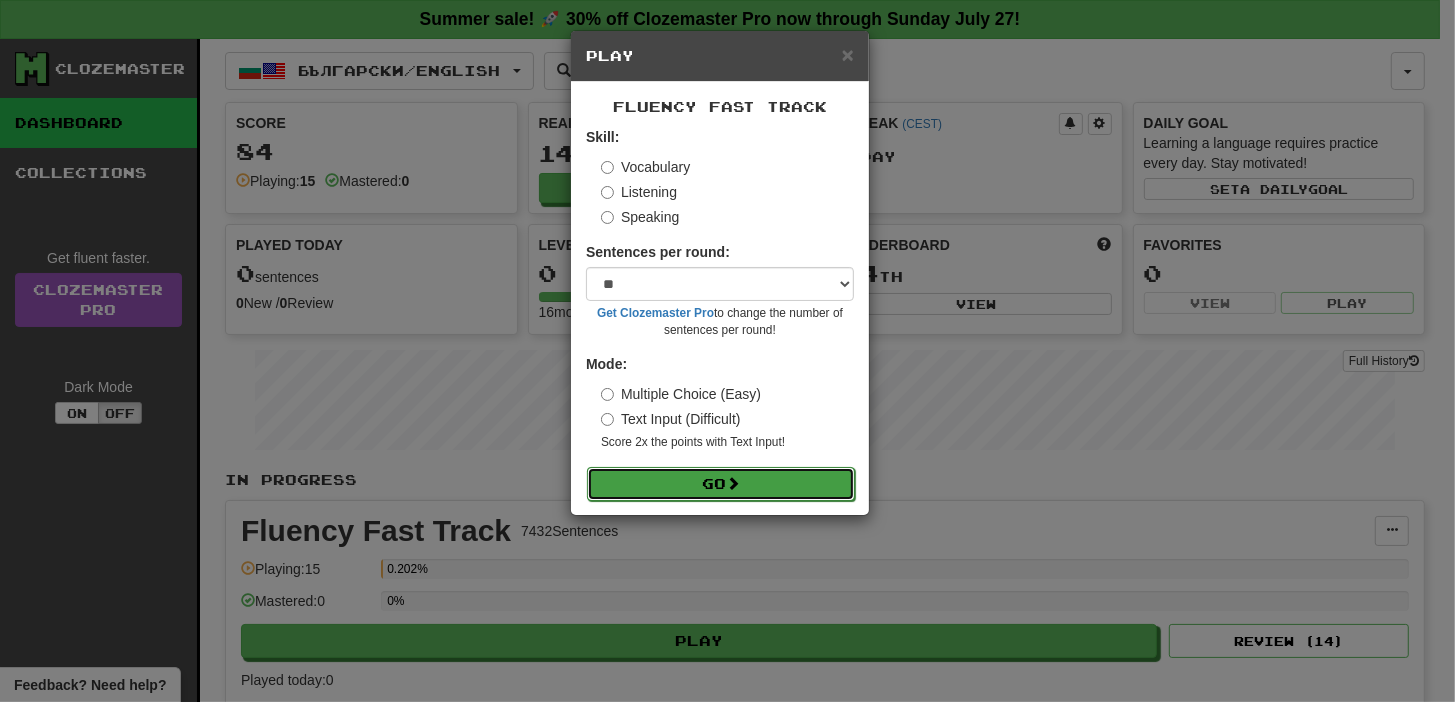 click on "Go" at bounding box center [721, 484] 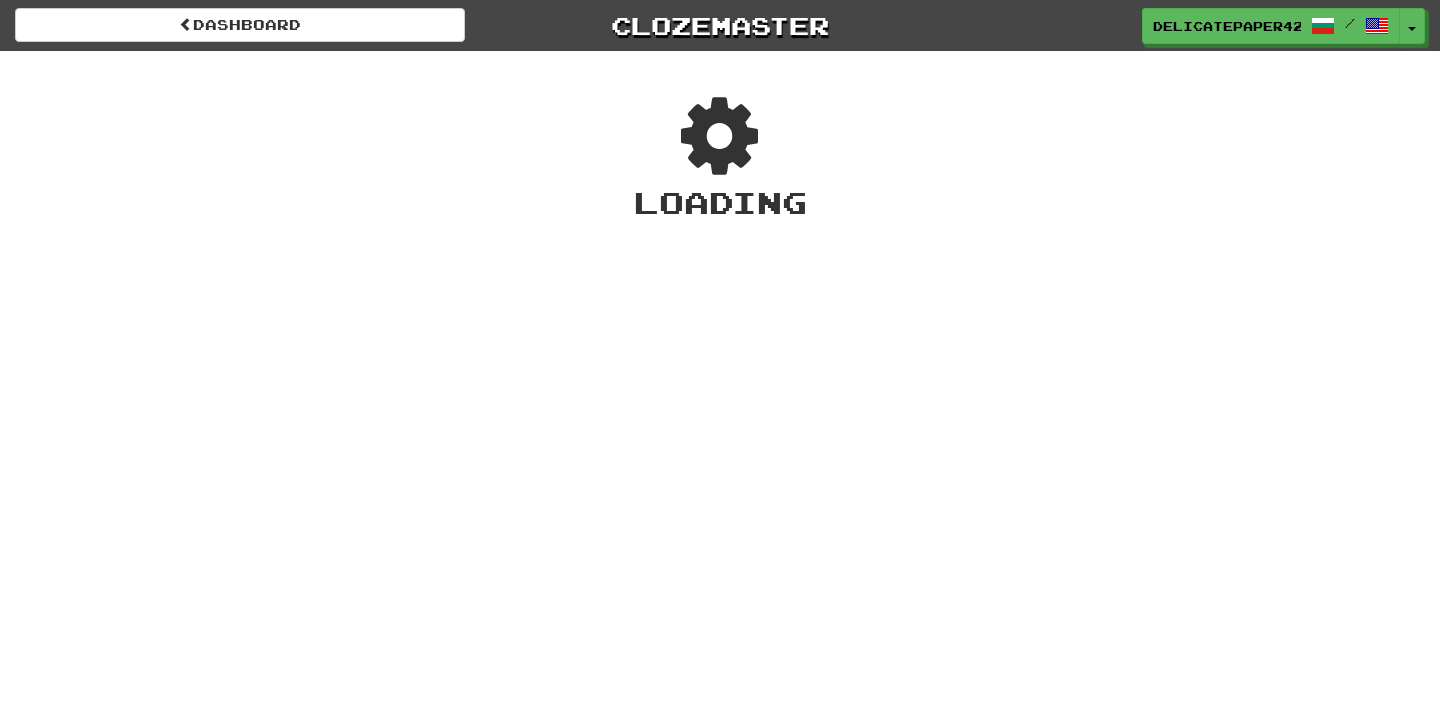 scroll, scrollTop: 0, scrollLeft: 0, axis: both 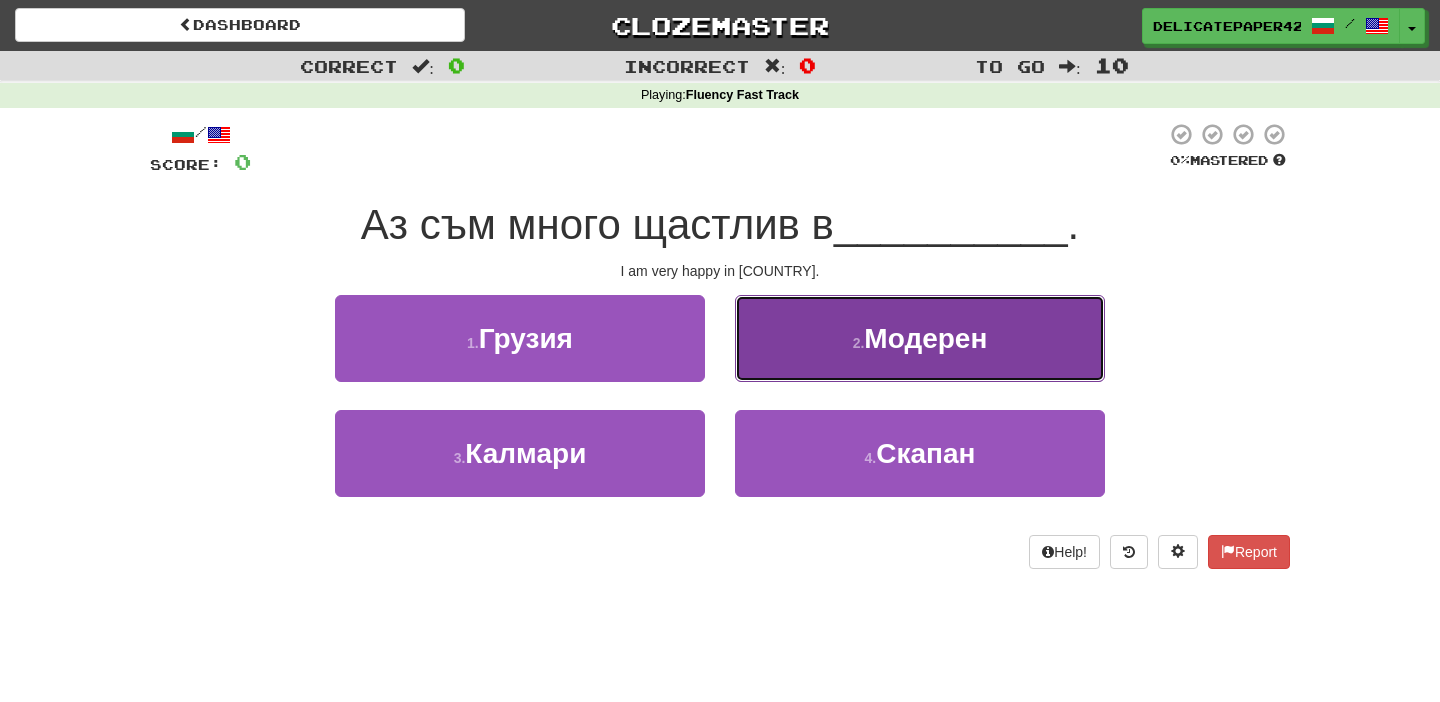 click on "2 .  Модерен" at bounding box center [920, 338] 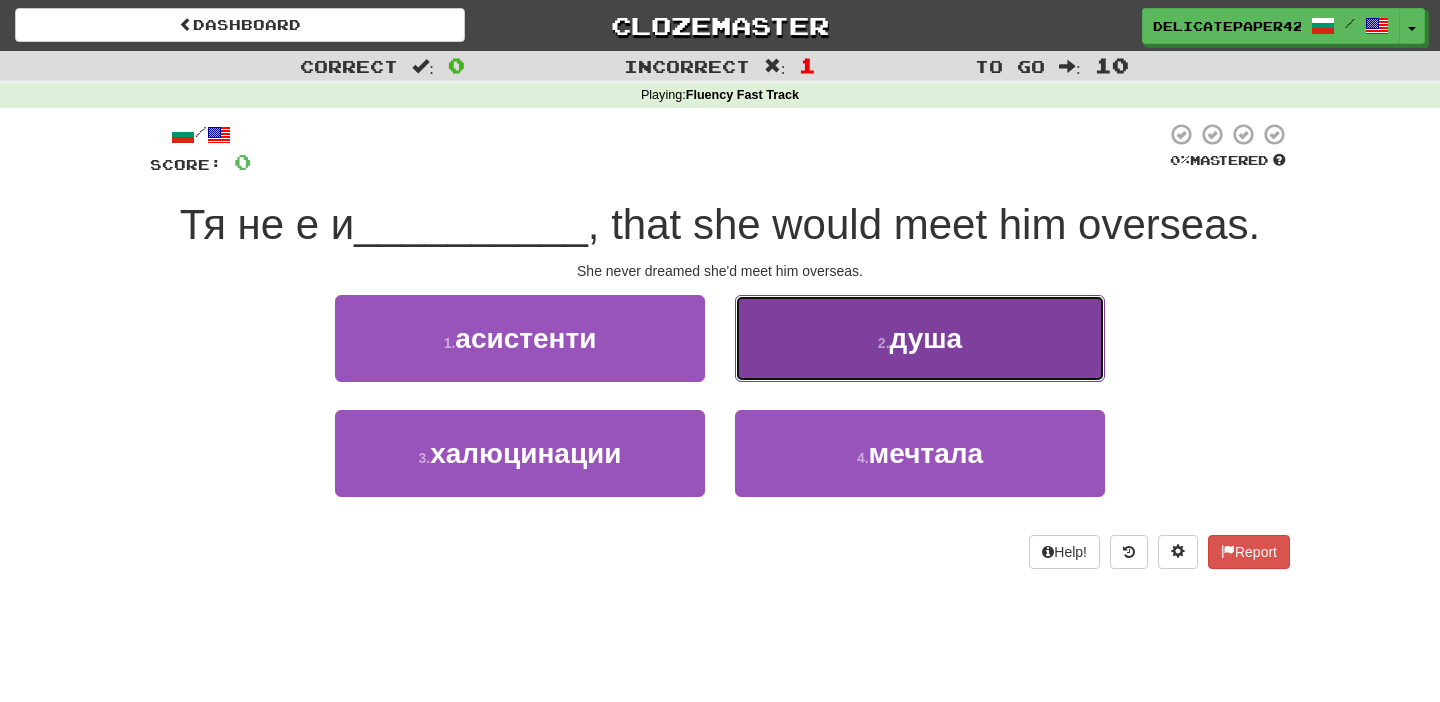 click on "2 .  душа" at bounding box center [920, 338] 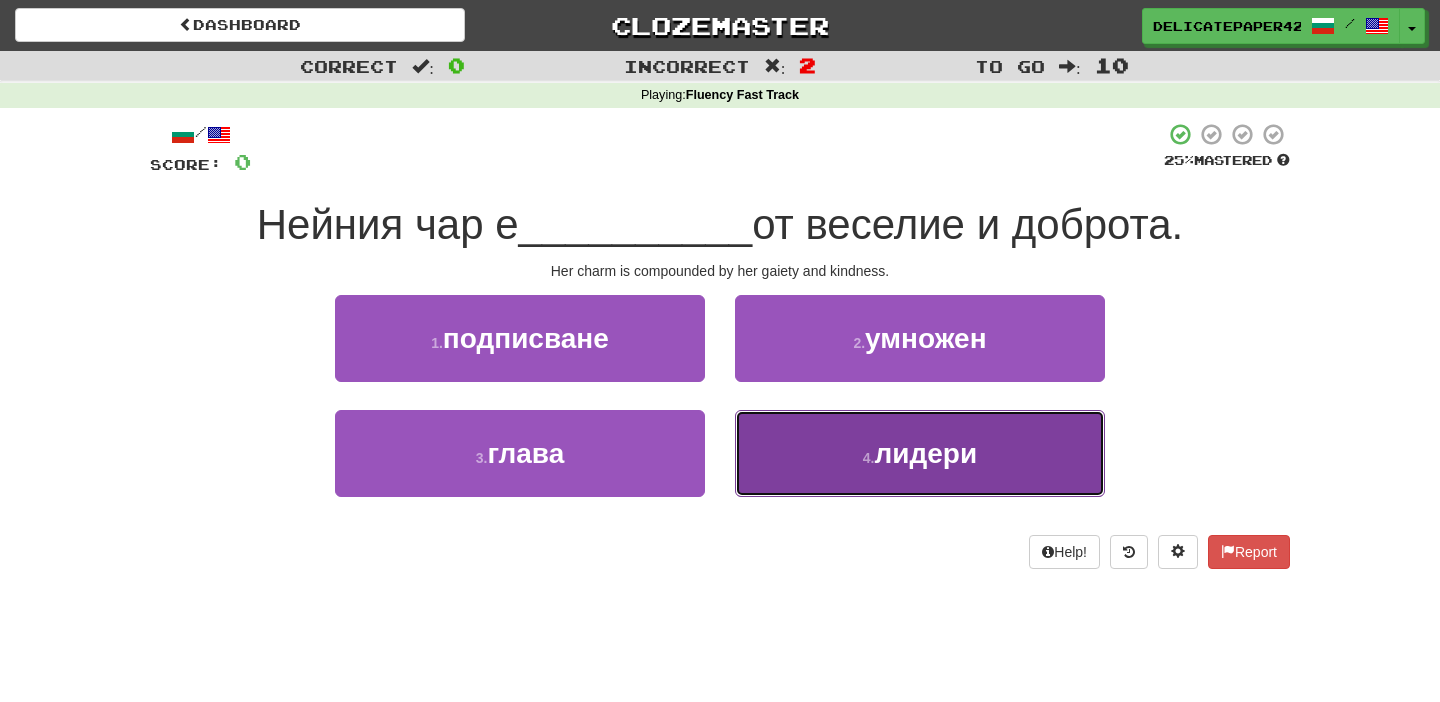 click on "4 .  лидери" at bounding box center [920, 453] 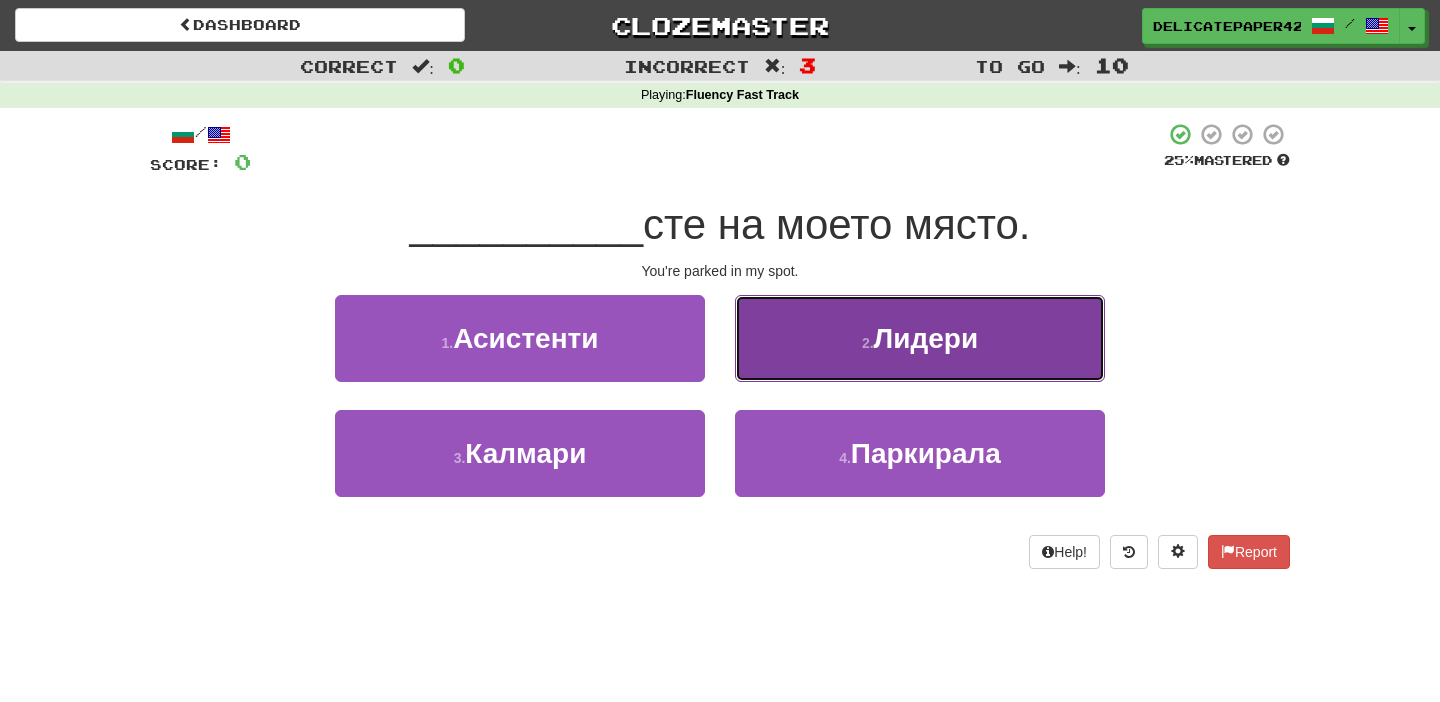 click on "2 .  Лидери" at bounding box center [920, 338] 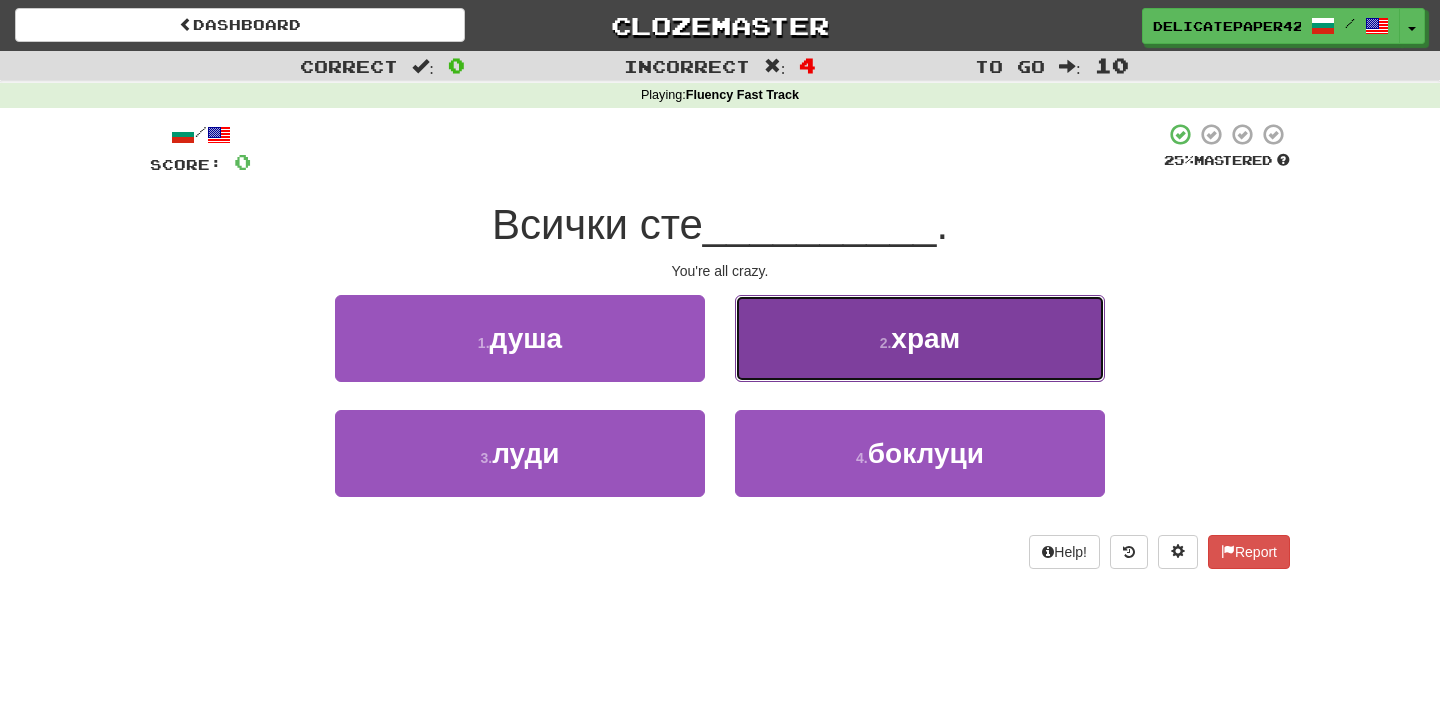click on "2 .  храм" at bounding box center [920, 338] 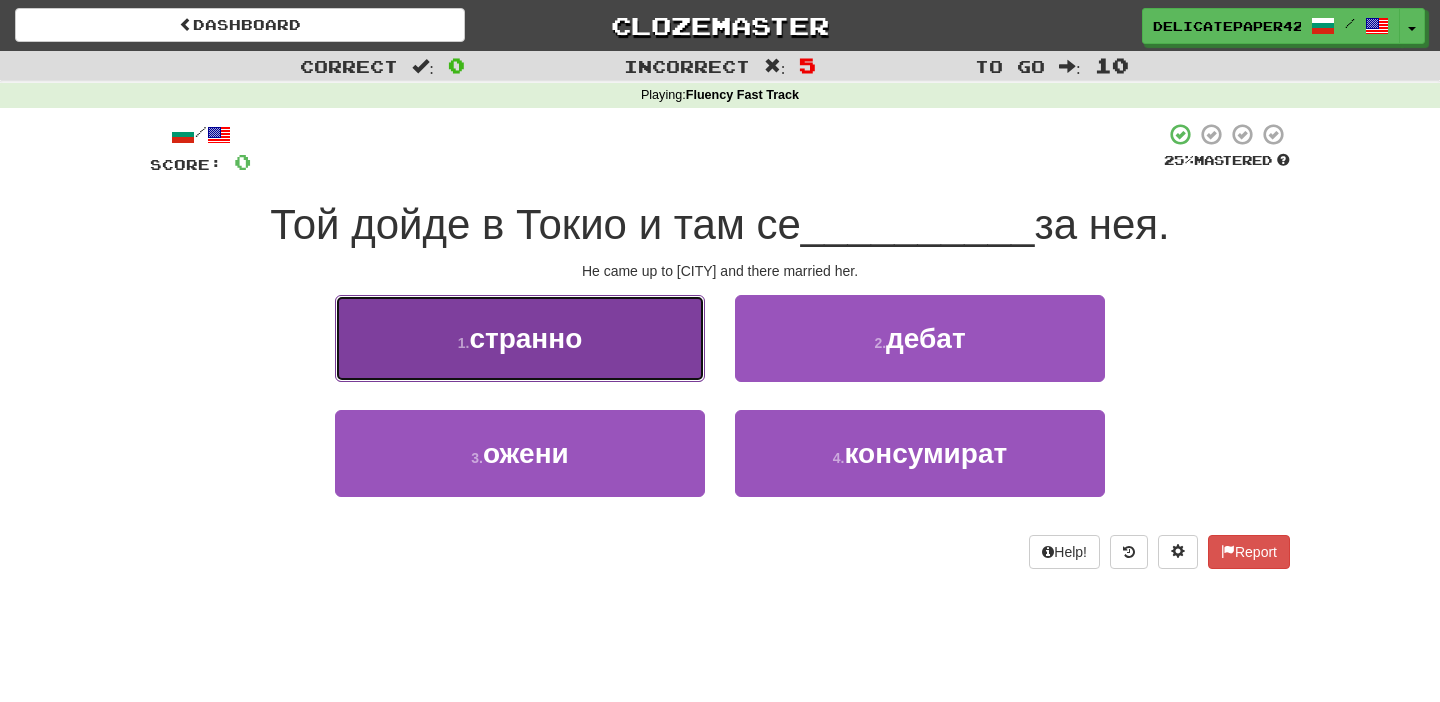 click on "1 .  странно" at bounding box center [520, 338] 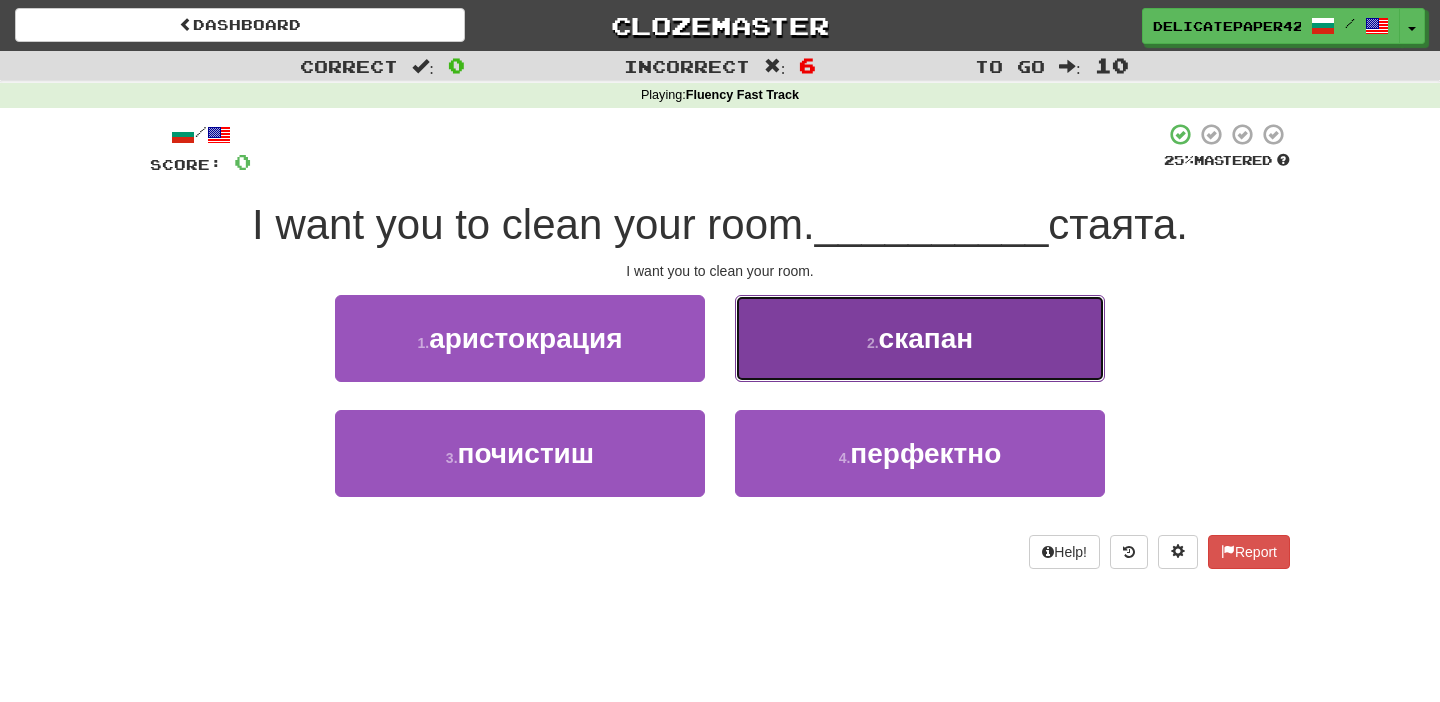 click on "2 .  скапан" at bounding box center [920, 338] 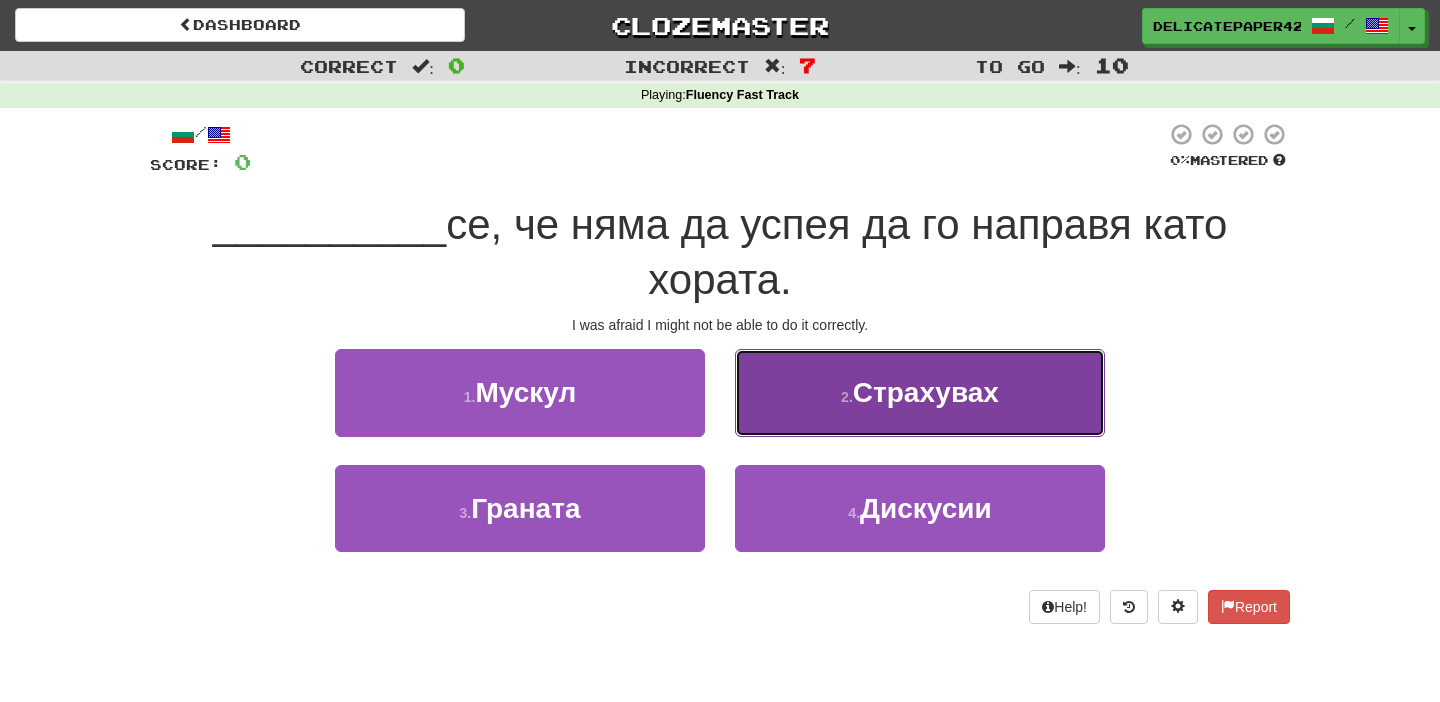 click on "2 .  Страхувах" at bounding box center (920, 392) 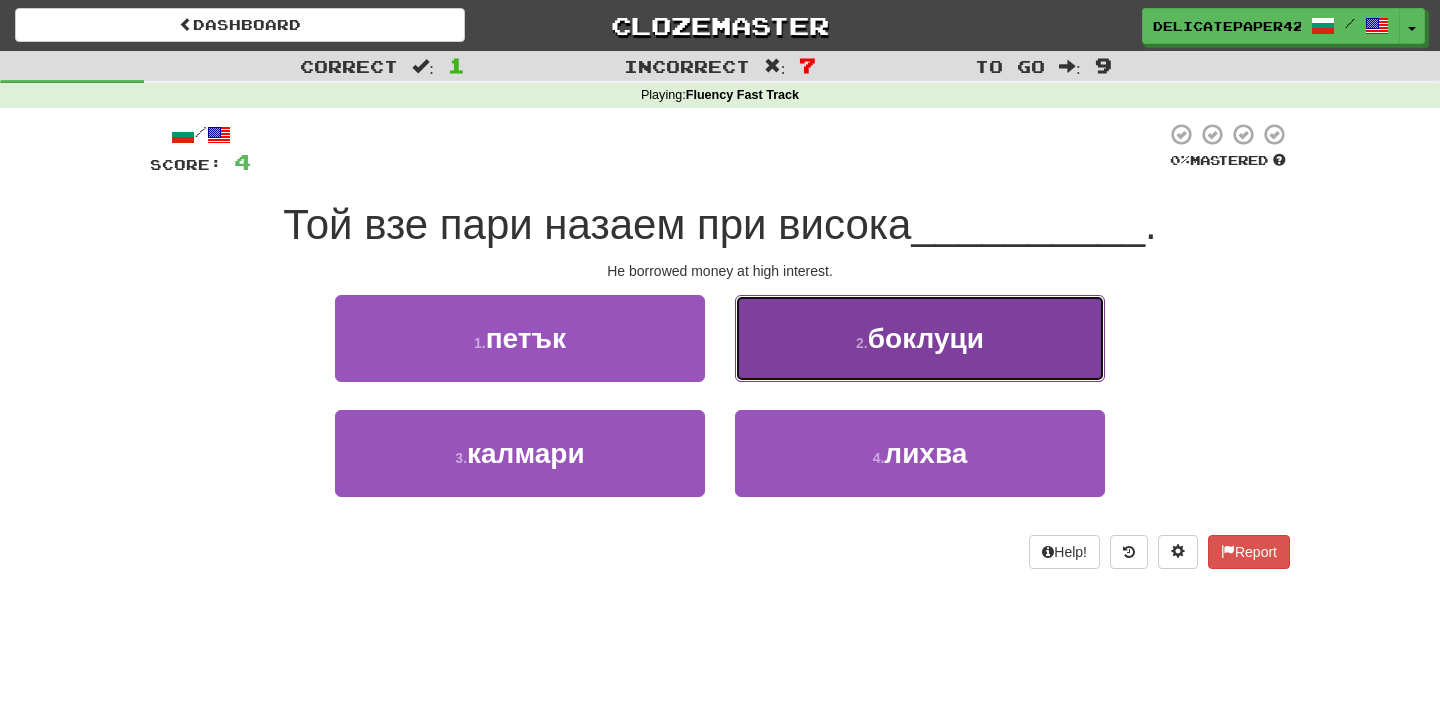 click on "2 .  боклуци" at bounding box center (920, 338) 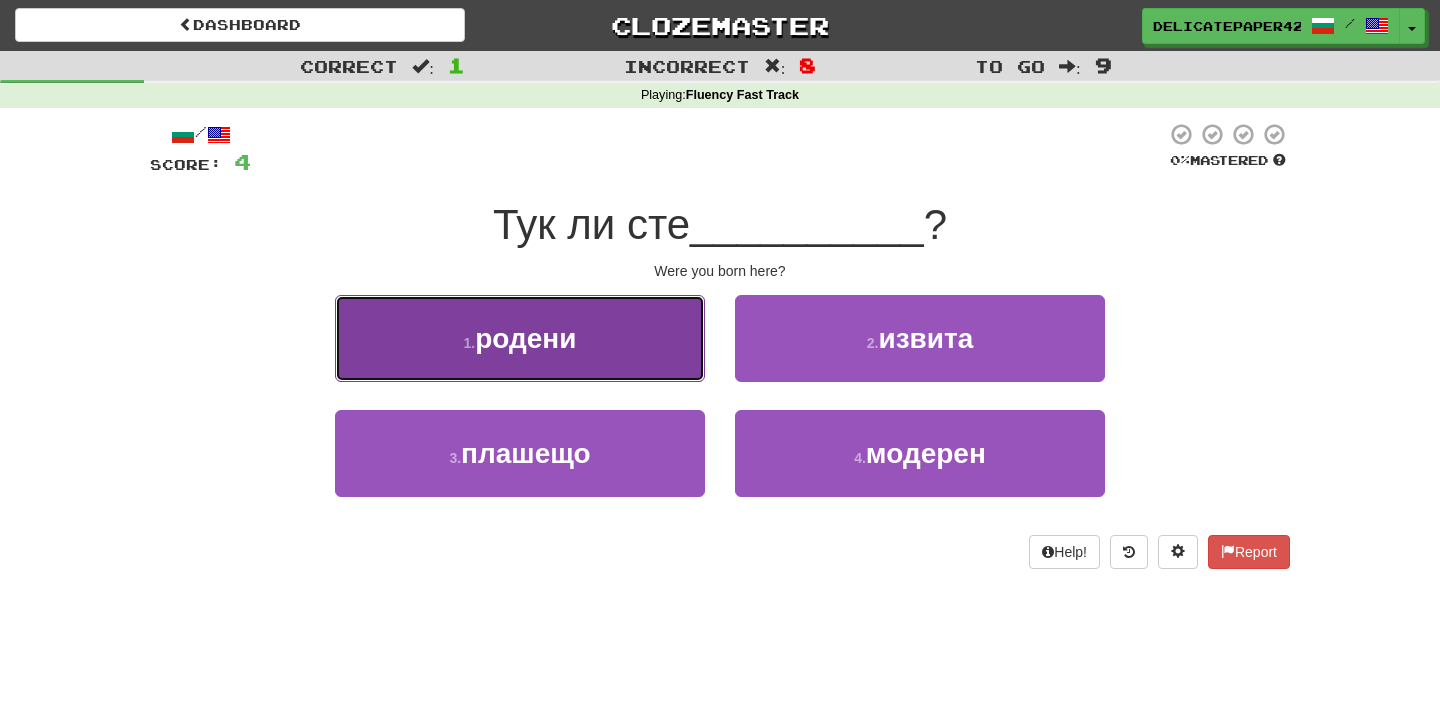 click on "1 .  родени" at bounding box center (520, 338) 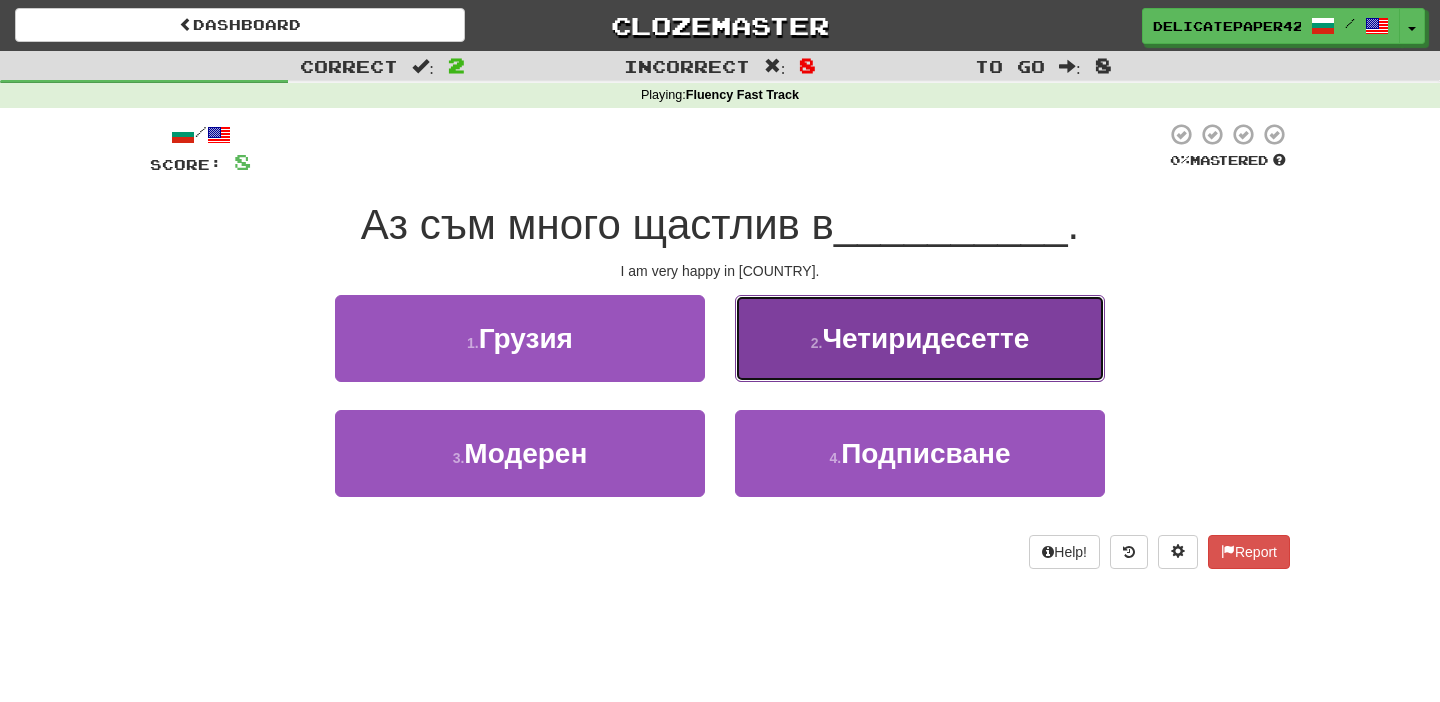 click on "2 .  Четиридесетте" at bounding box center (920, 338) 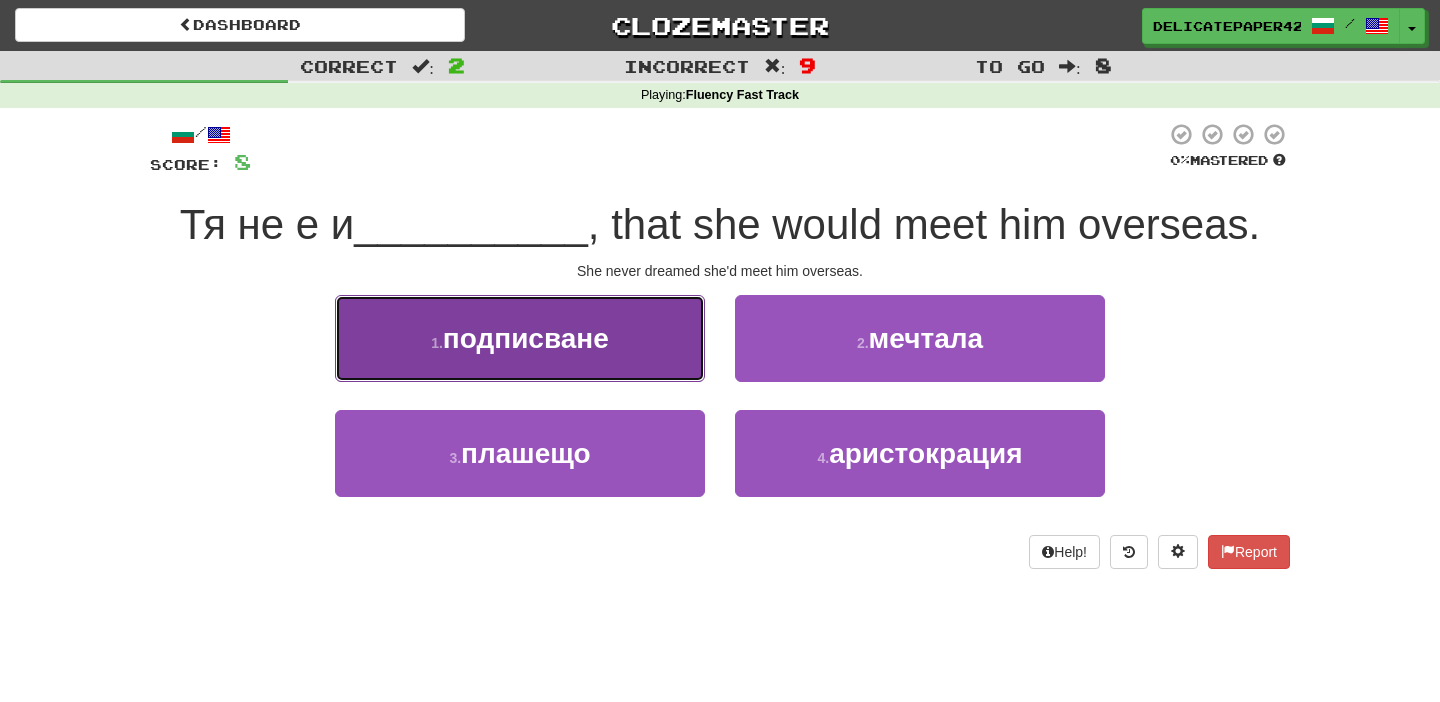 click on "1 .  подписване" at bounding box center [520, 338] 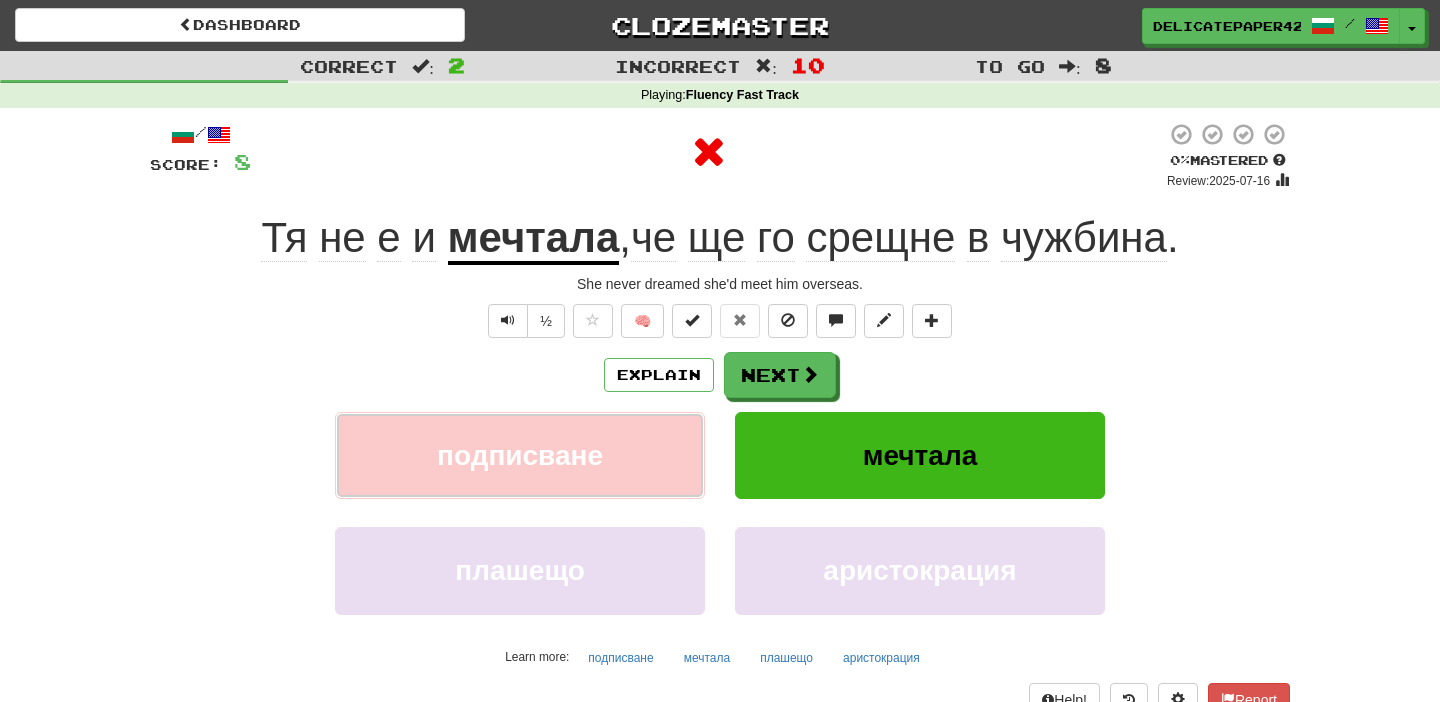 type 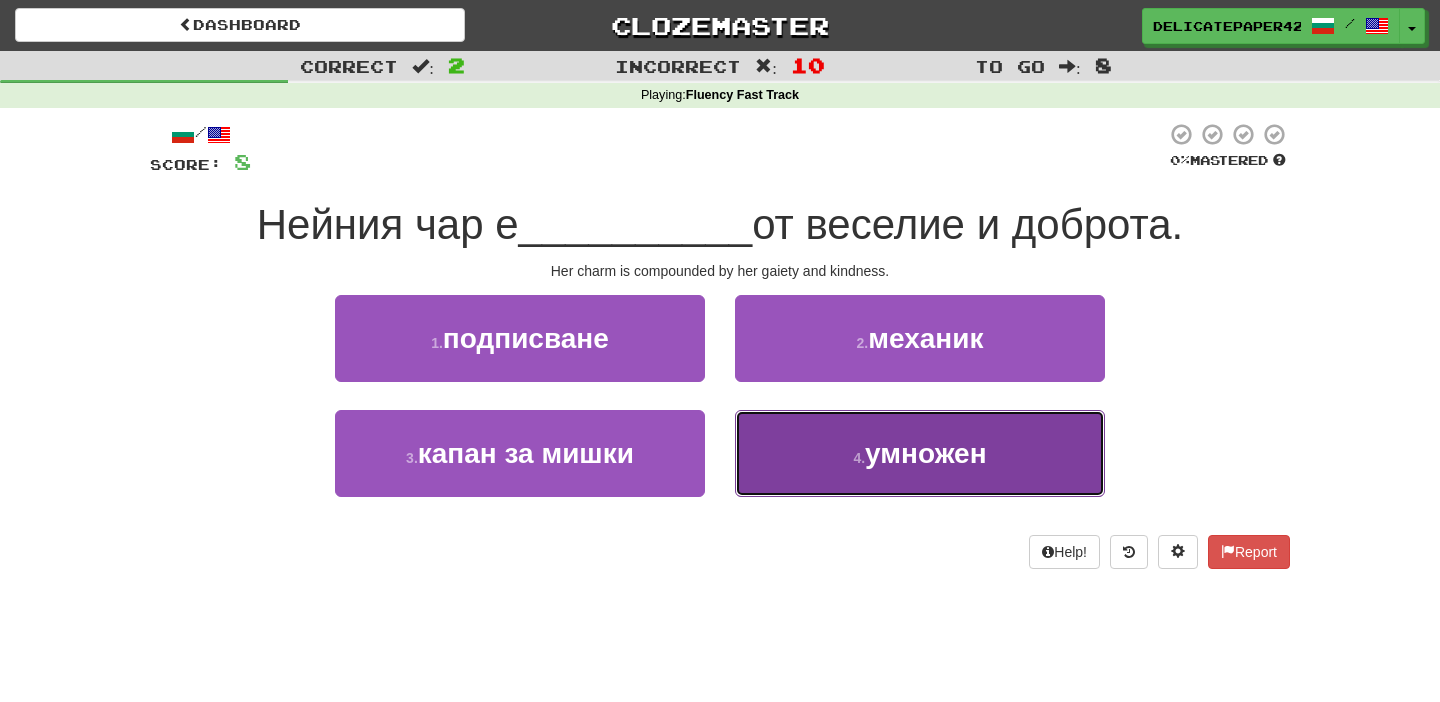 click on "4 .  умножен" at bounding box center [920, 453] 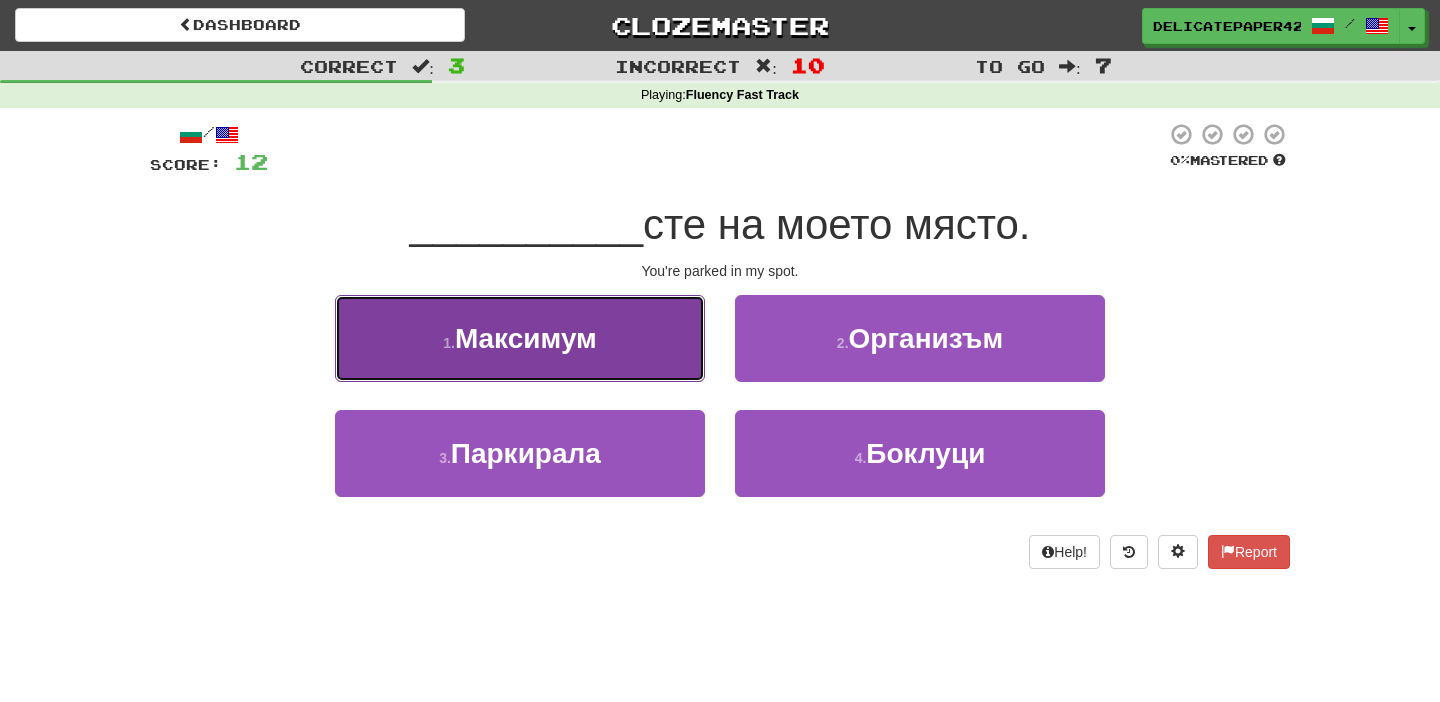 click on "1 .  Максимум" at bounding box center (520, 338) 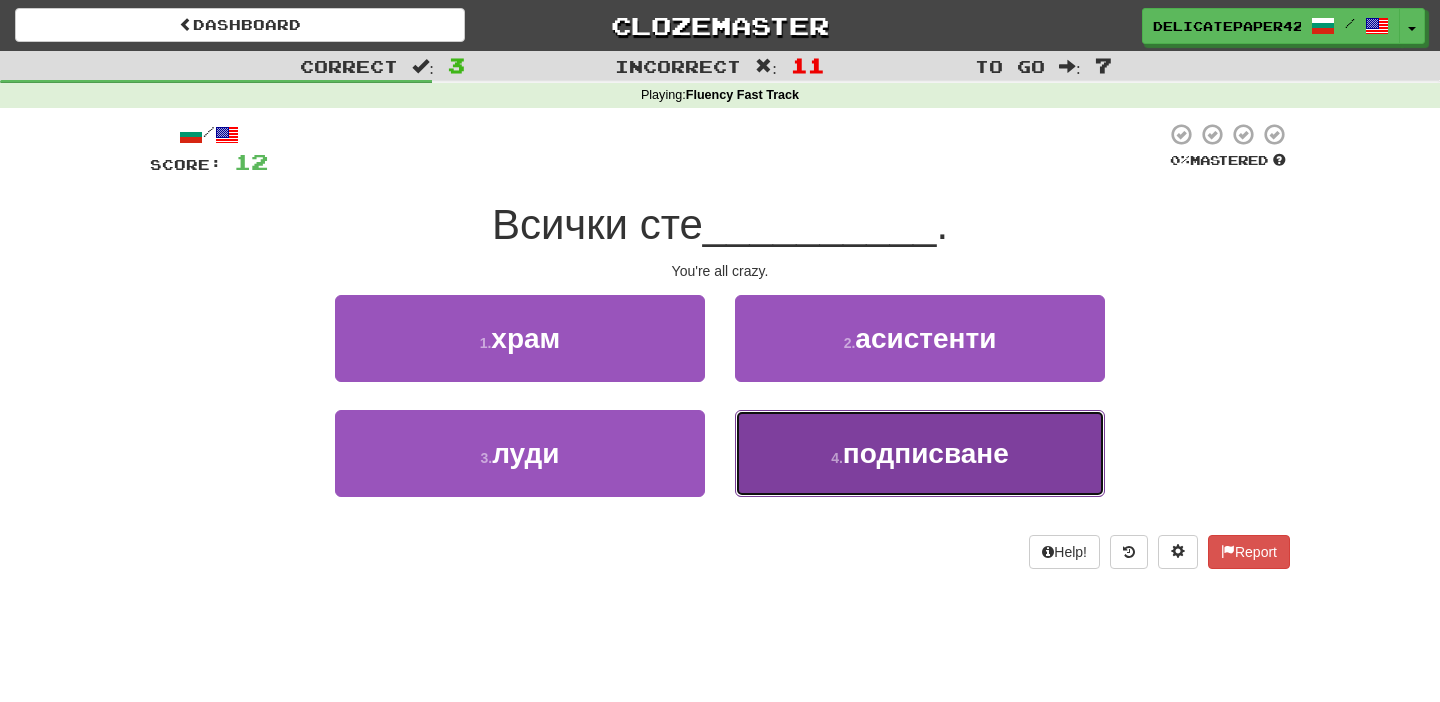 click on "4 .  подписване" at bounding box center (920, 453) 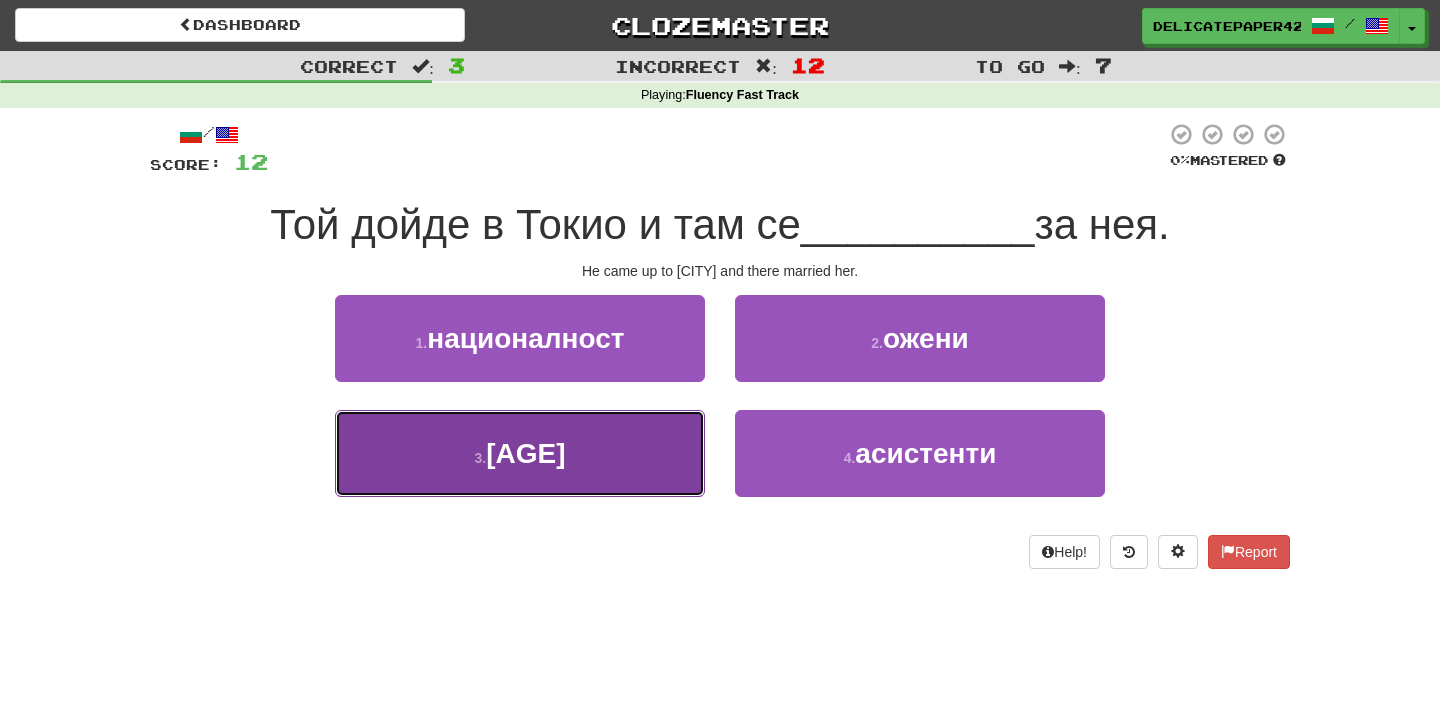 click on "четиридесетте" at bounding box center [525, 453] 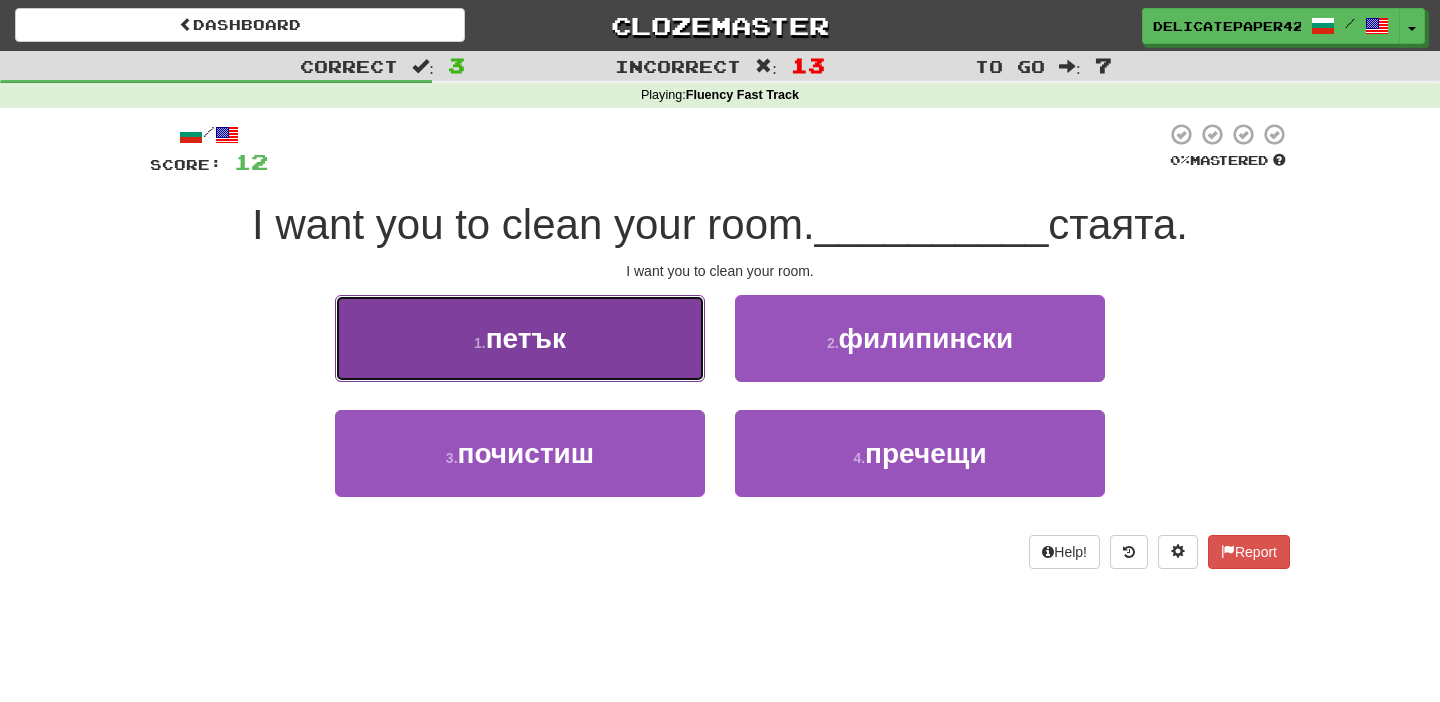 click on "1 .  петък" at bounding box center [520, 338] 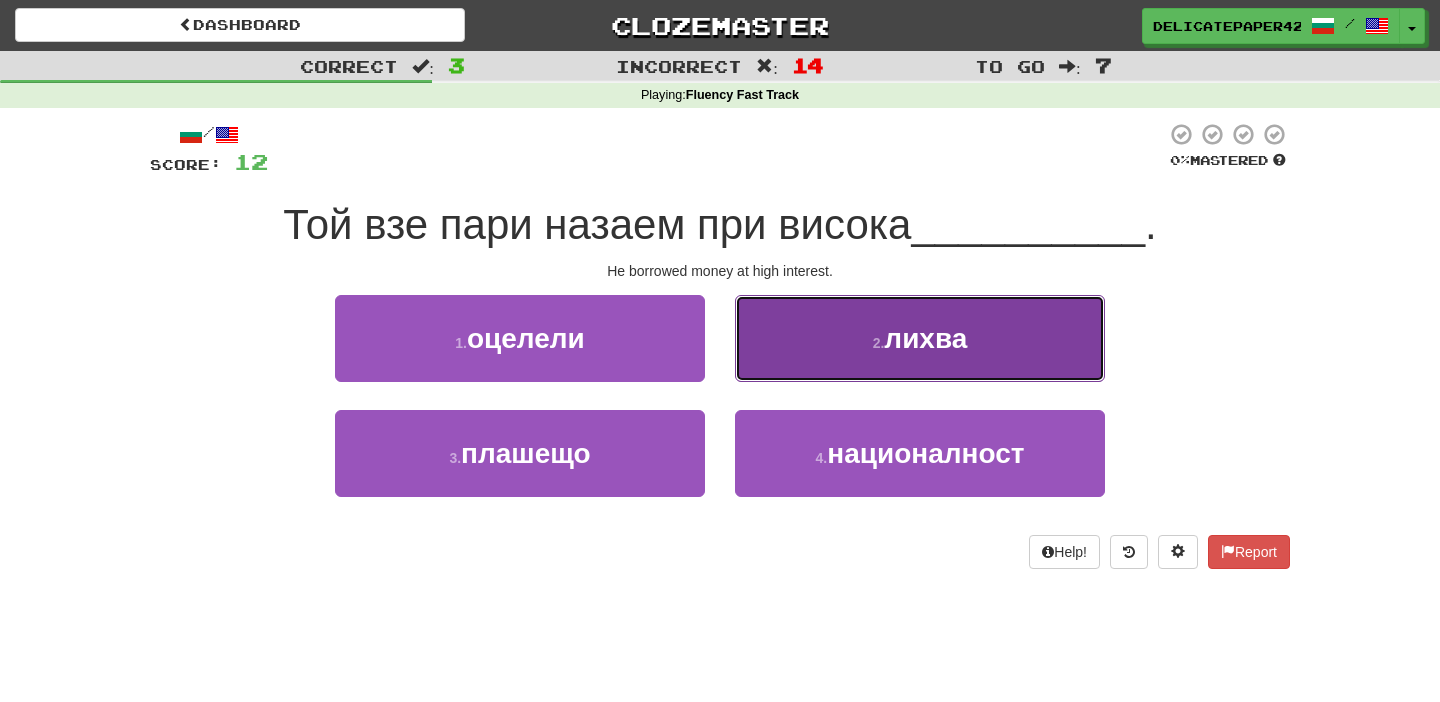 click on "2 .  лихва" at bounding box center (920, 338) 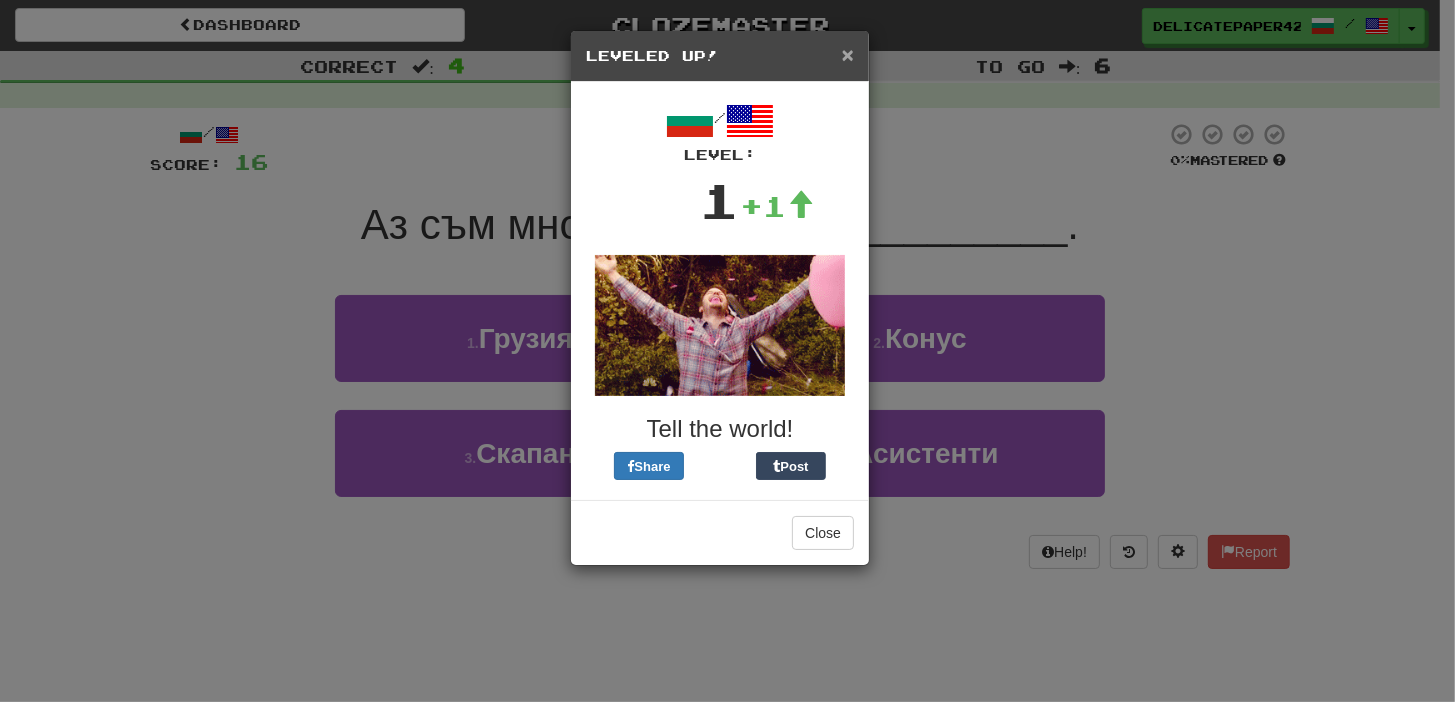 click on "×" at bounding box center (848, 54) 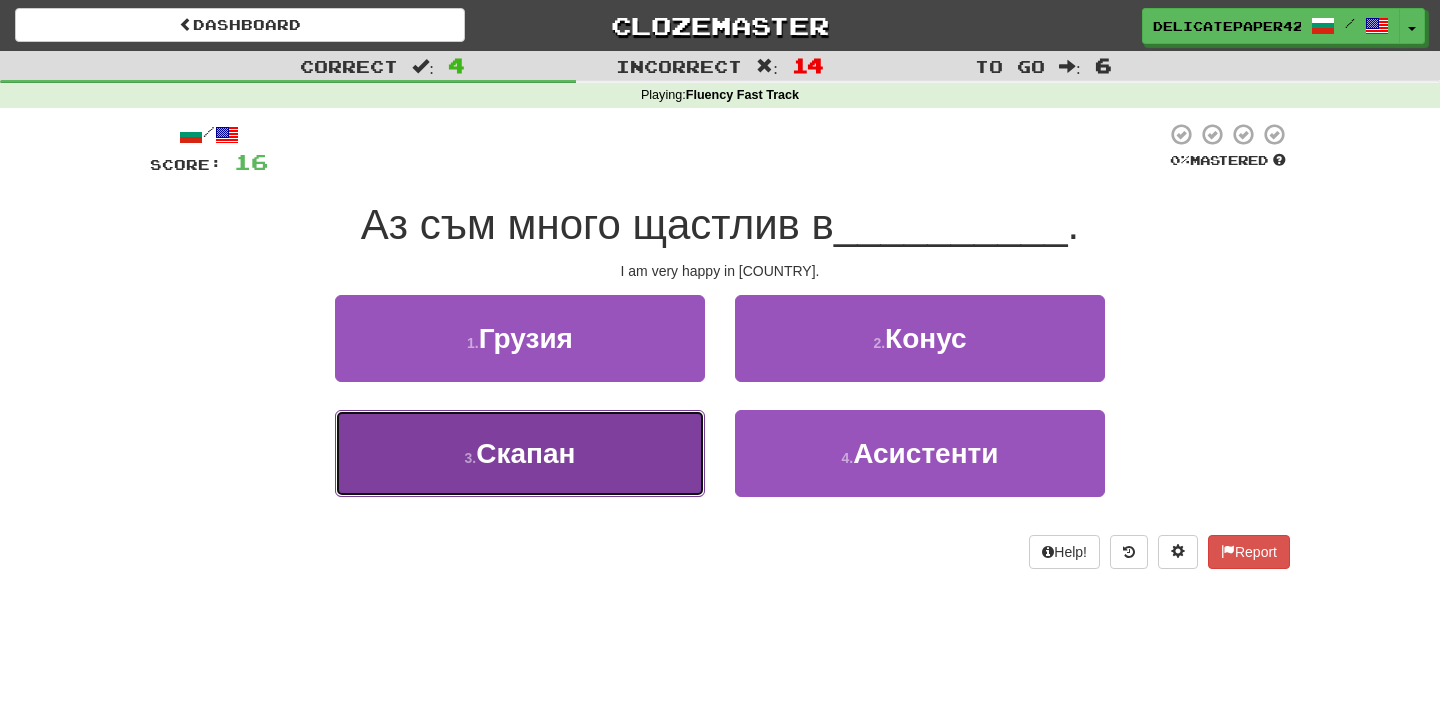 click on "3 .  Скапан" at bounding box center [520, 453] 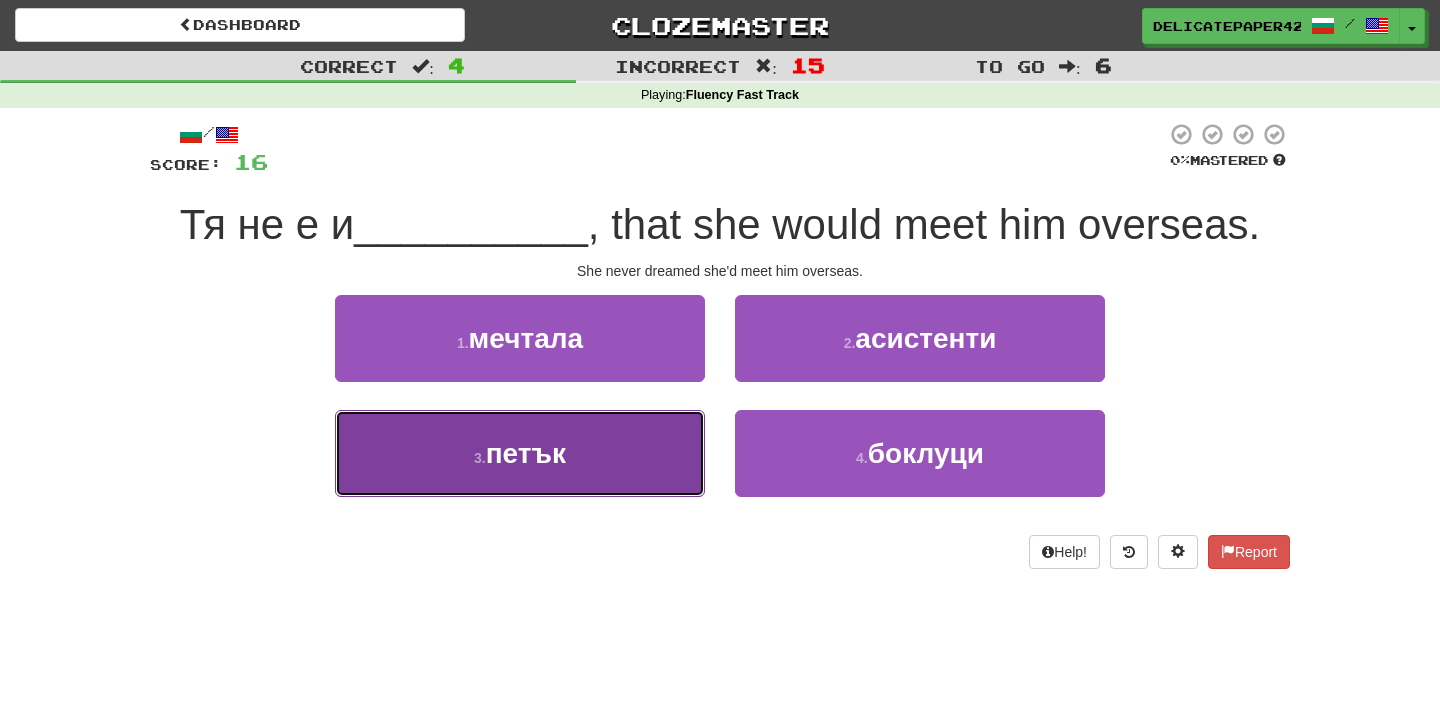 click on "3 .  петък" at bounding box center (520, 453) 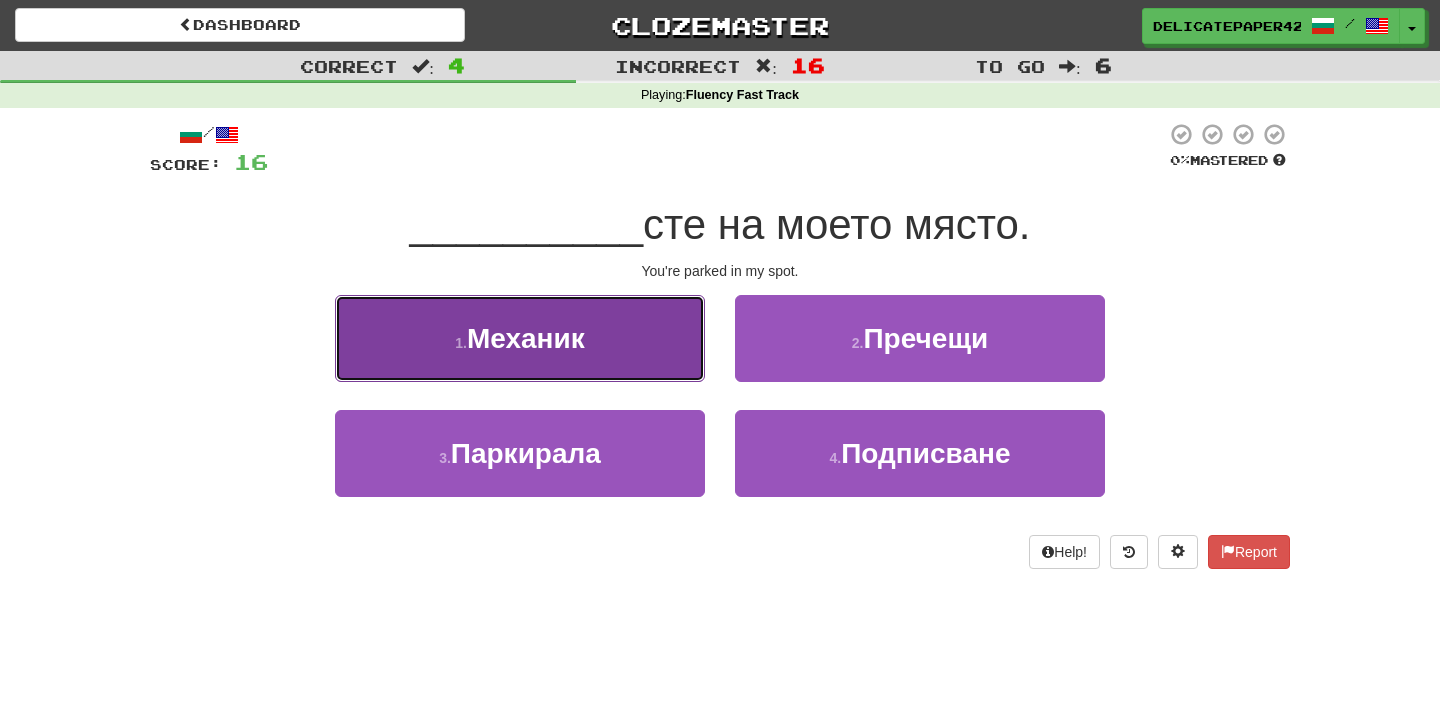 click on "1 .  Механик" at bounding box center [520, 338] 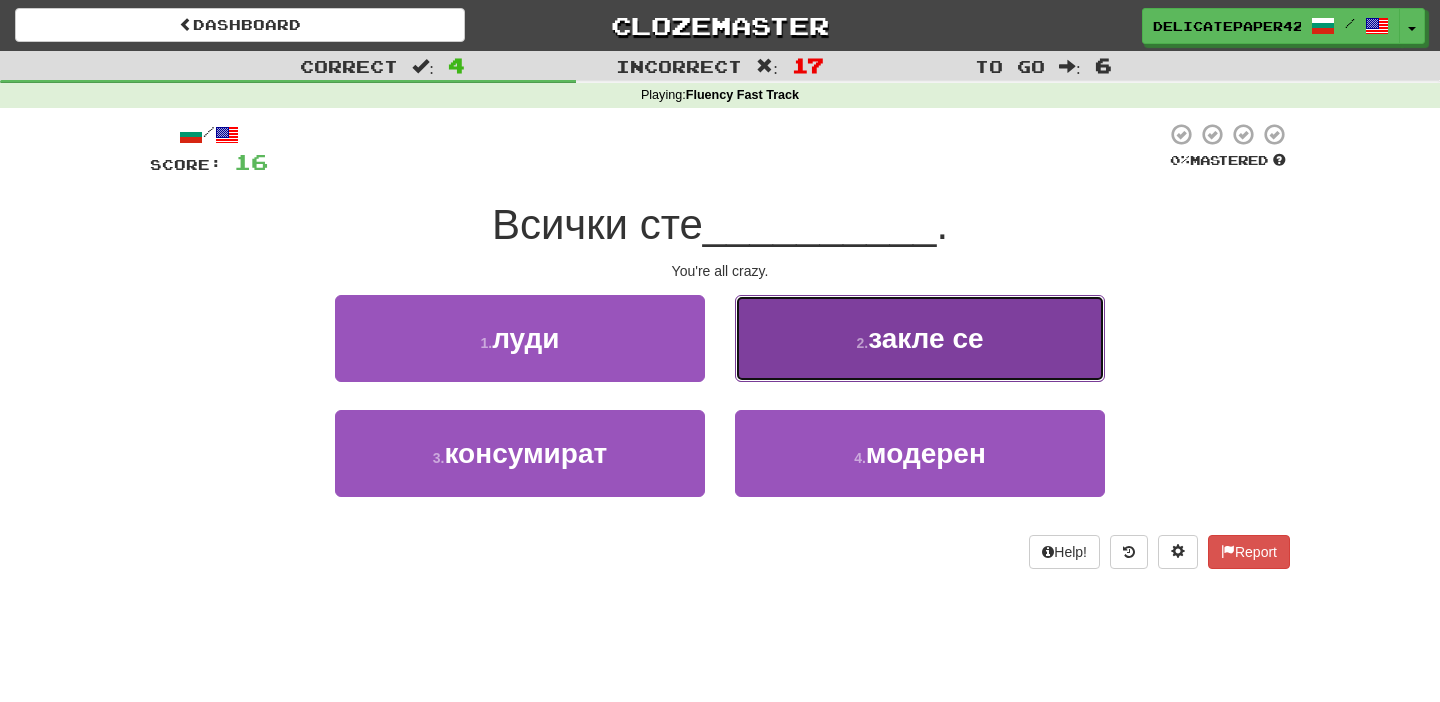 click on "2 .  закле се" at bounding box center (920, 338) 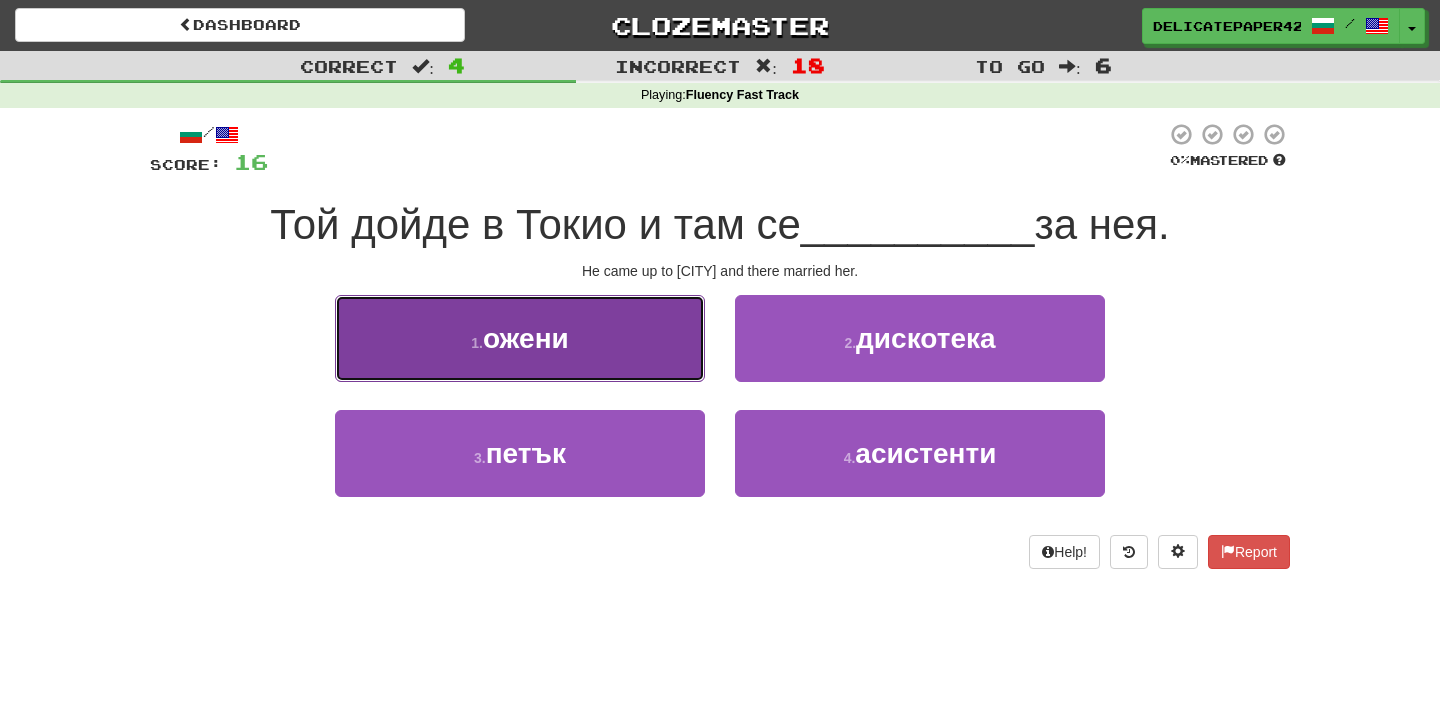 click on "1 .  ожени" at bounding box center (520, 338) 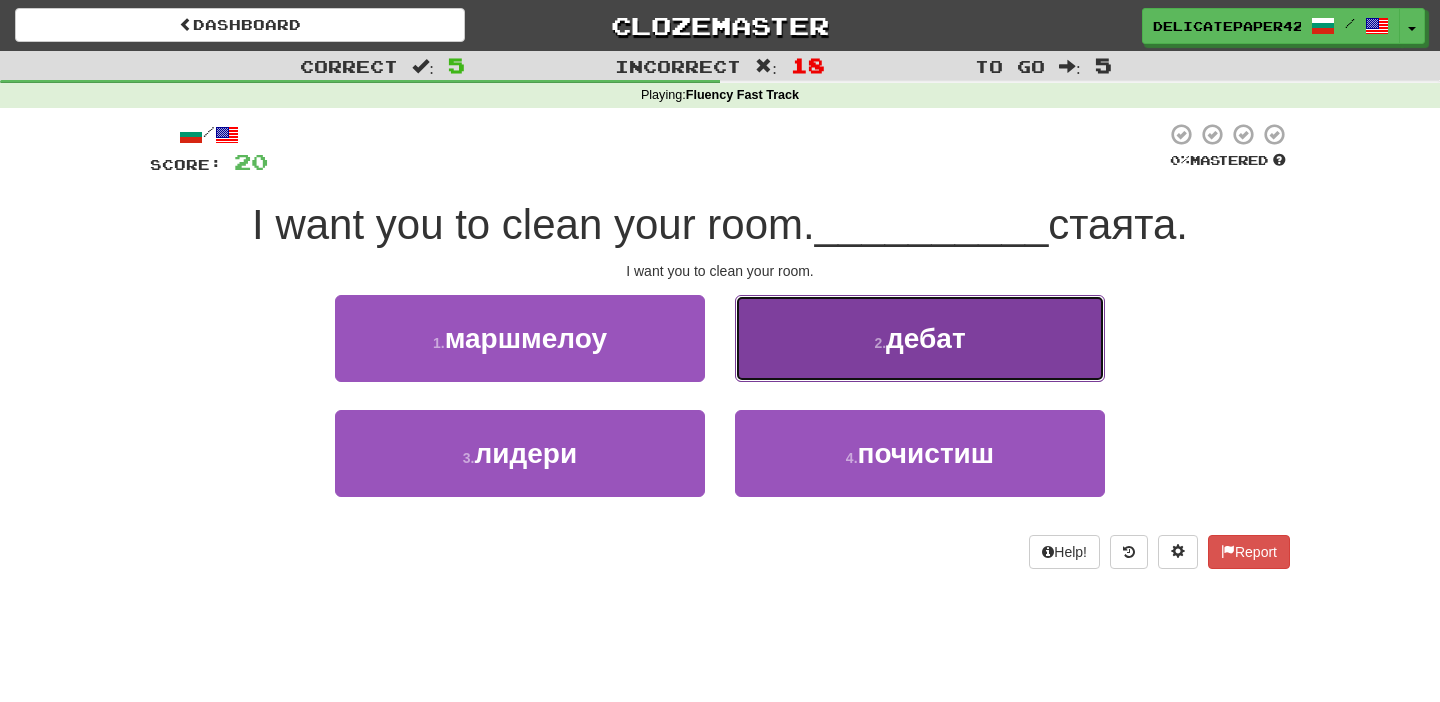click on "дебат" at bounding box center (926, 338) 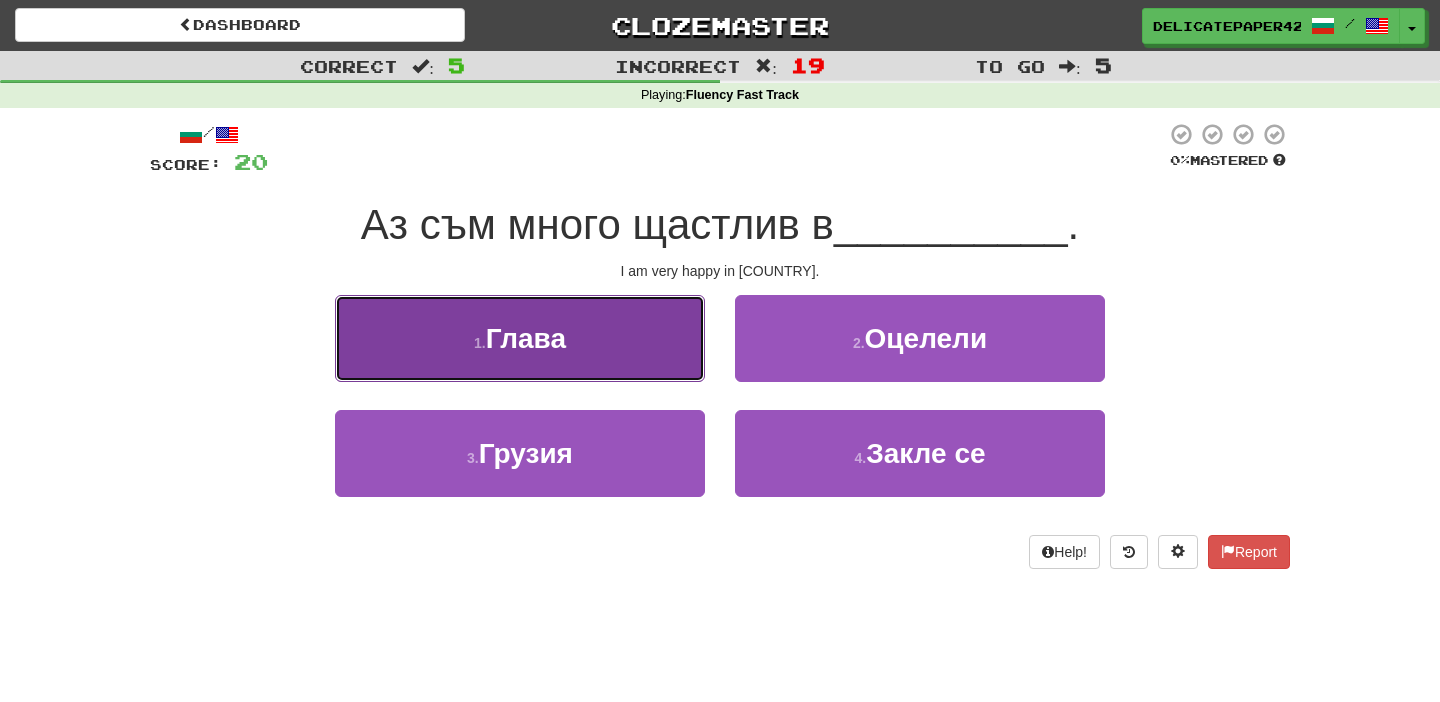 click on "1 .  Глава" at bounding box center [520, 338] 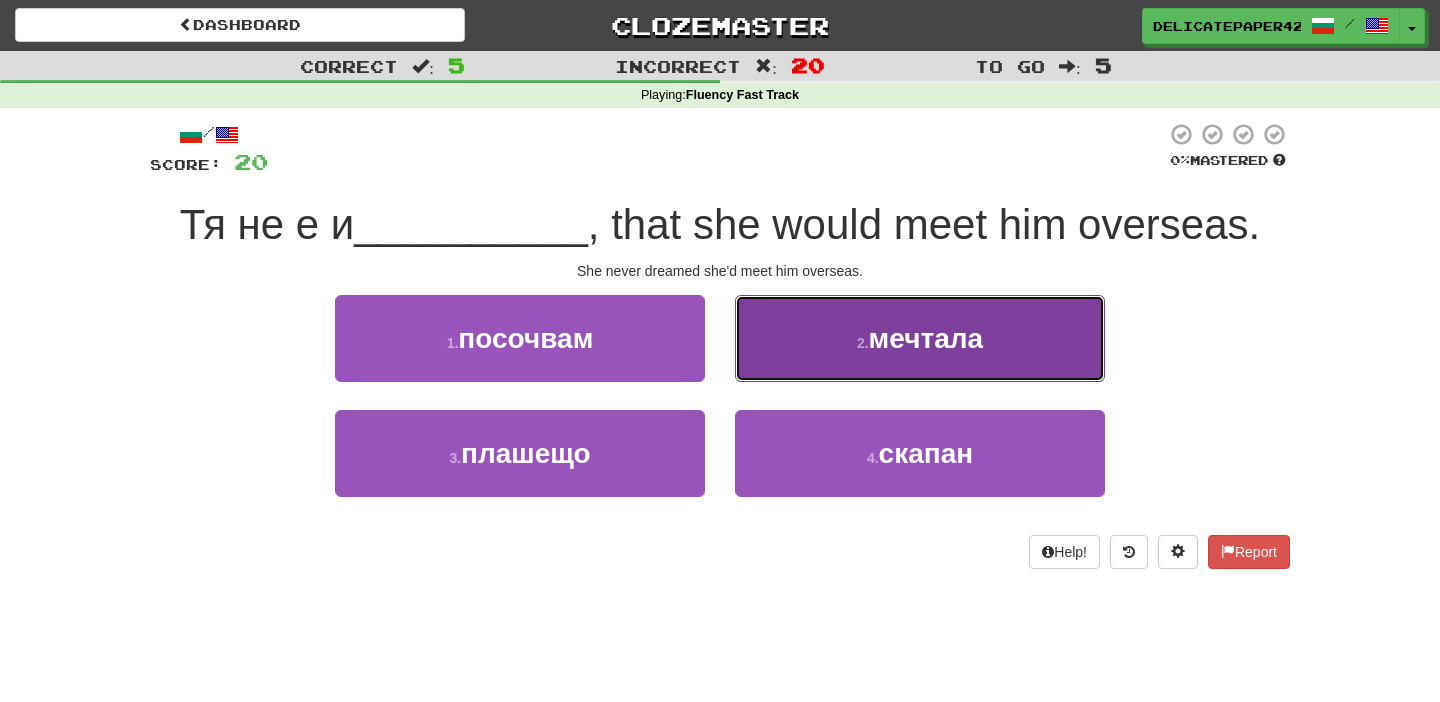 click on "2 ." at bounding box center (863, 343) 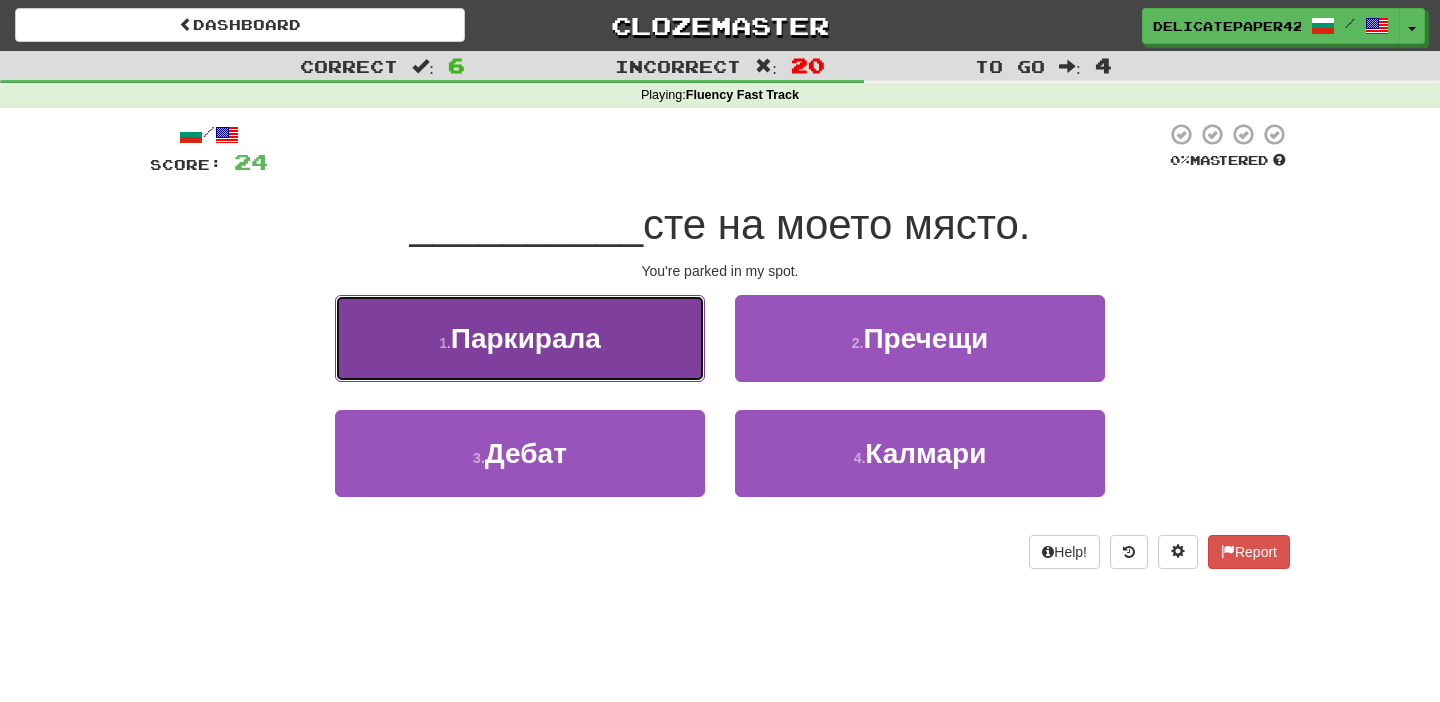 click on "Паркирала" at bounding box center [526, 338] 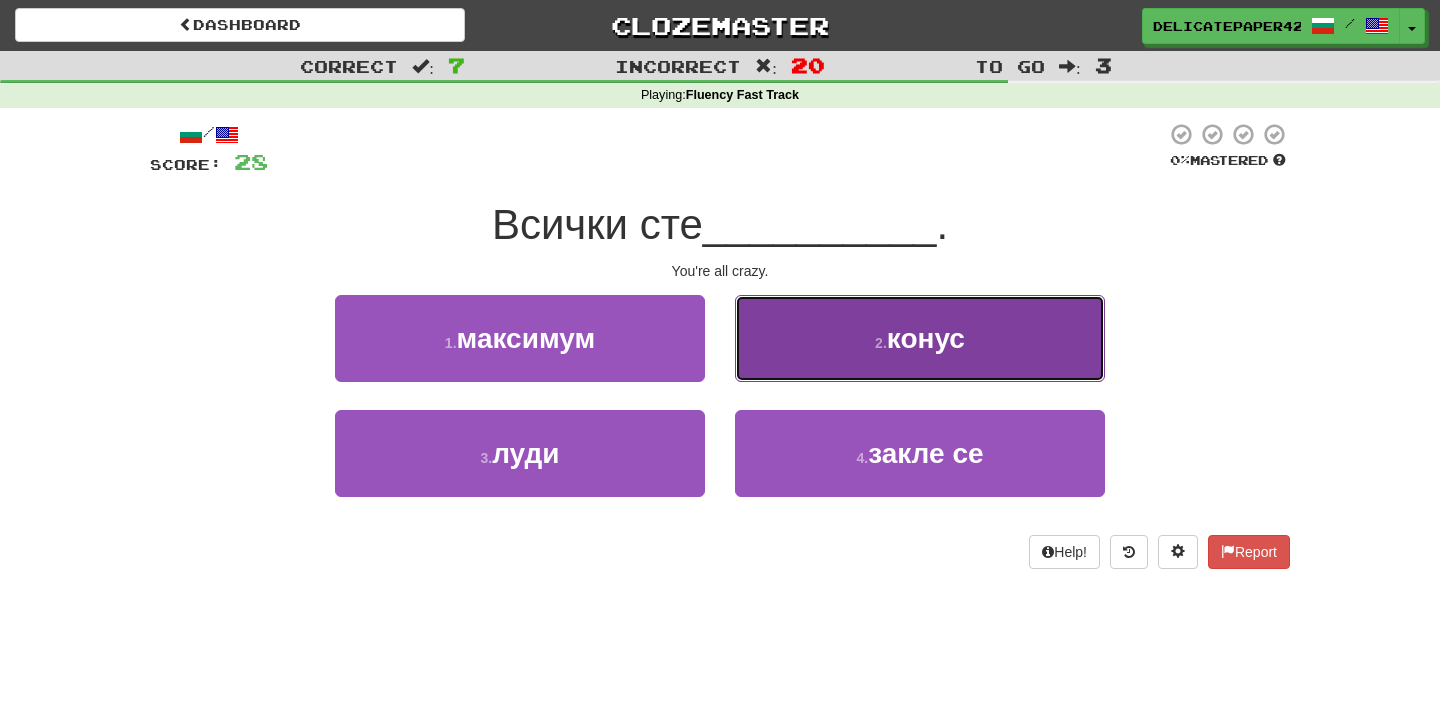 click on "2 .  конус" at bounding box center (920, 338) 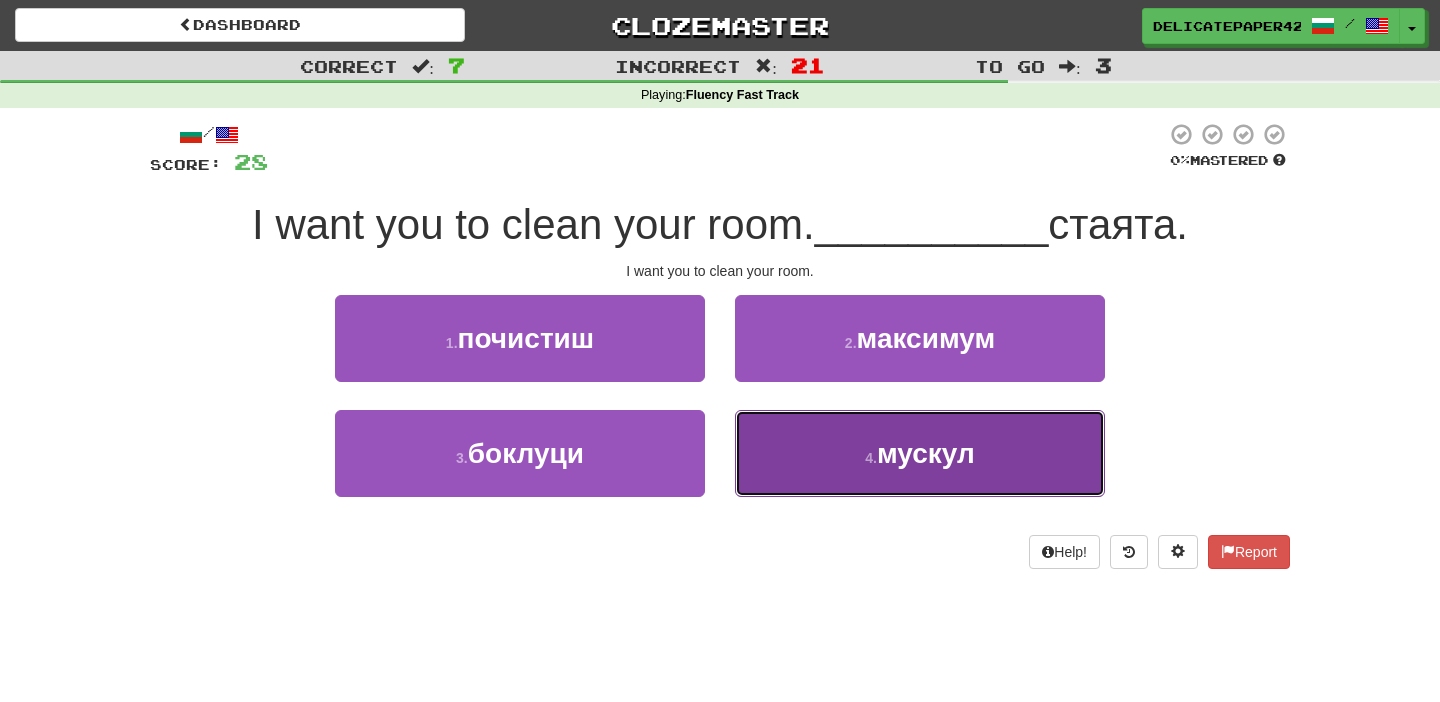 click on "4 .  мускул" at bounding box center (920, 453) 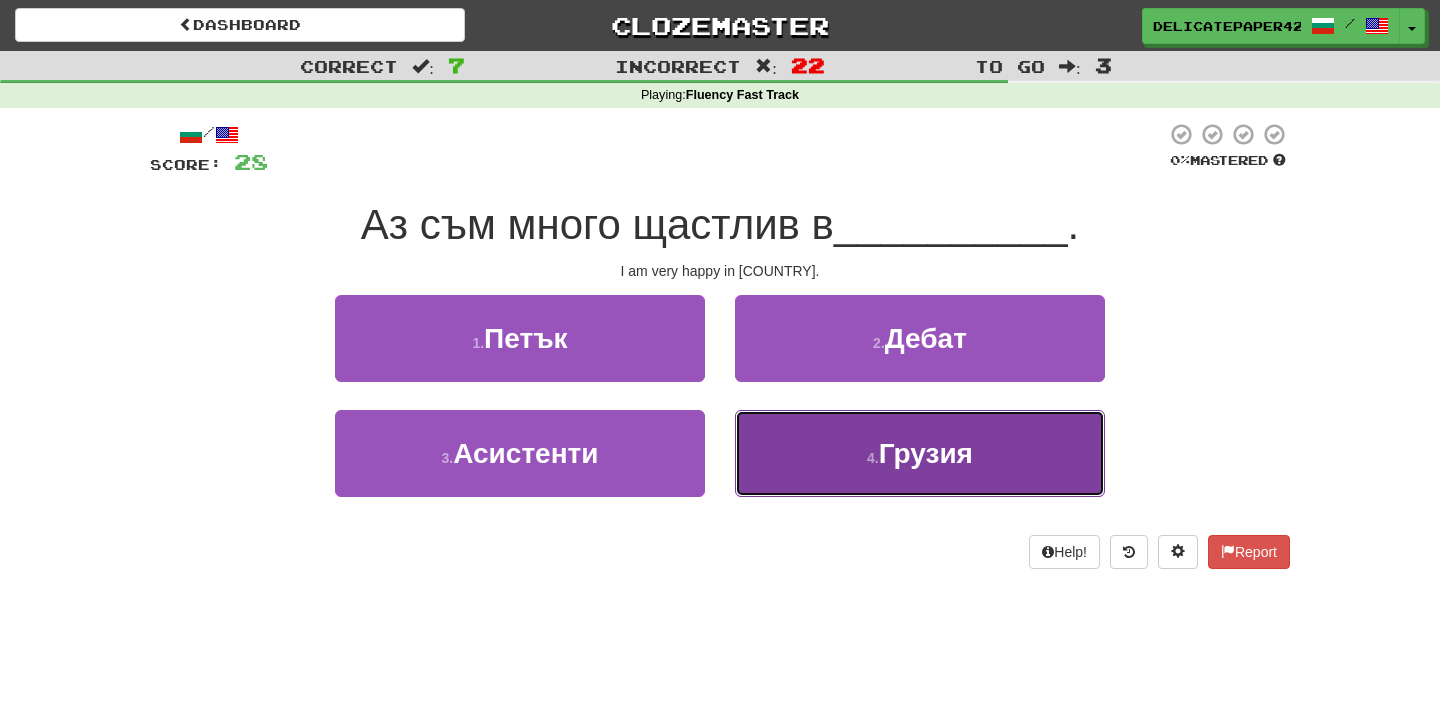 click on "4 .  Грузия" at bounding box center (920, 453) 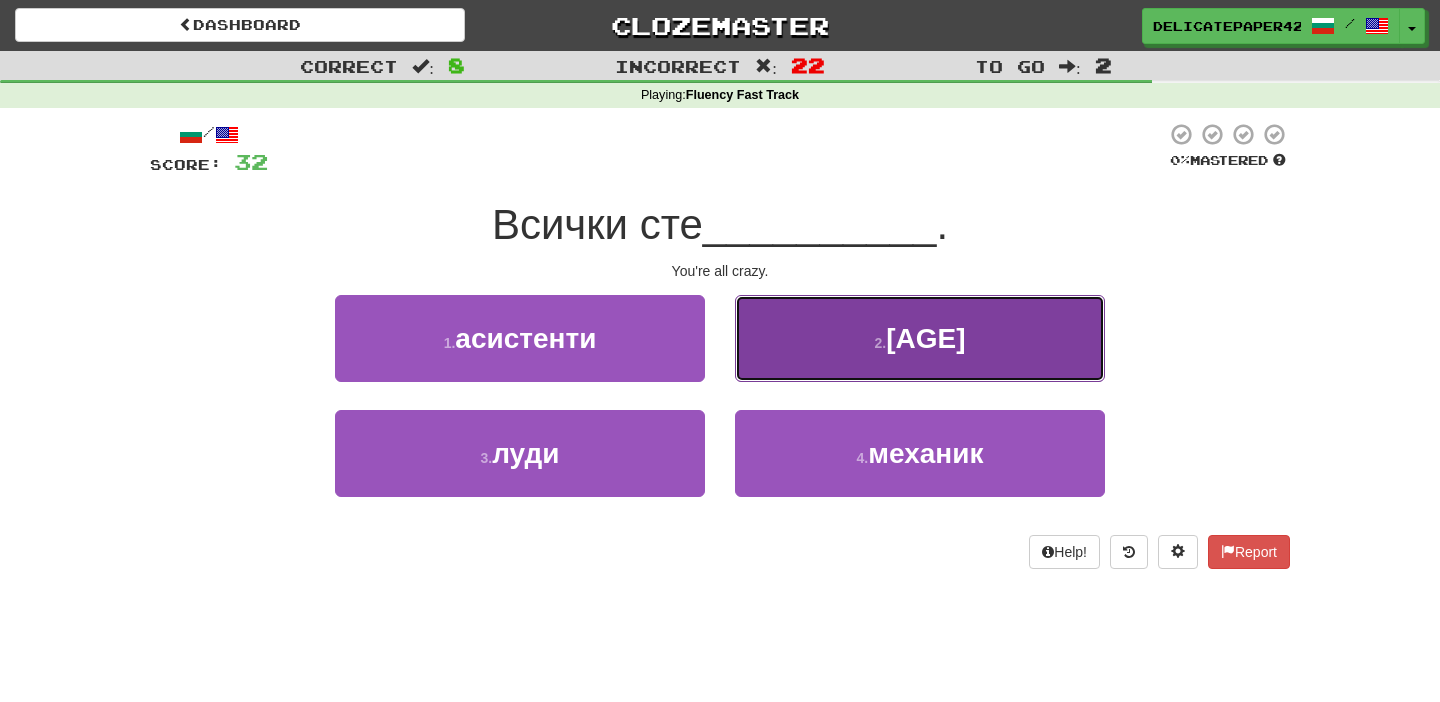 click on "четиридесетте" at bounding box center (925, 338) 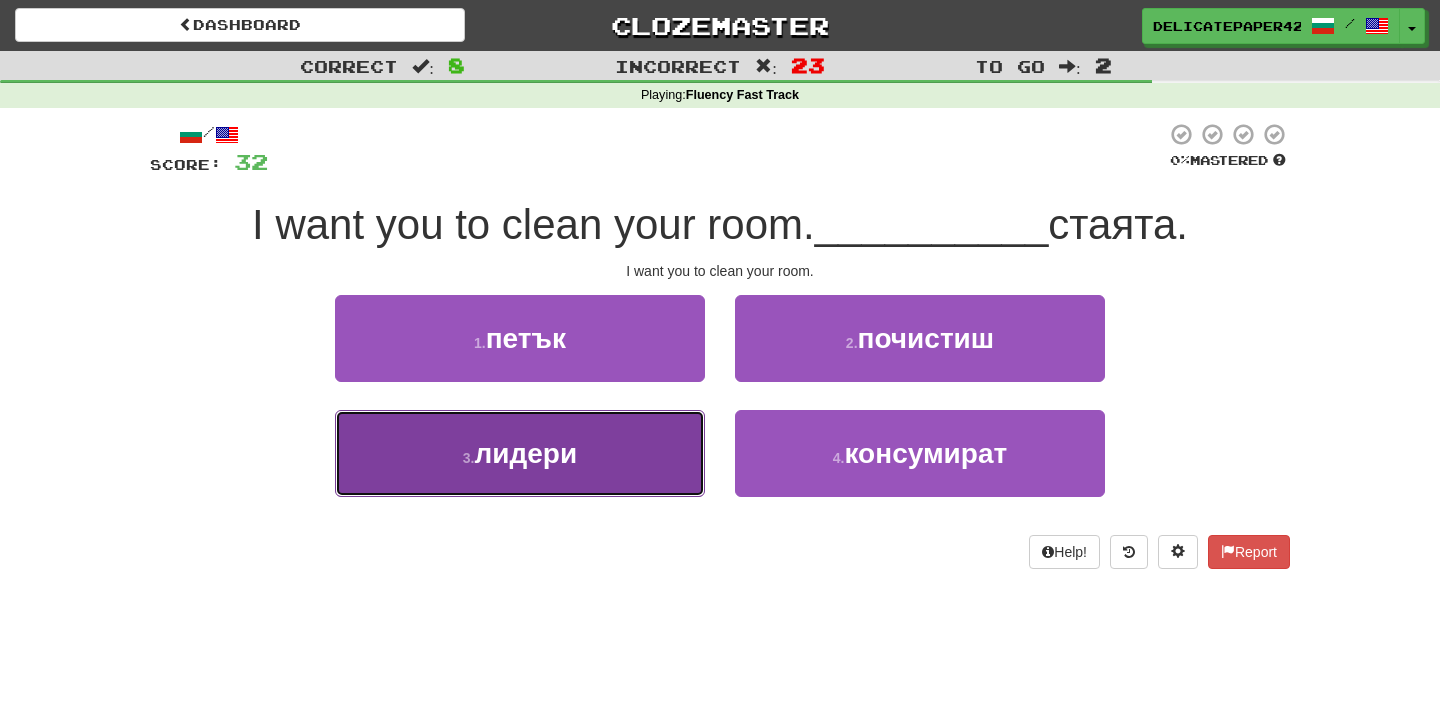 click on "3 .  лидери" at bounding box center (520, 453) 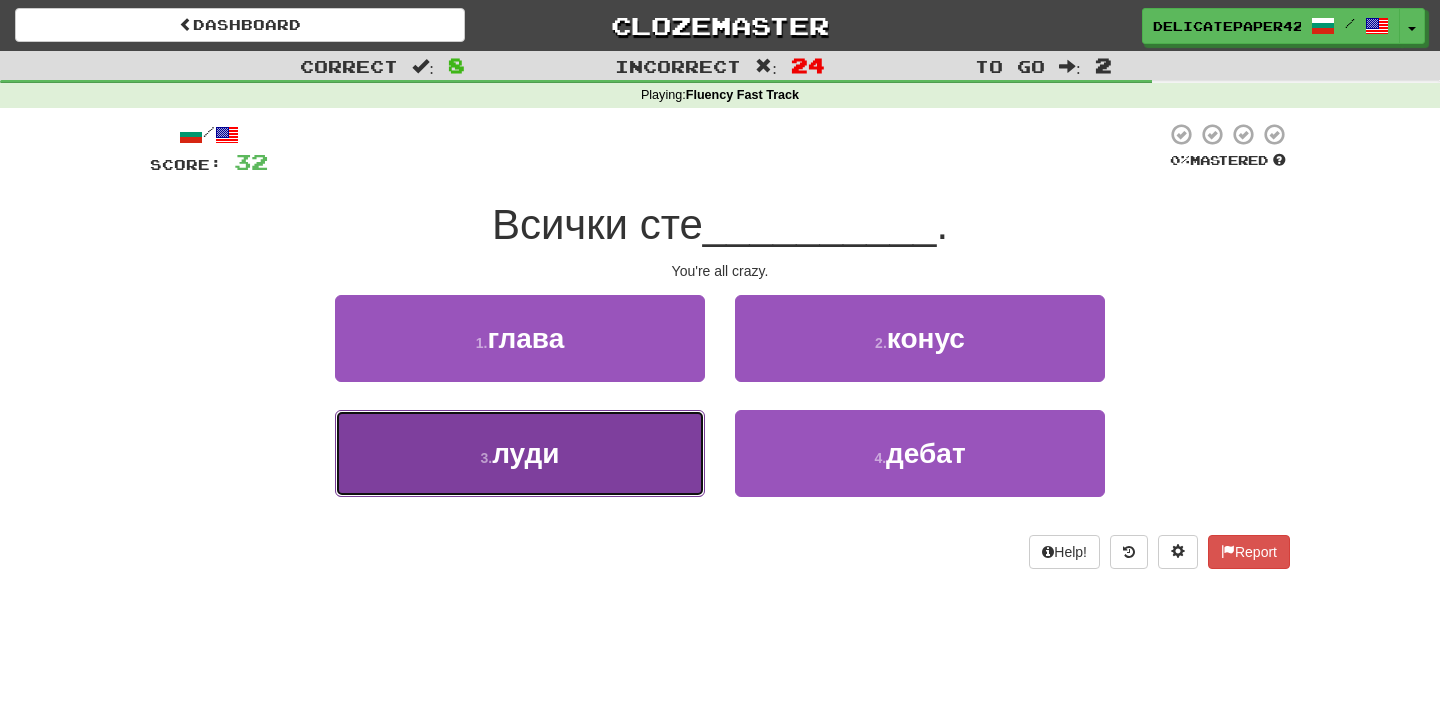 click on "3 .  луди" at bounding box center [520, 453] 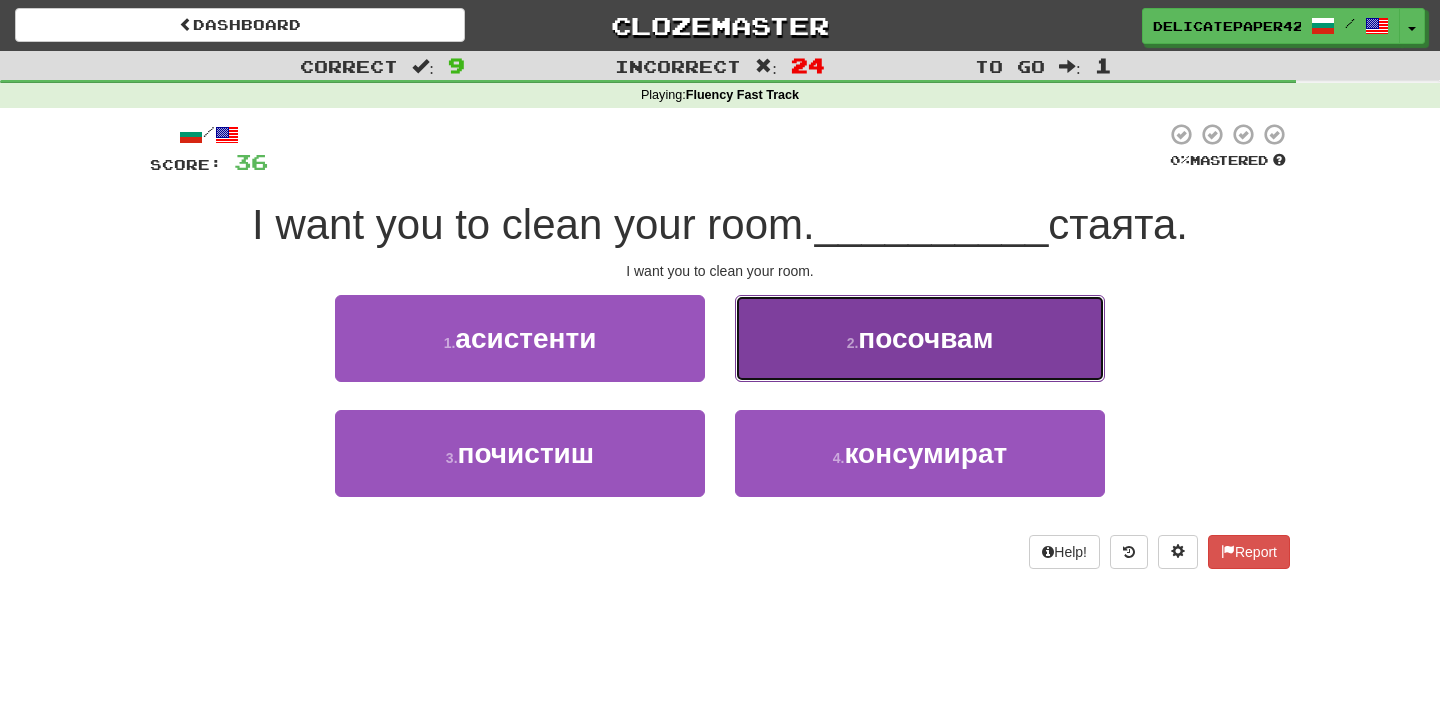 click on "2 .  посочвам" at bounding box center [920, 338] 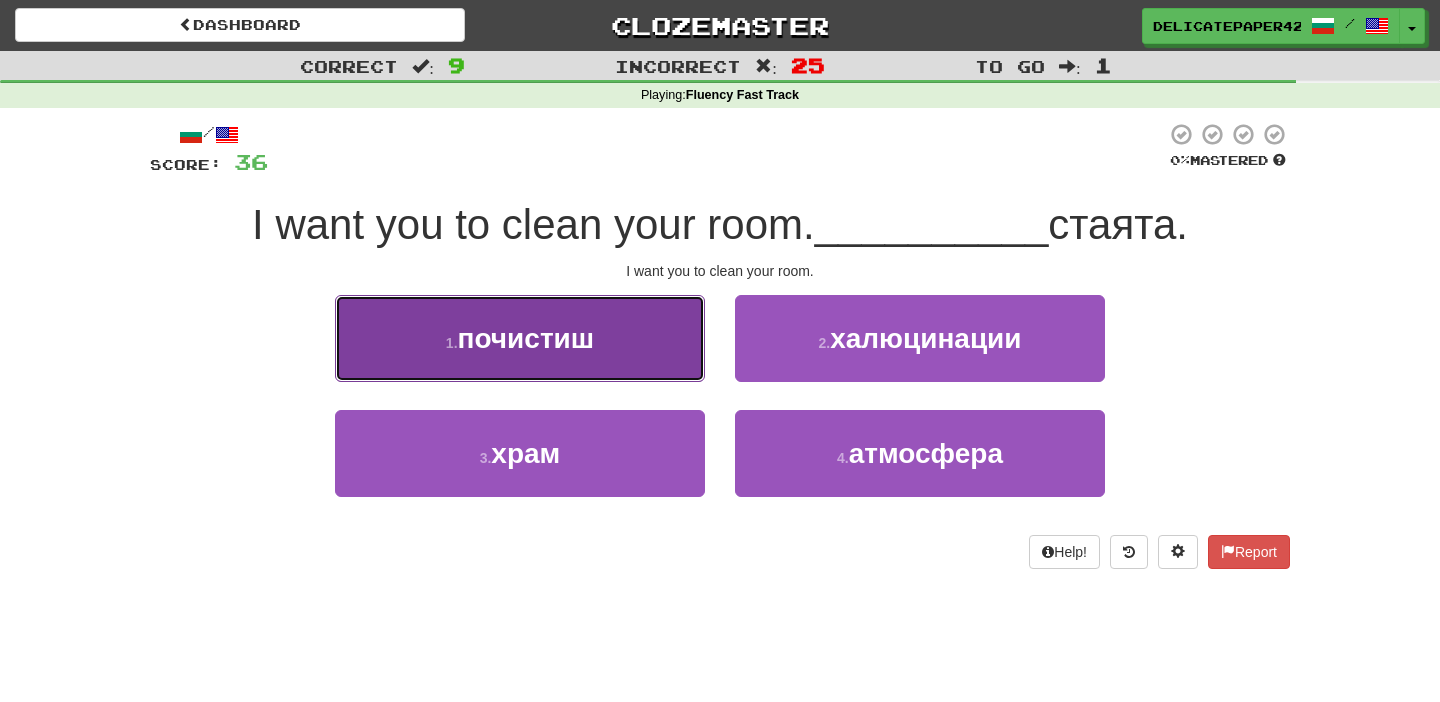 click on "1 .  почистиш" at bounding box center [520, 338] 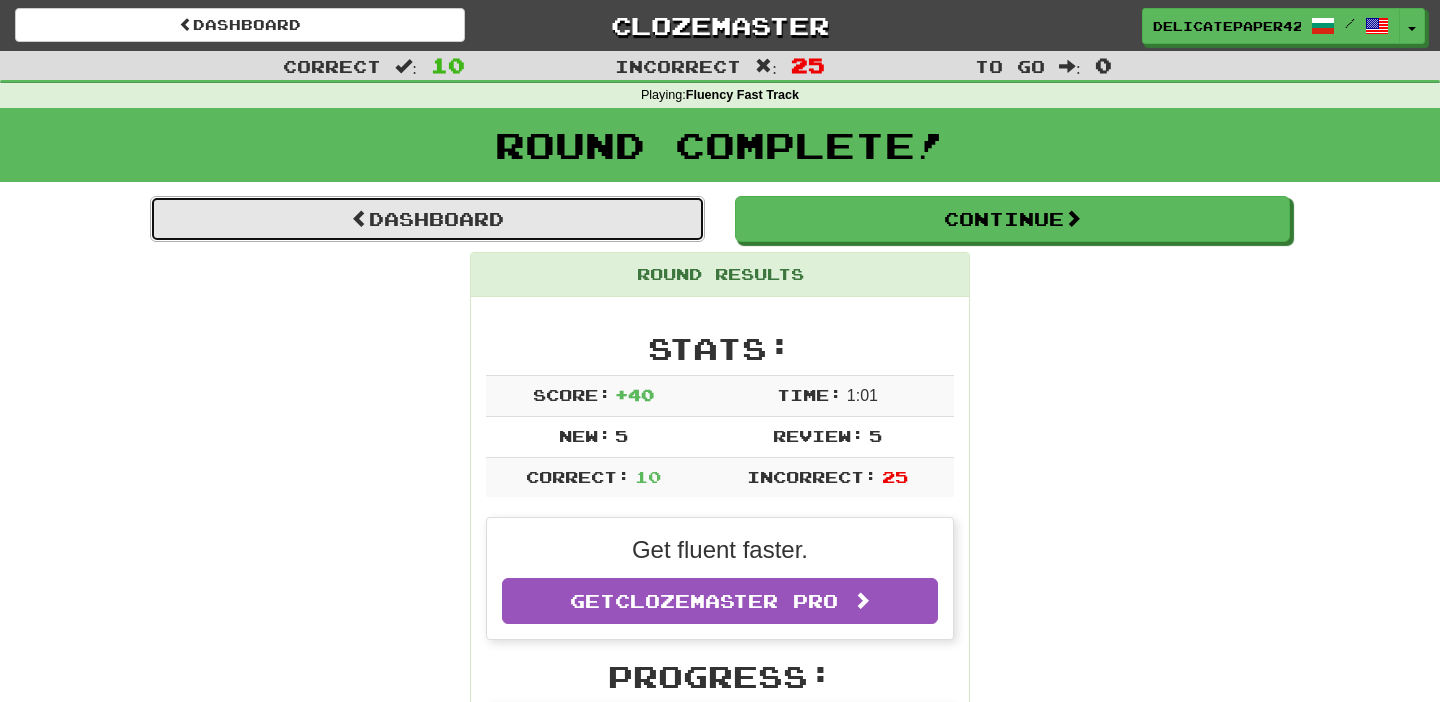 click on "Dashboard" at bounding box center [427, 219] 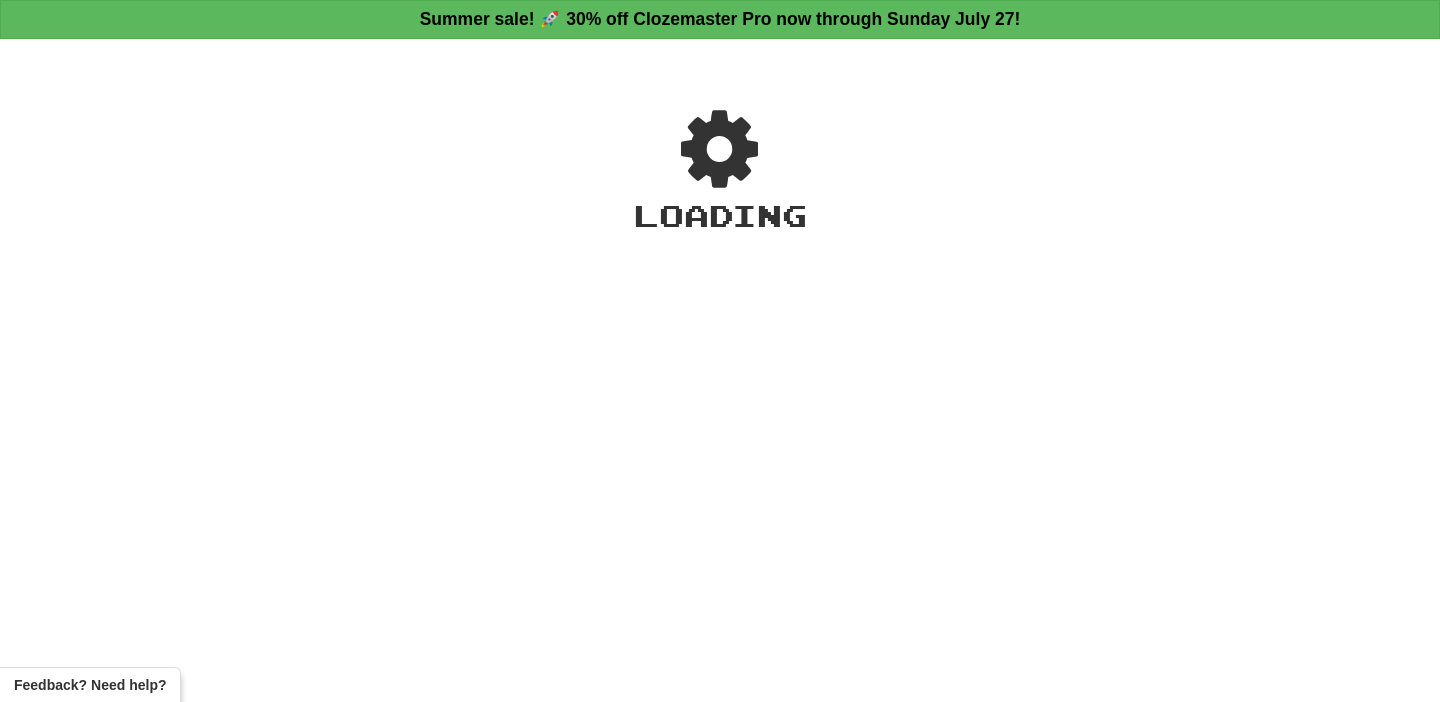 scroll, scrollTop: 0, scrollLeft: 0, axis: both 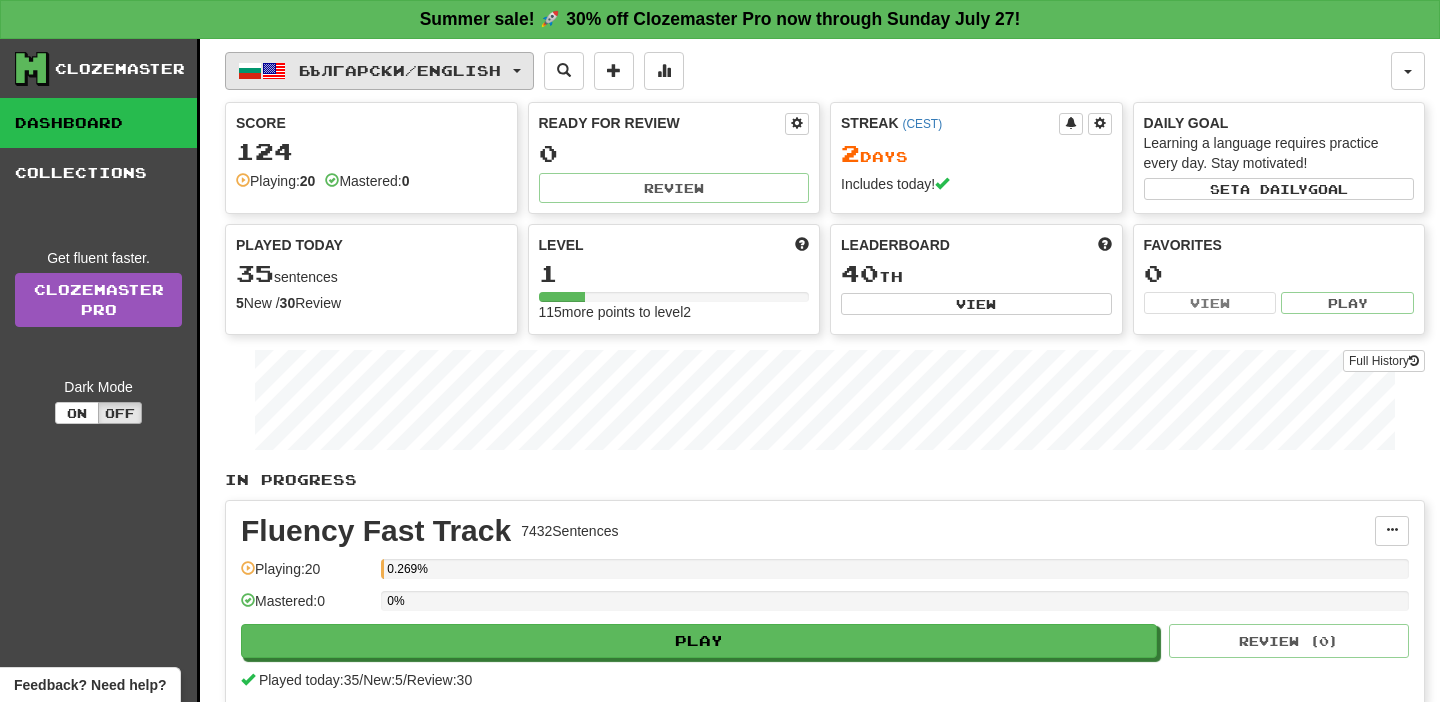 click on "Български  /  English" at bounding box center (379, 71) 